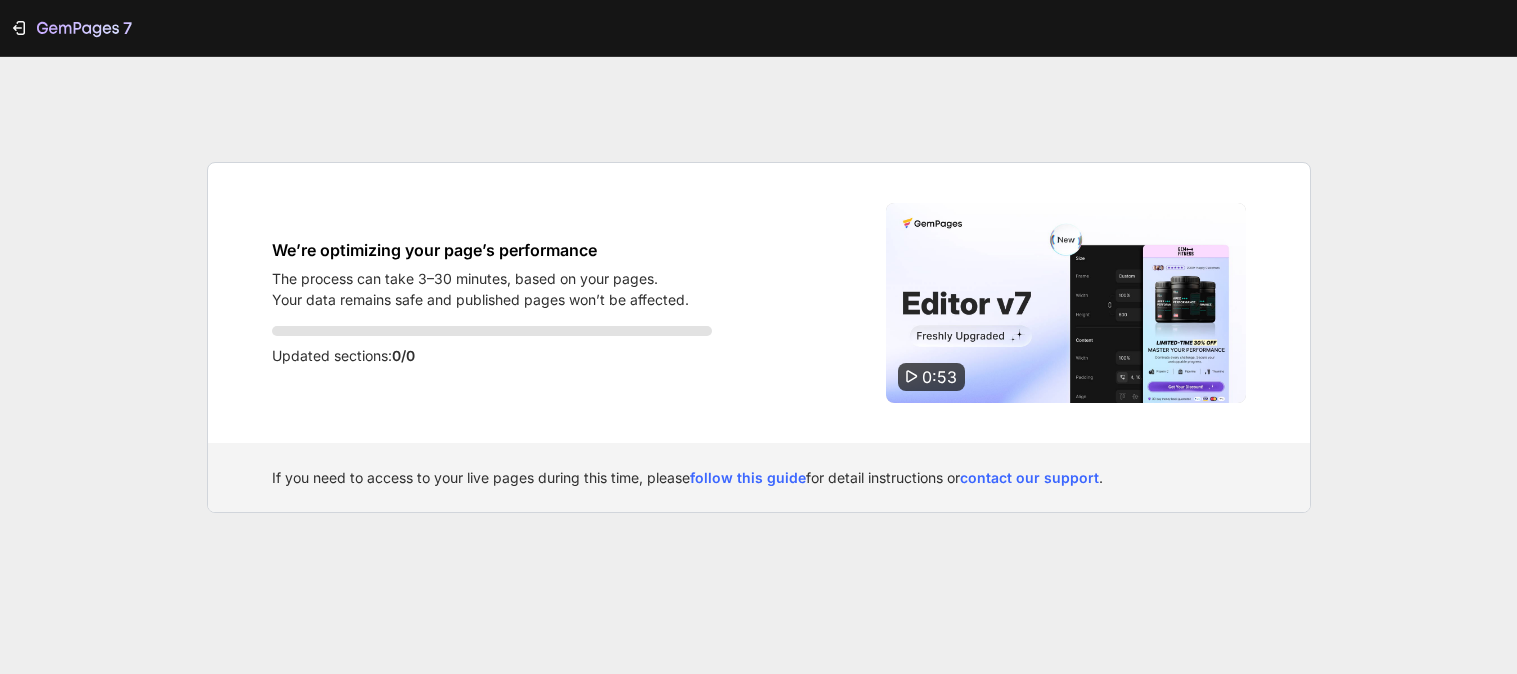 scroll, scrollTop: 0, scrollLeft: 0, axis: both 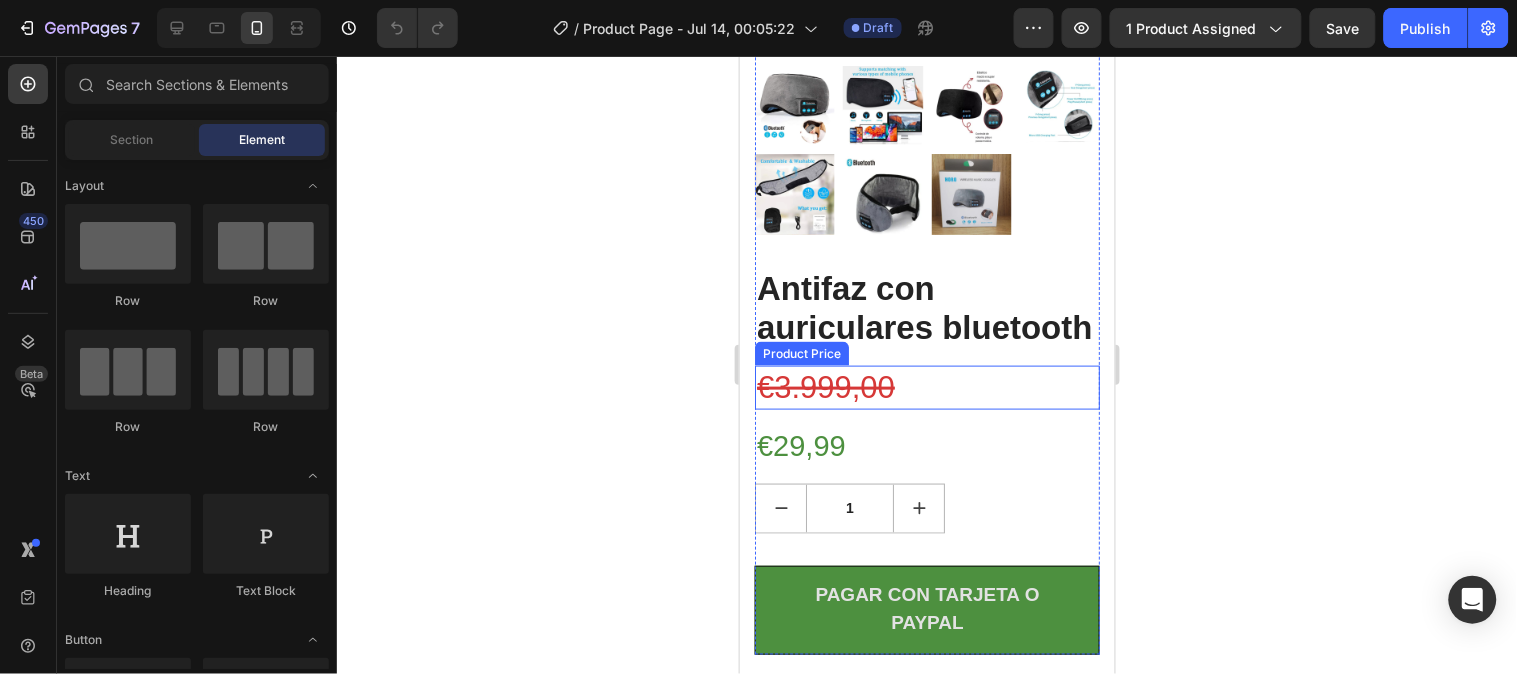 click on "€3.999,00" at bounding box center (926, 387) 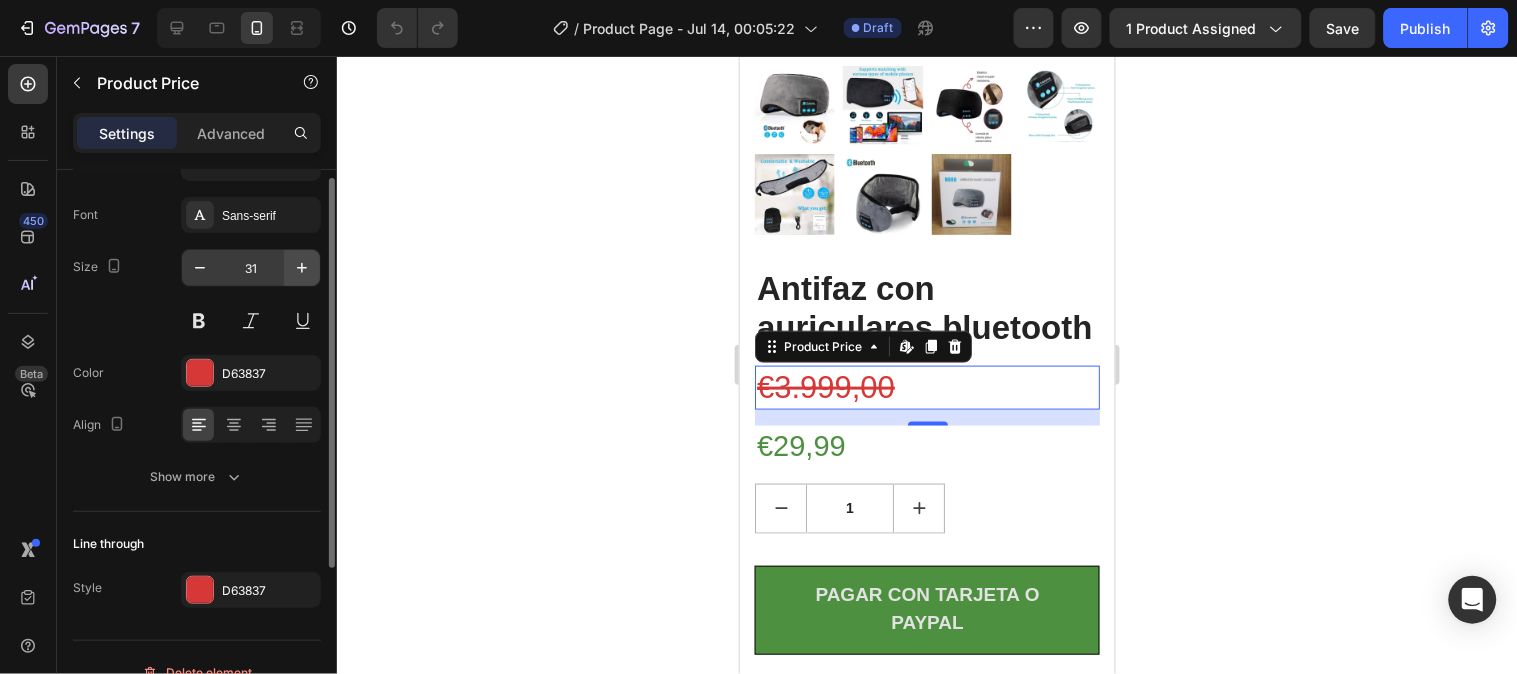 scroll, scrollTop: 0, scrollLeft: 0, axis: both 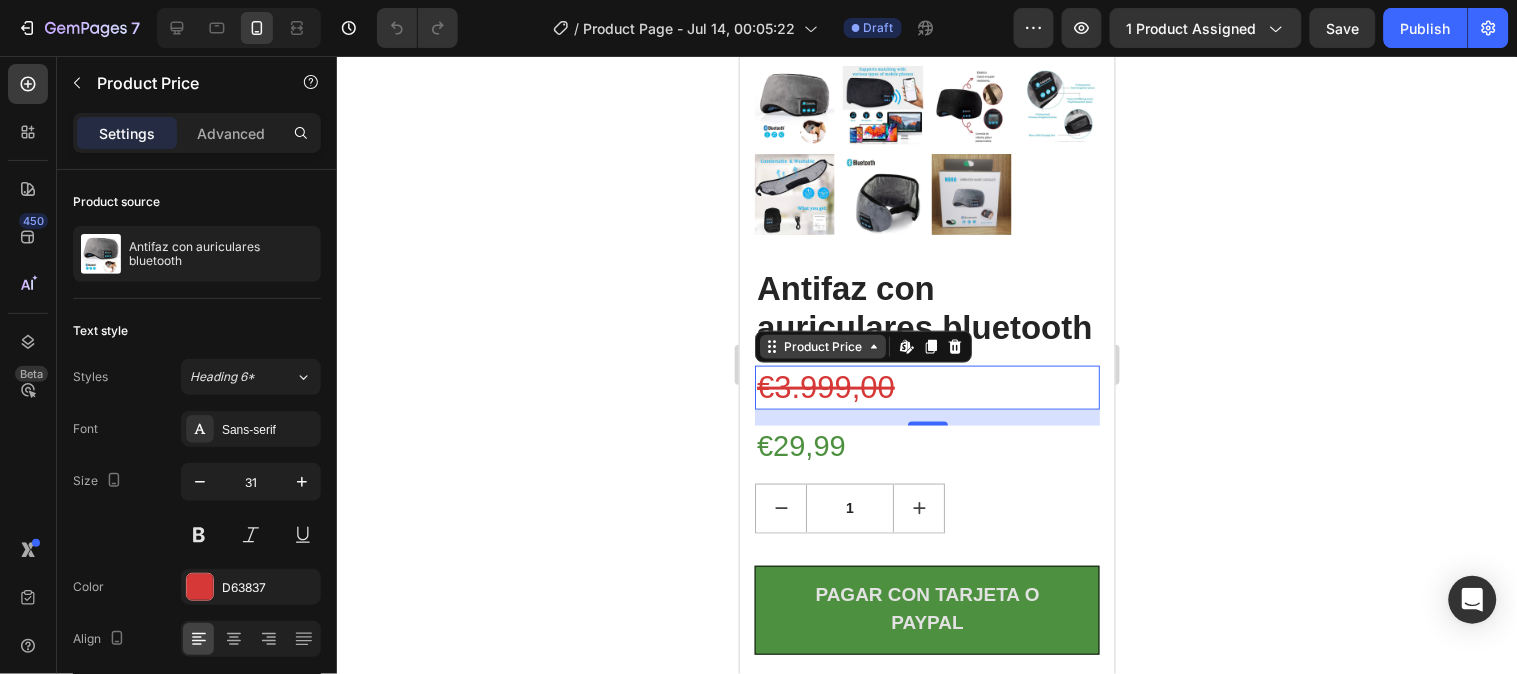 click 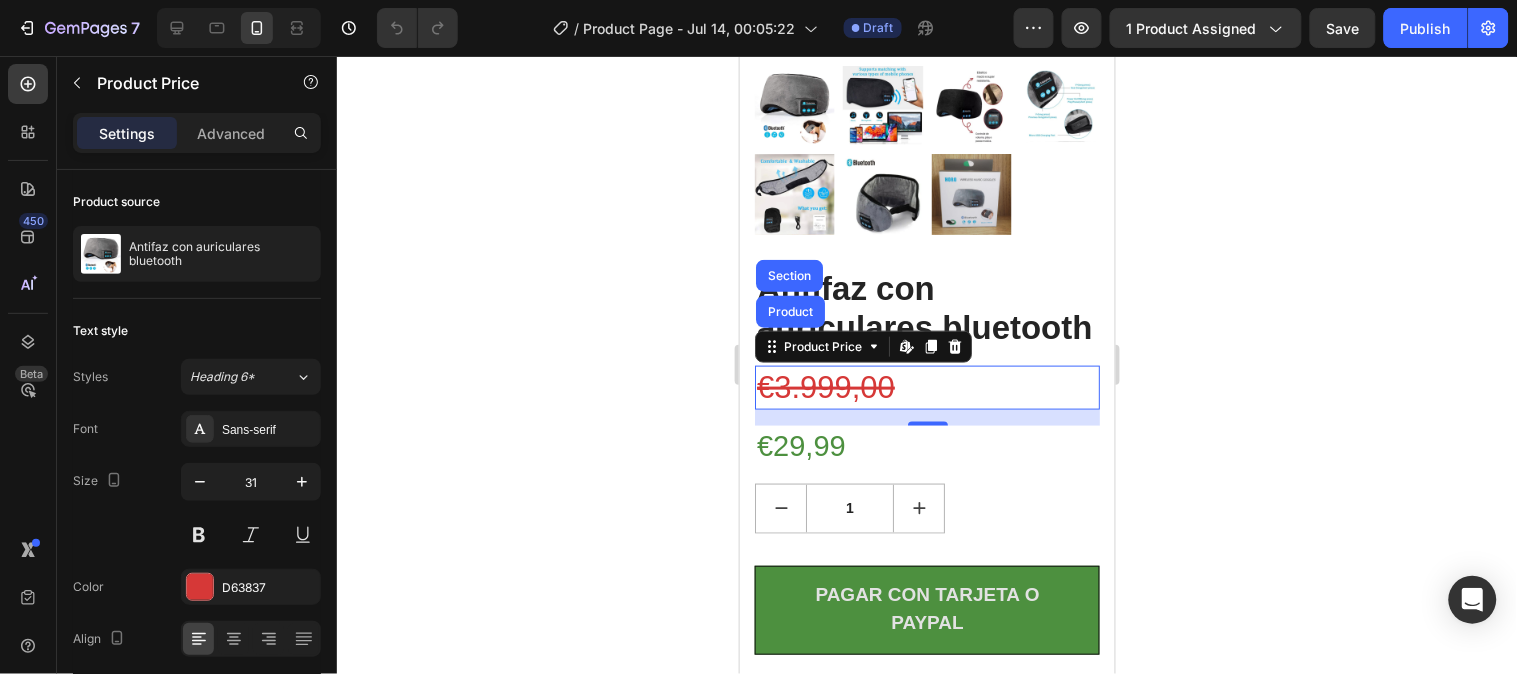 click 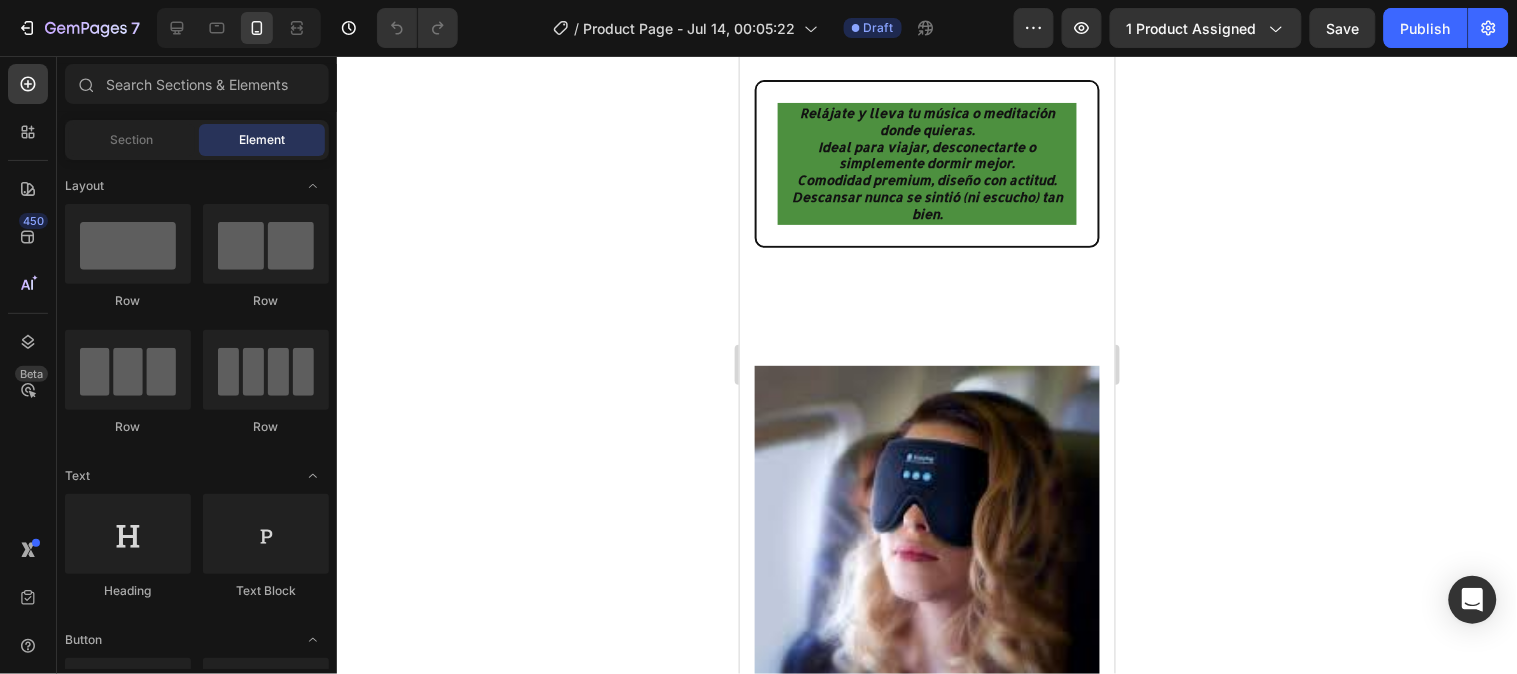 scroll, scrollTop: 1537, scrollLeft: 0, axis: vertical 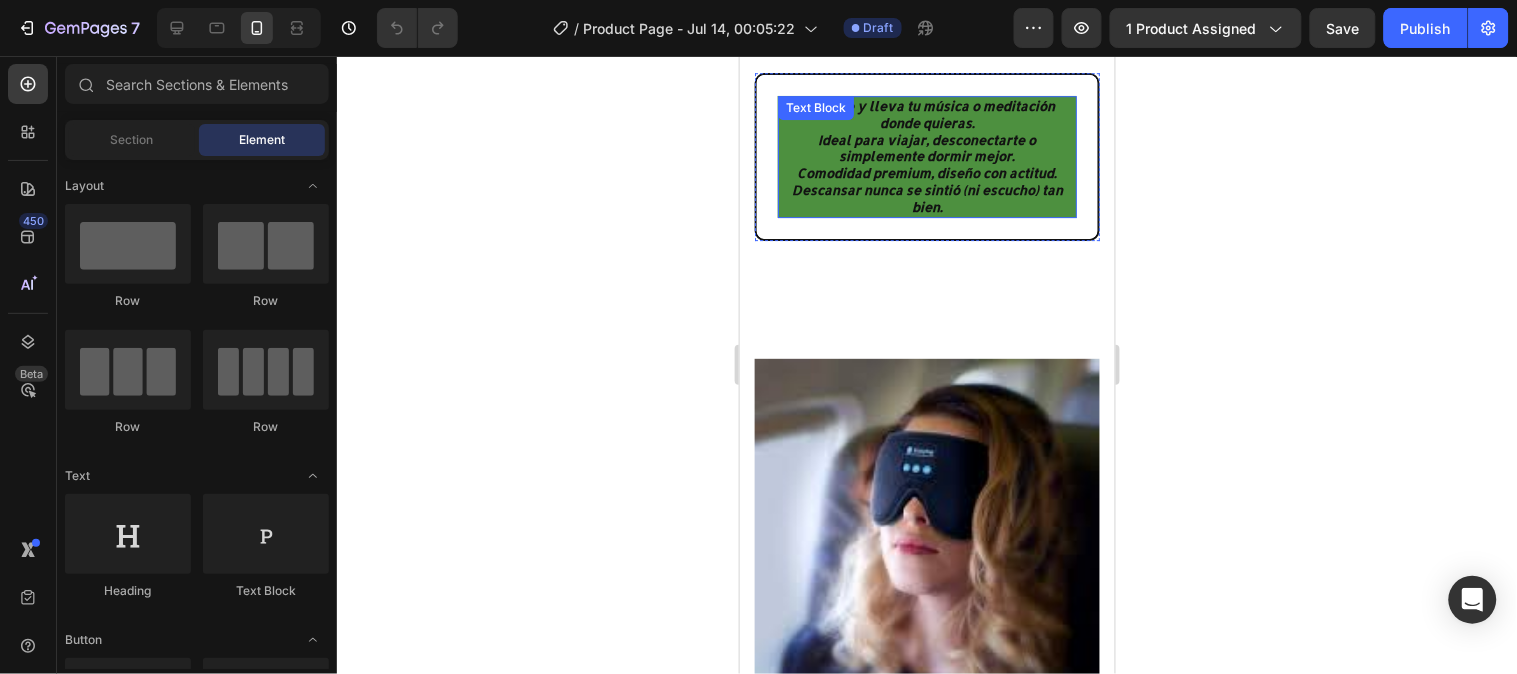 click on "Ideal para viajar, desconectarte o simplemente dormir mejor." at bounding box center (926, 148) 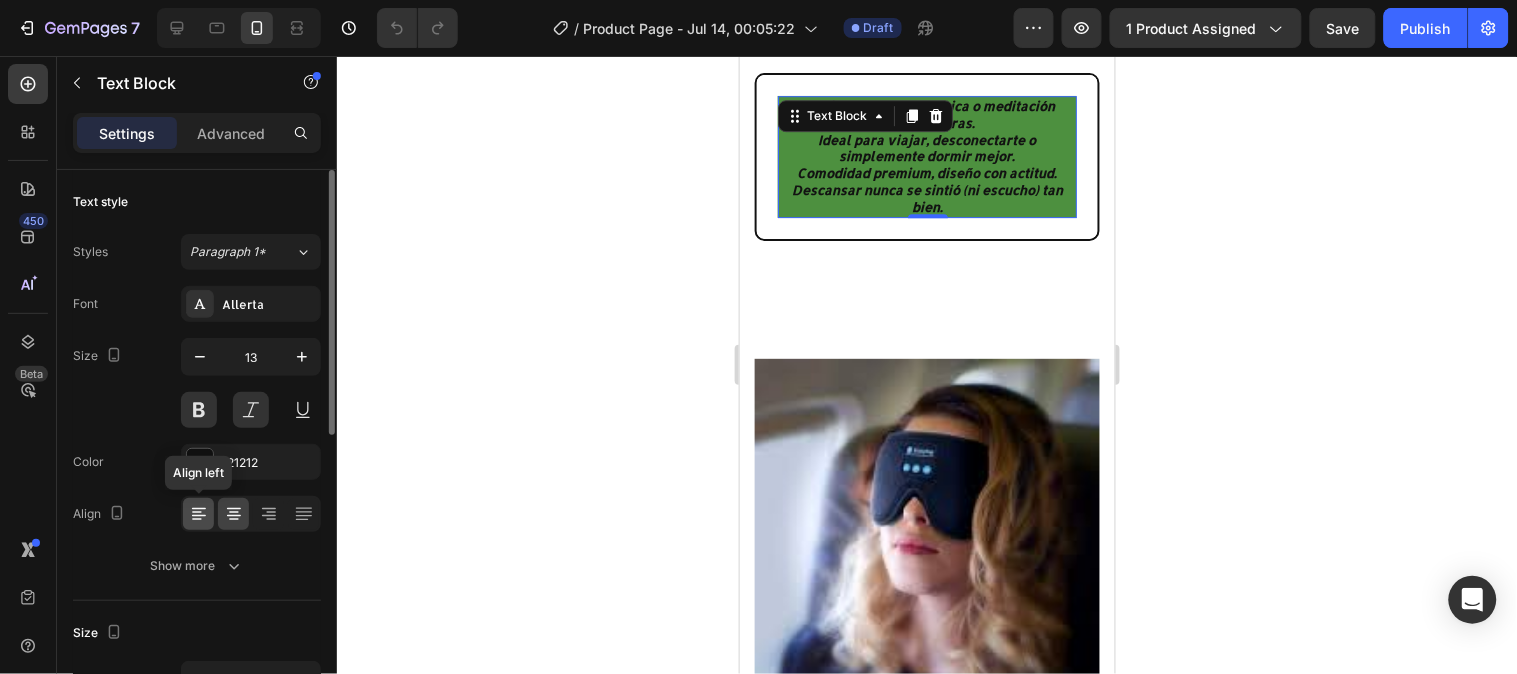 click 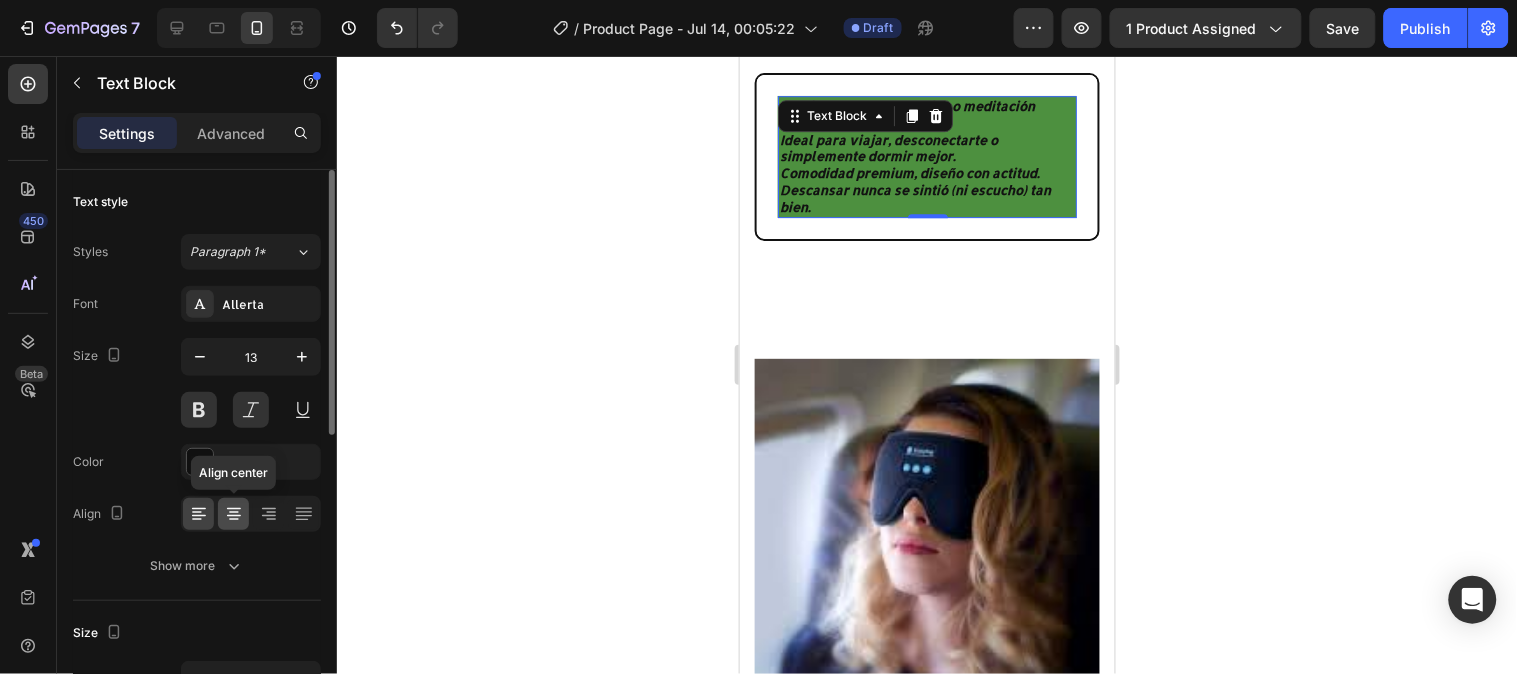 click 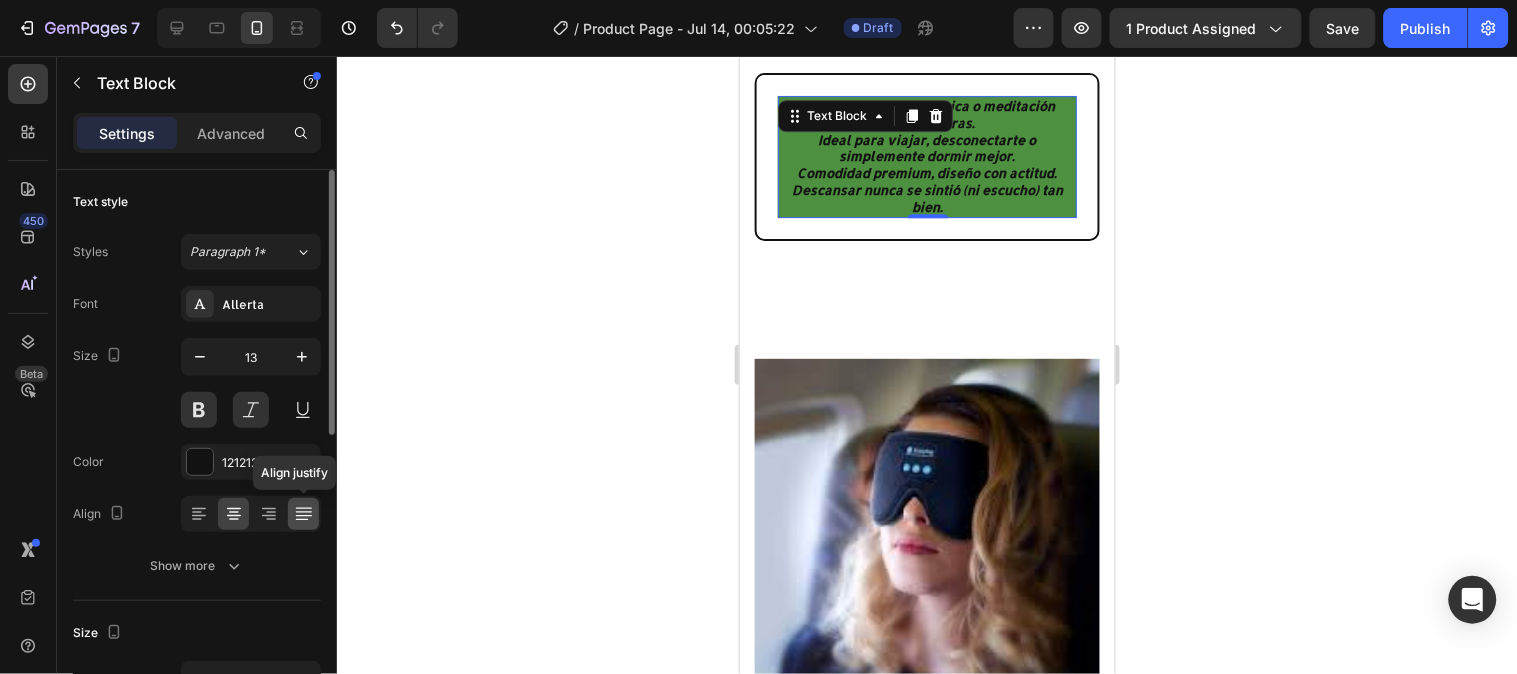 click 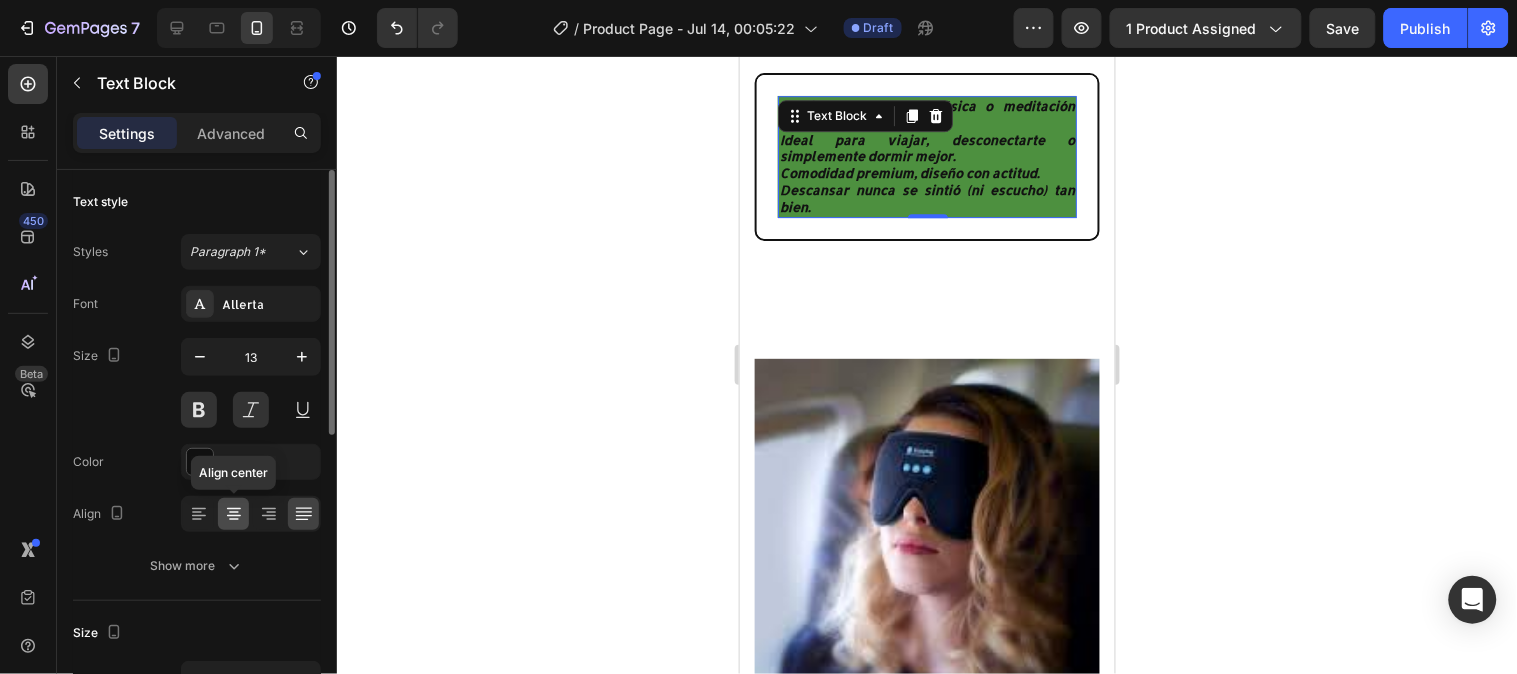 click 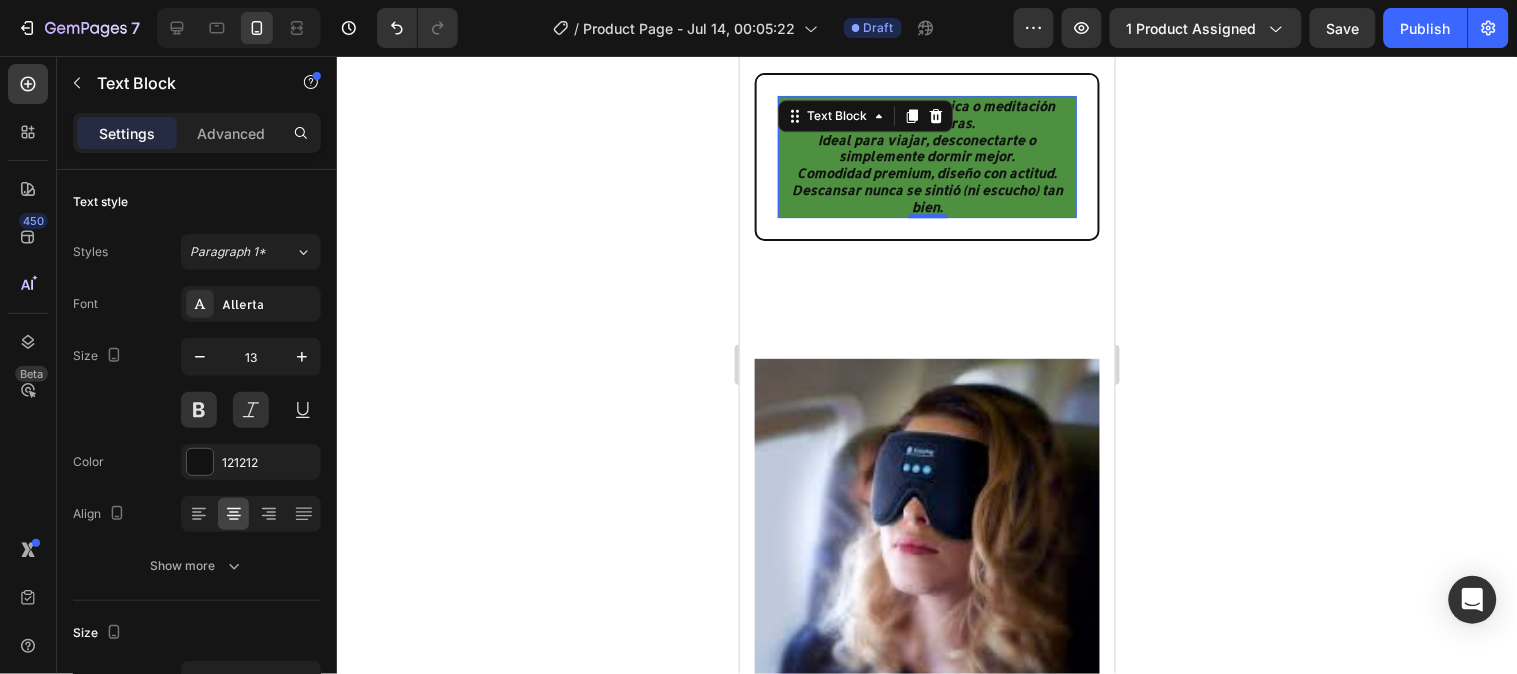 click on "Comodidad premium, diseño con actitud." at bounding box center (926, 172) 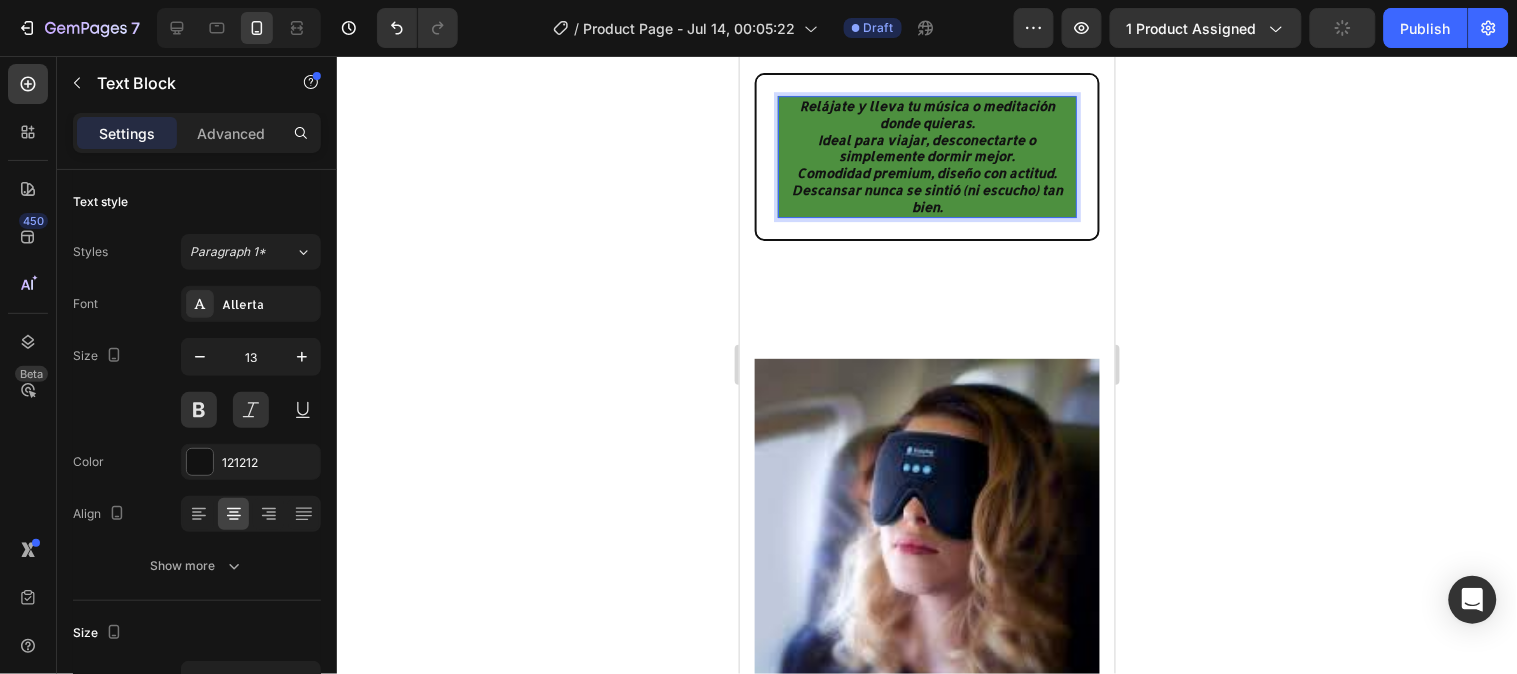 click on "Relájate y lleva tu música o meditación donde quieras." at bounding box center (926, 114) 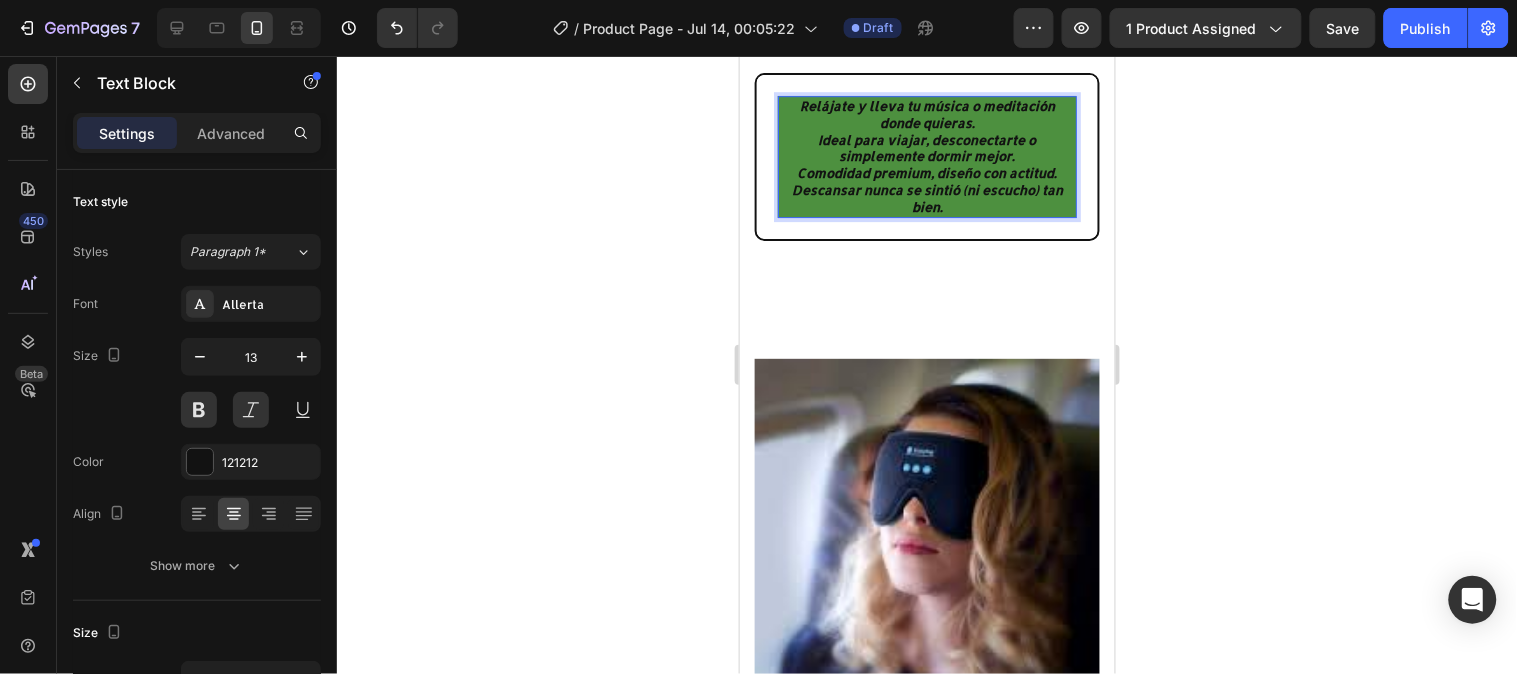 click 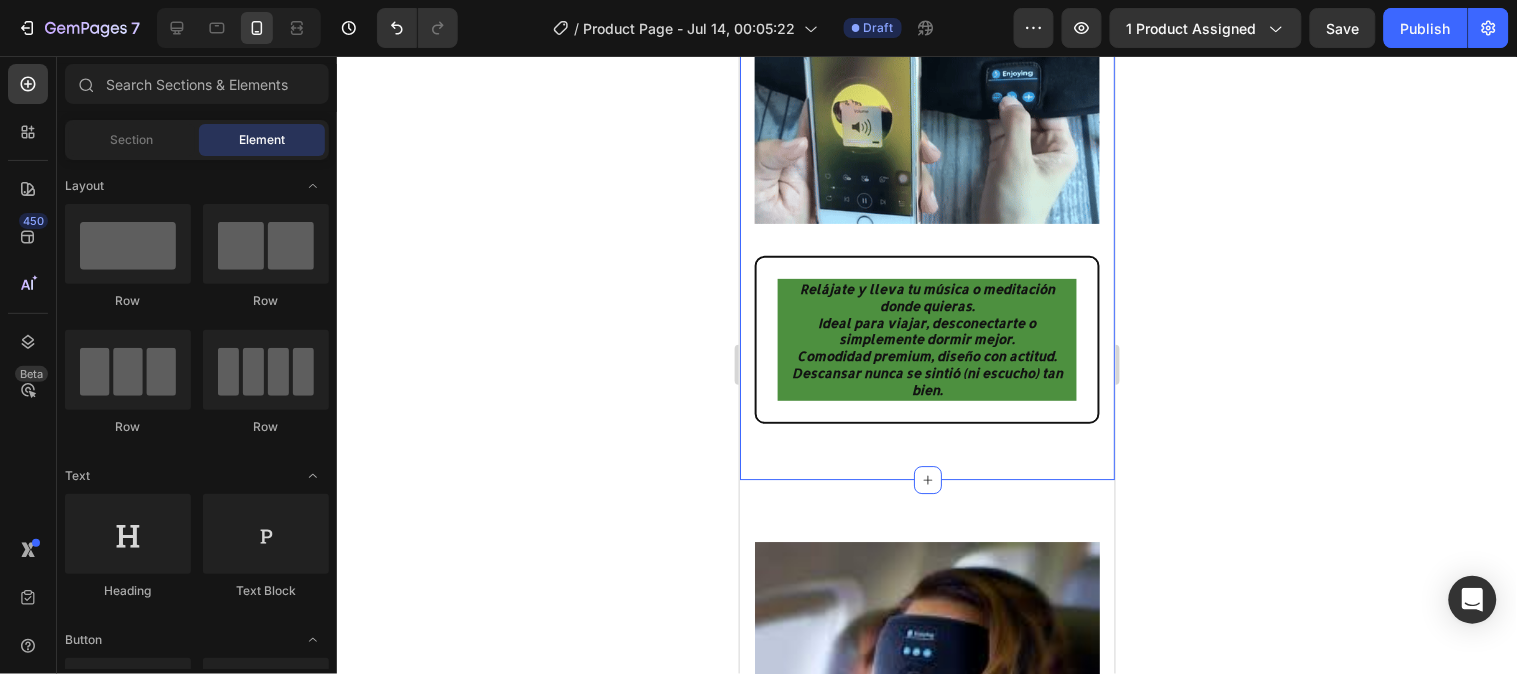scroll, scrollTop: 1306, scrollLeft: 0, axis: vertical 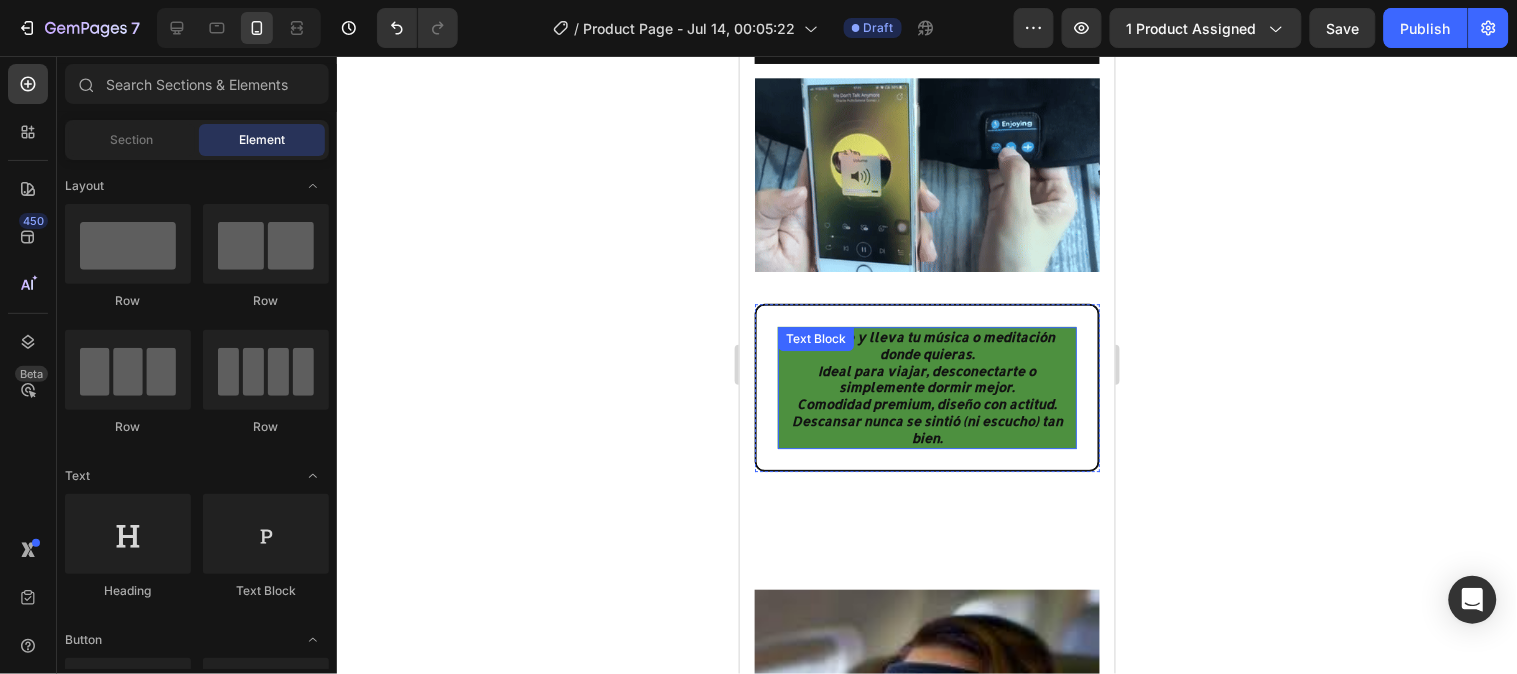click on "Comodidad premium, diseño con actitud." at bounding box center [926, 403] 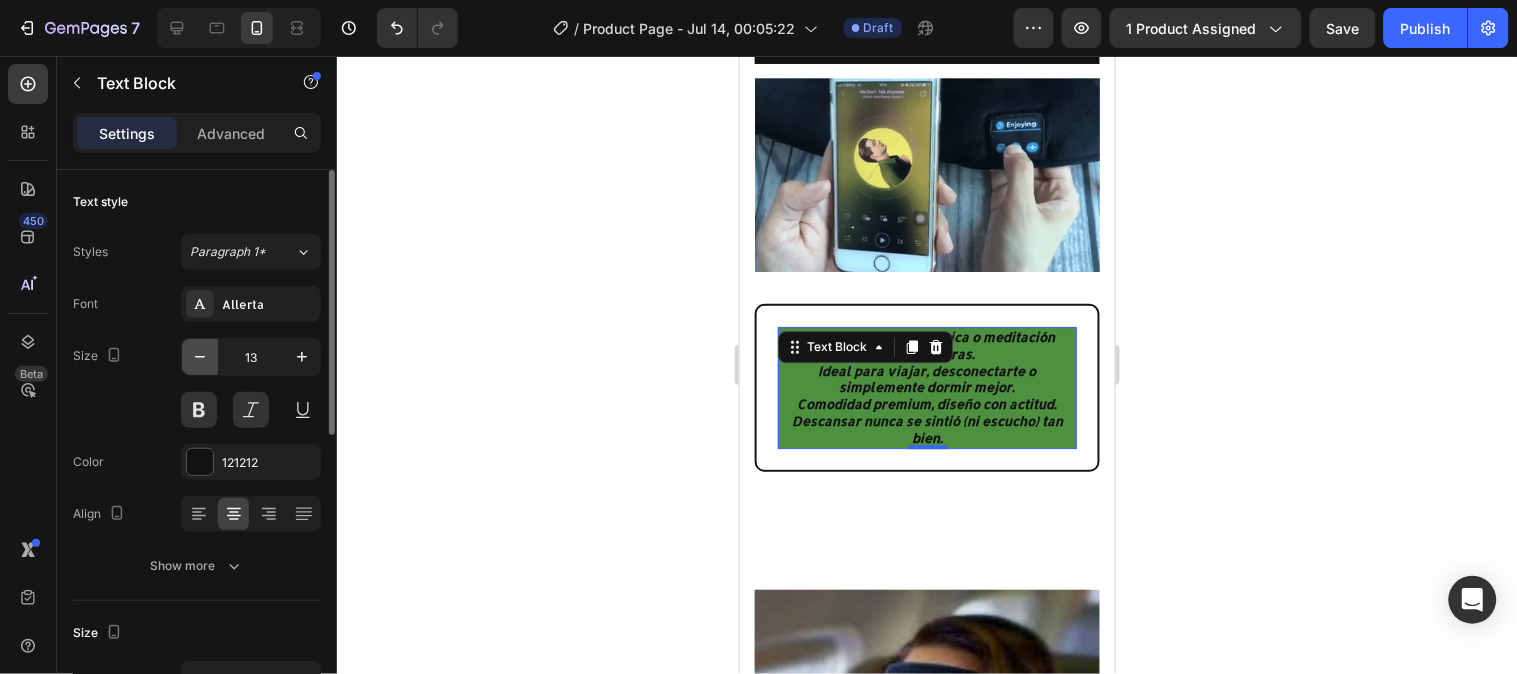 click 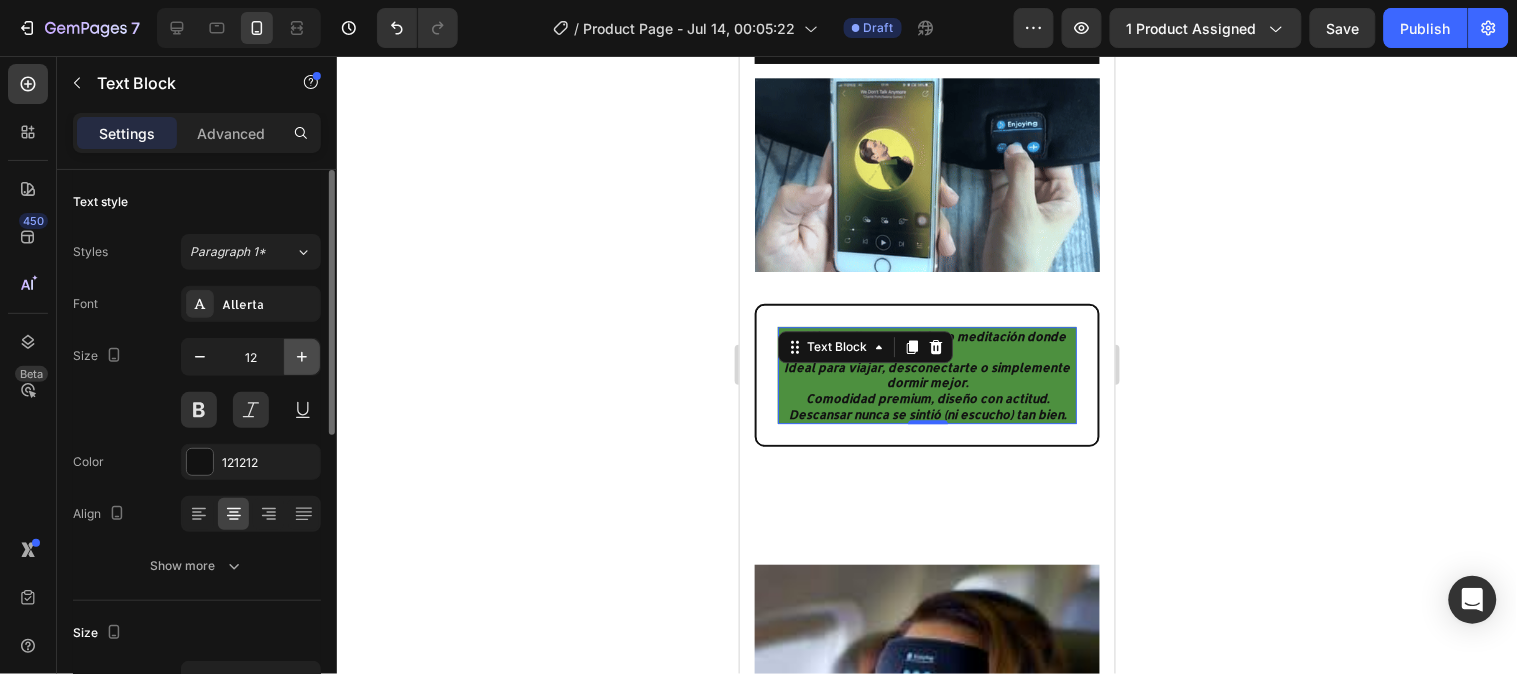 click 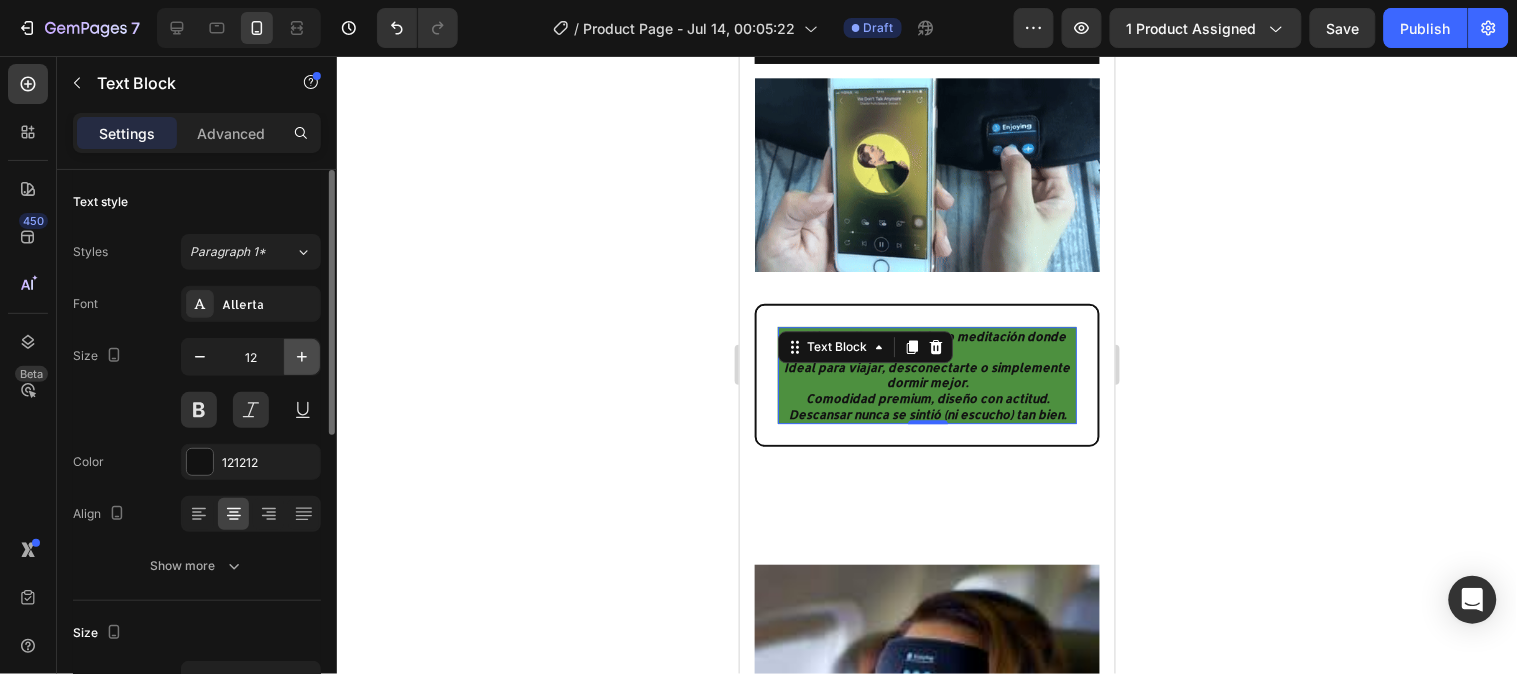 type on "13" 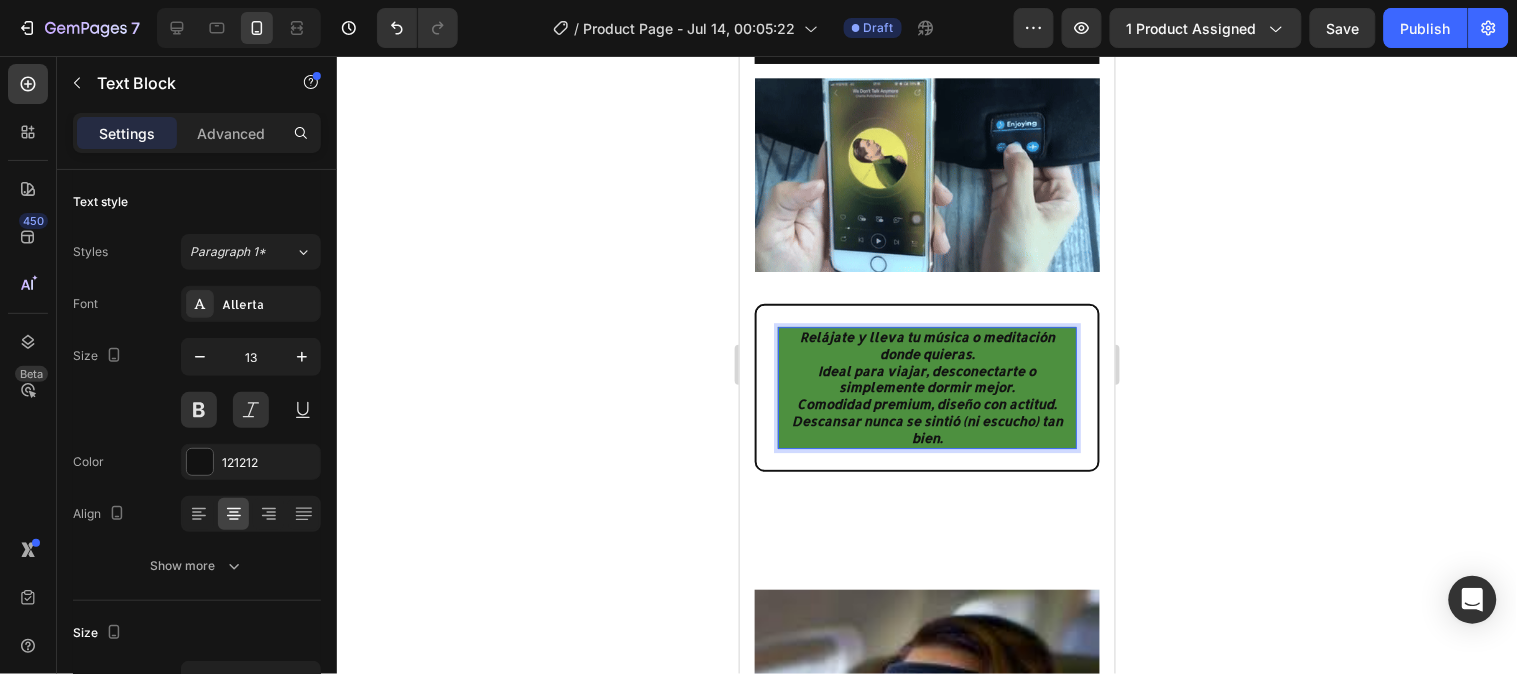 click 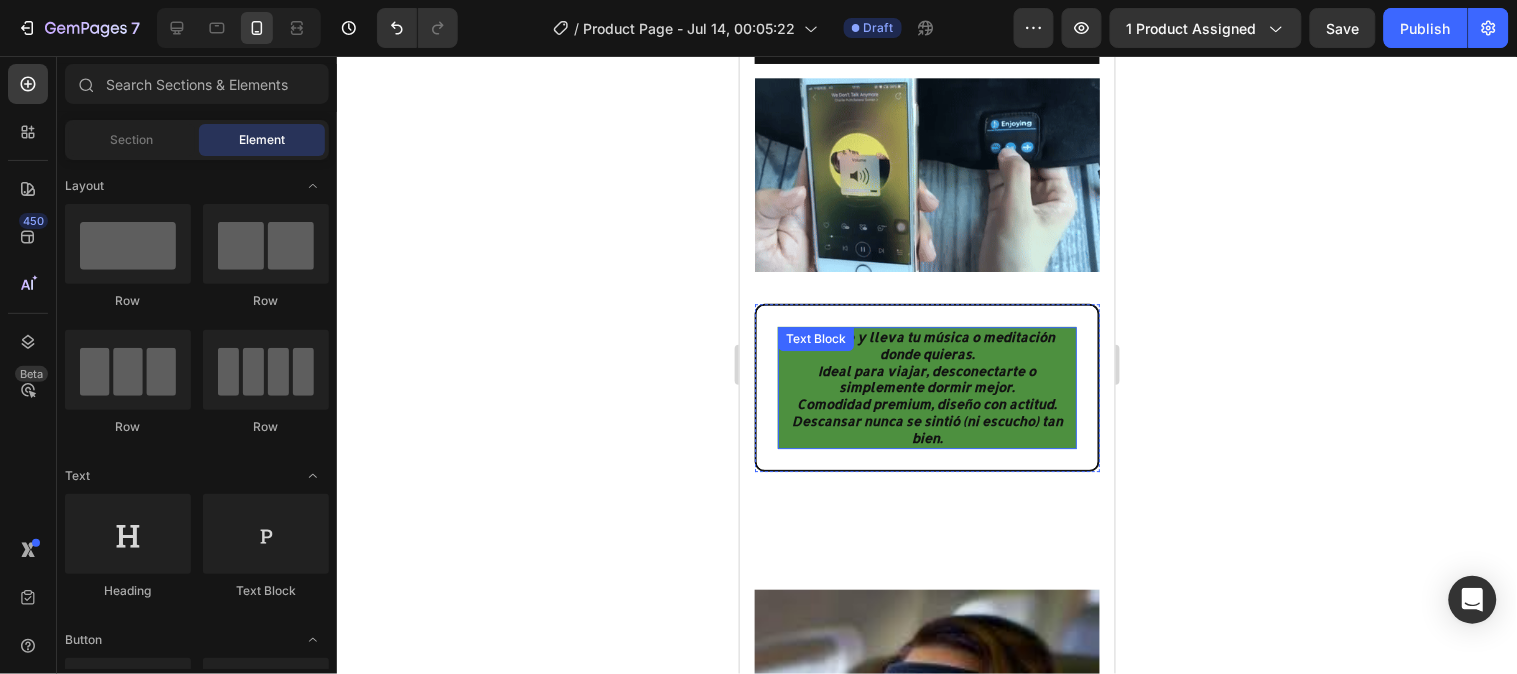 click on "Relájate y lleva tu música o meditación donde quieras." at bounding box center (926, 345) 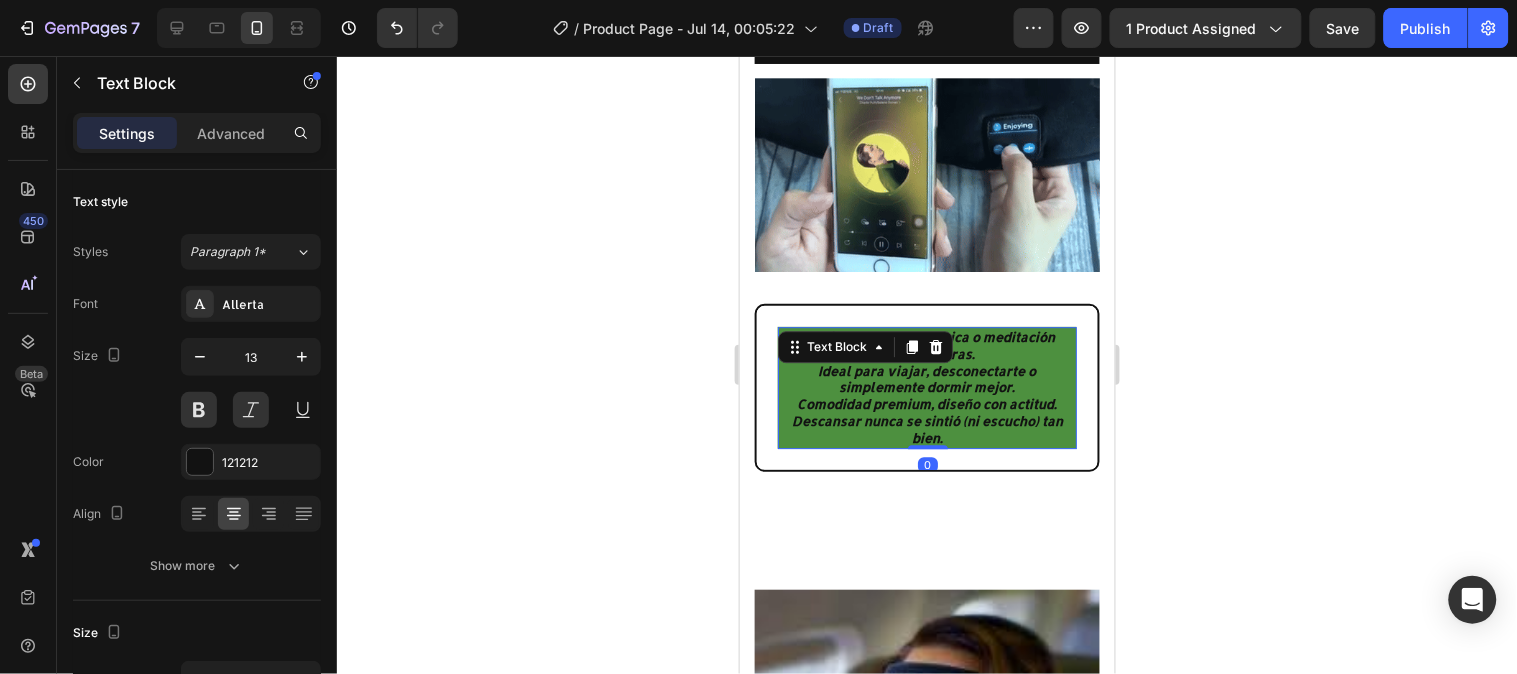 click on "Text Block" at bounding box center [864, 346] 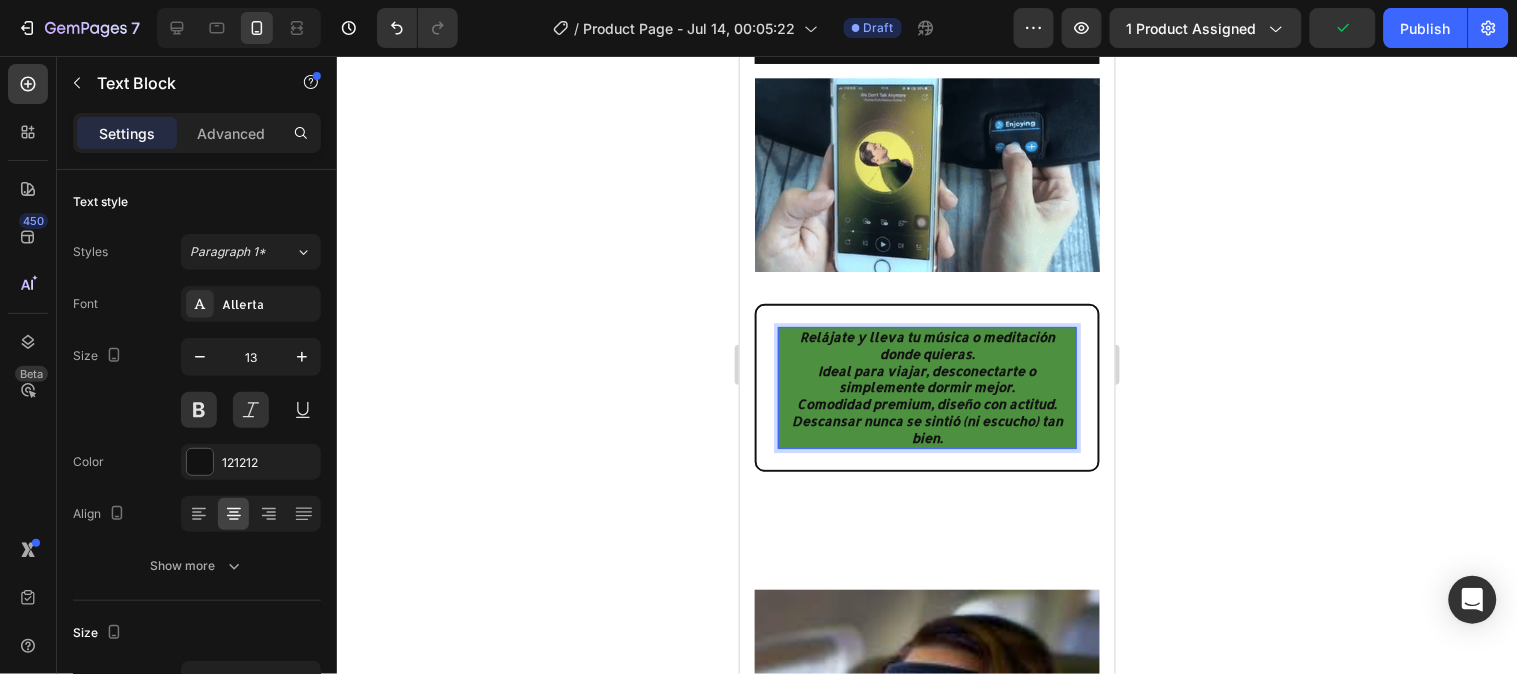 click on "Relájate y lleva tu música o meditación donde quieras." at bounding box center [926, 345] 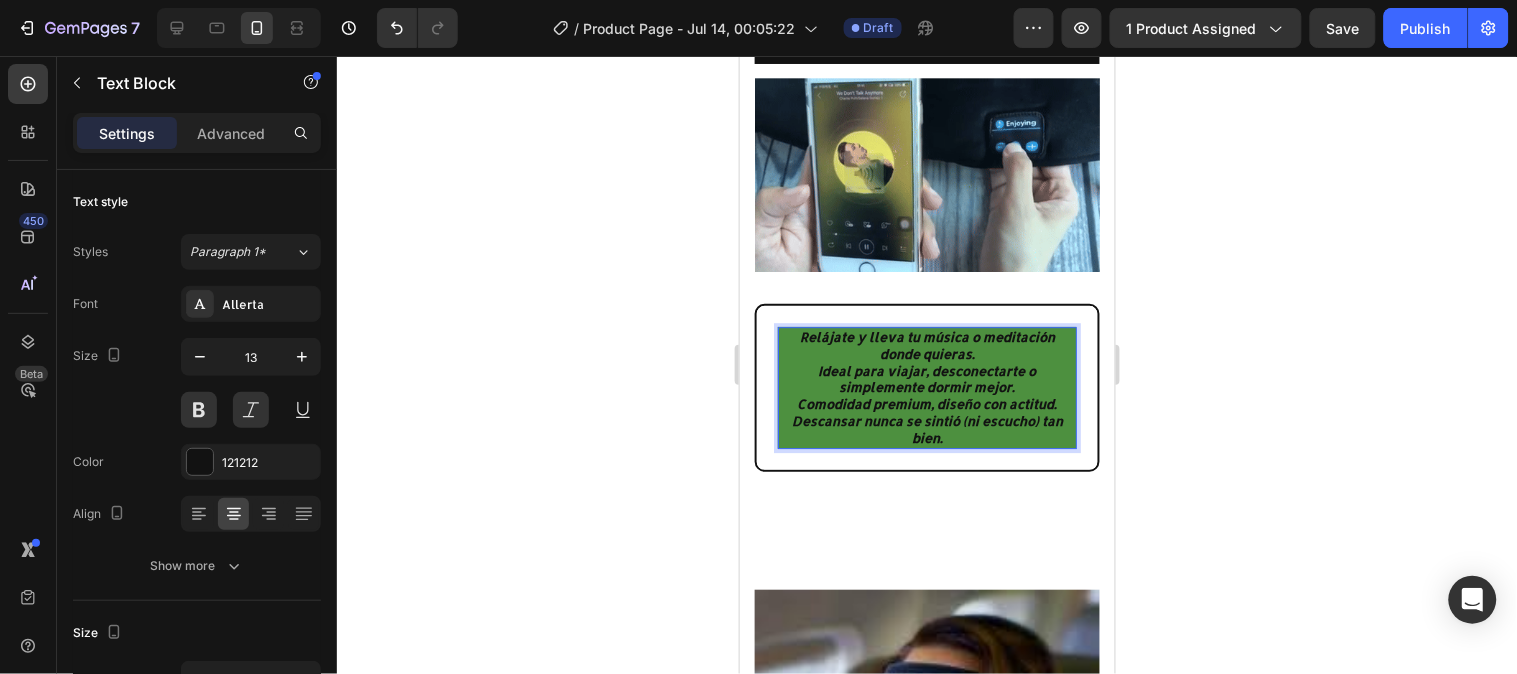 click on "Ideal para viajar, desconectarte o simplemente dormir mejor." at bounding box center [926, 379] 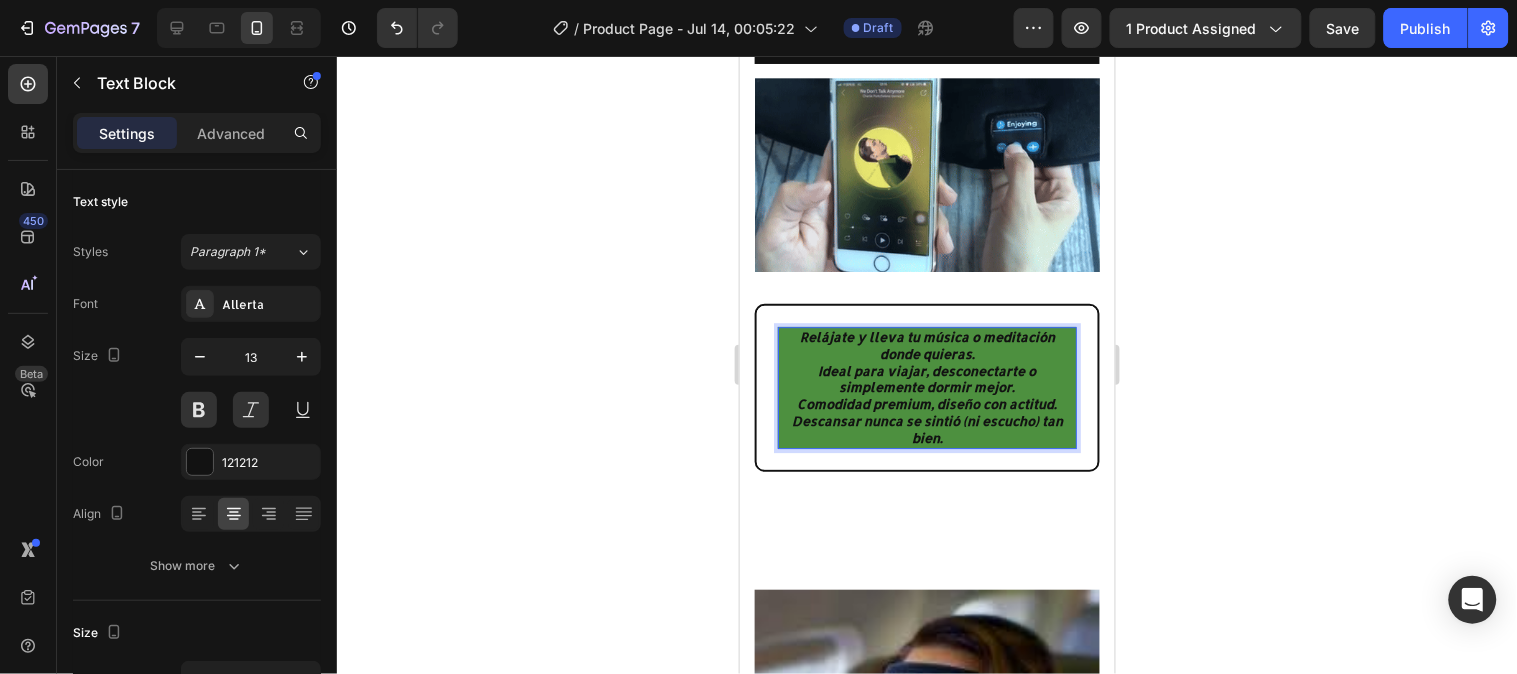 click on "Ideal para viajar, desconectarte o simplemente dormir mejor." at bounding box center [926, 379] 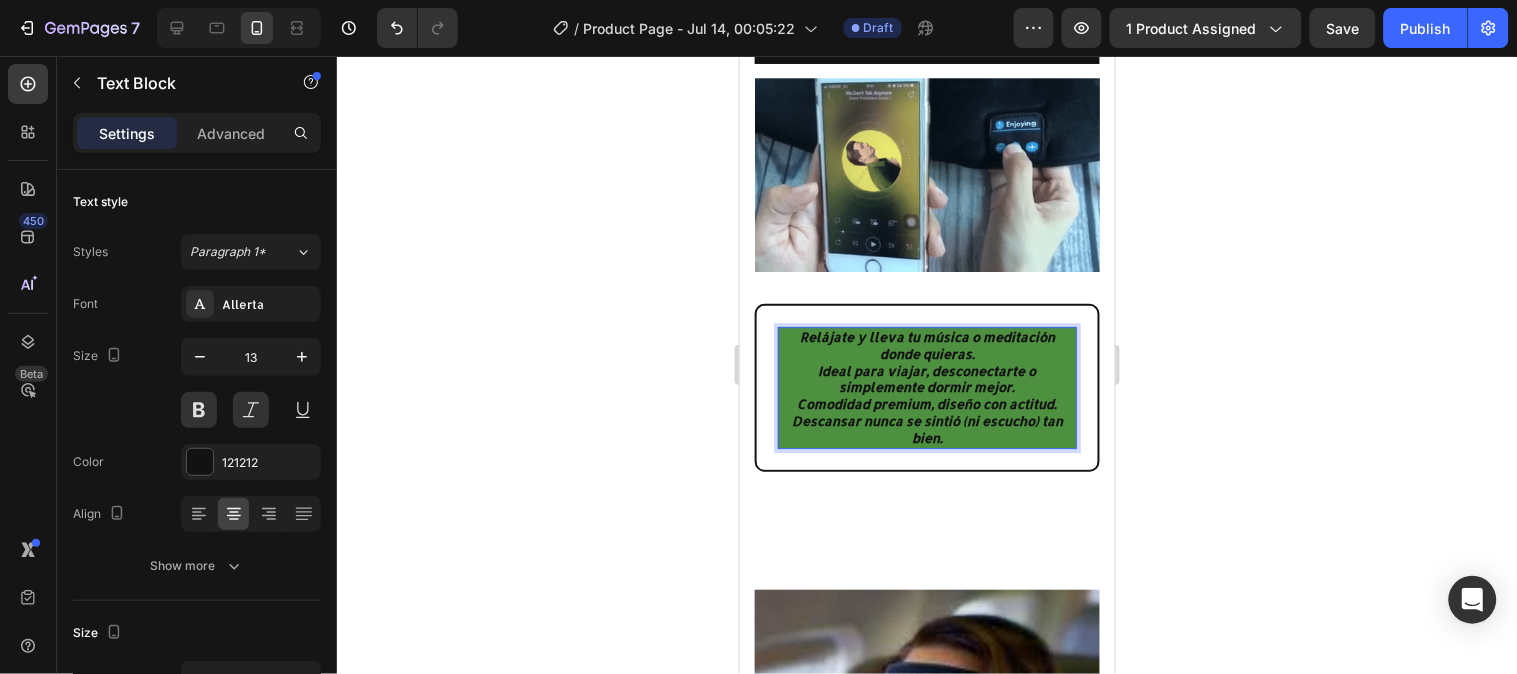 click on "Comodidad premium, diseño con actitud." at bounding box center [926, 403] 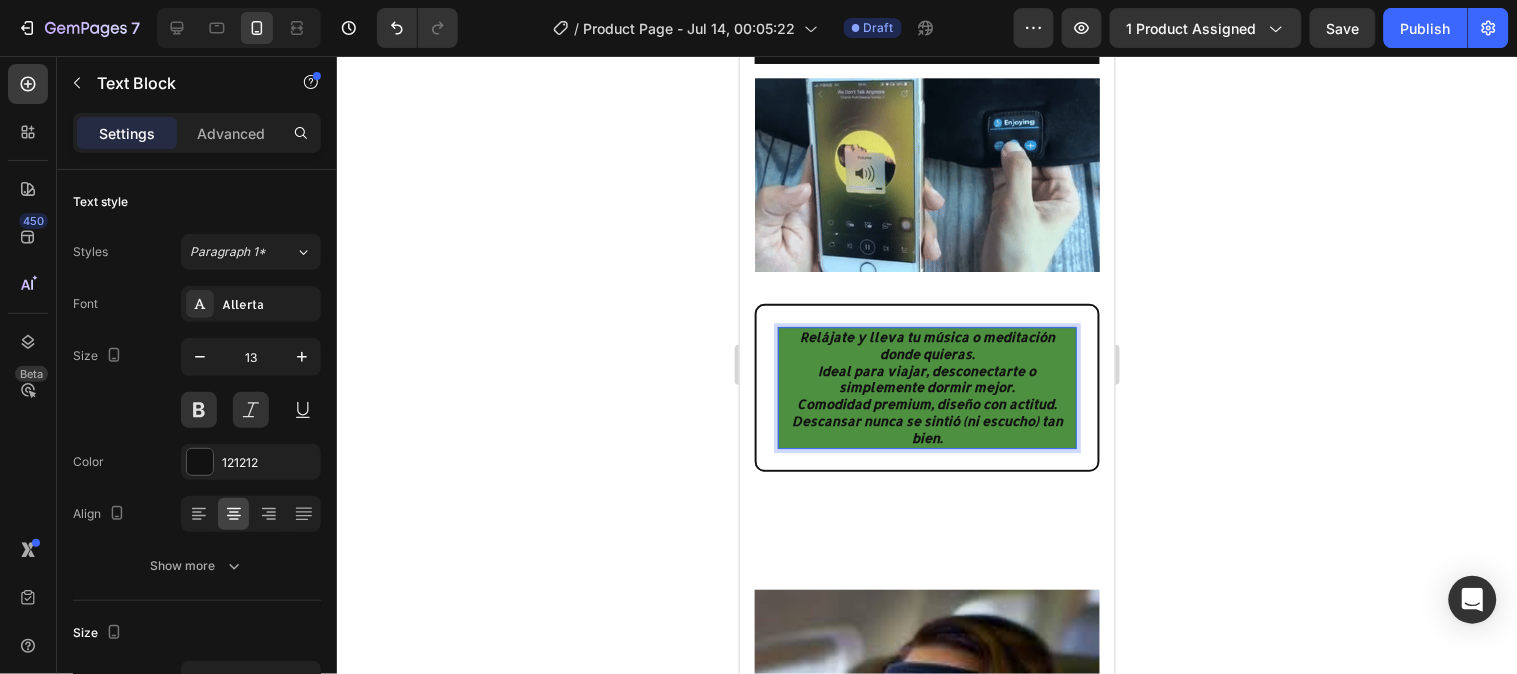 click on "Descansar nunca se sintió (ni escucho) tan bien." at bounding box center [926, 429] 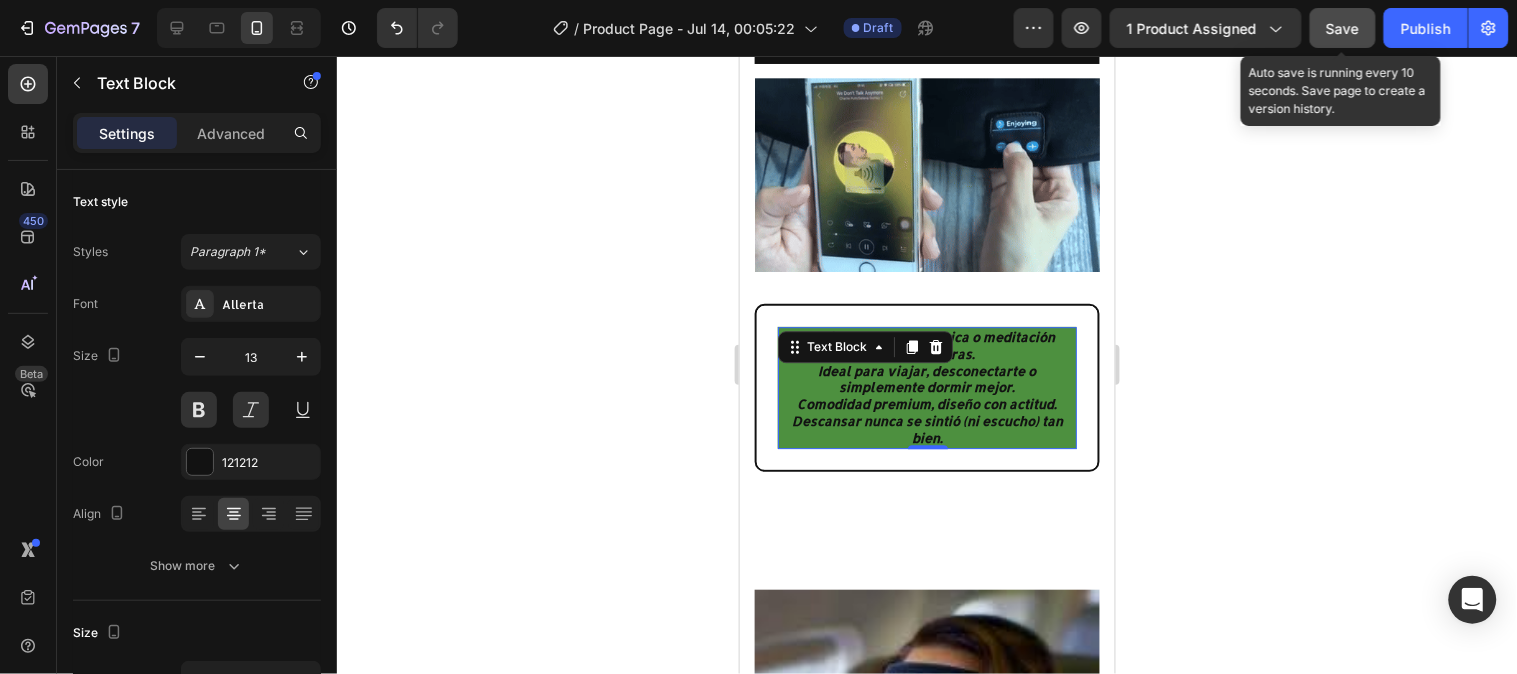 click on "Save" 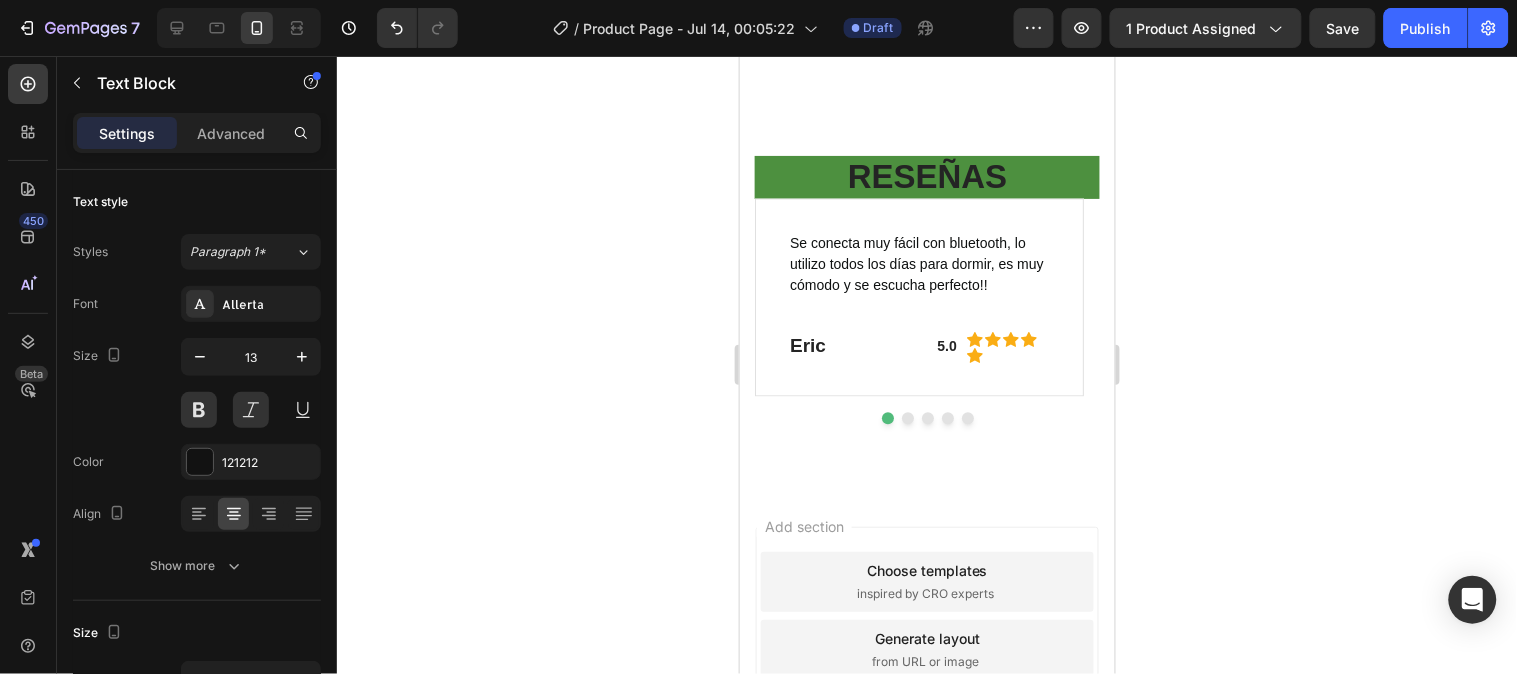 scroll, scrollTop: 2852, scrollLeft: 0, axis: vertical 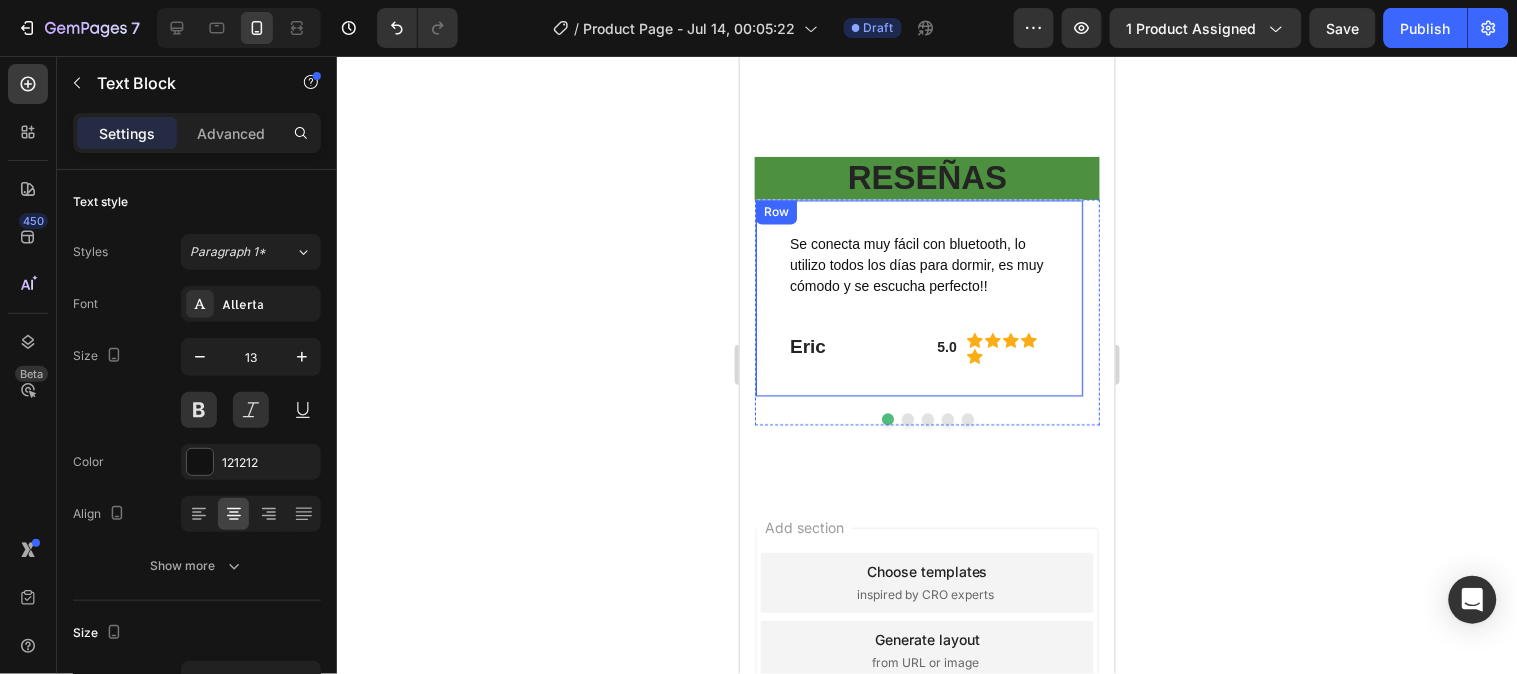click on "Se conecta muy fácil con bluetooth, lo utilizo todos los días para dormir, es muy cómodo y se escucha perfecto!! Text block [FIRST] Heading 5.0 Text block Icon Icon Icon Icon Icon Icon List Hoz Row Row" at bounding box center [918, 298] 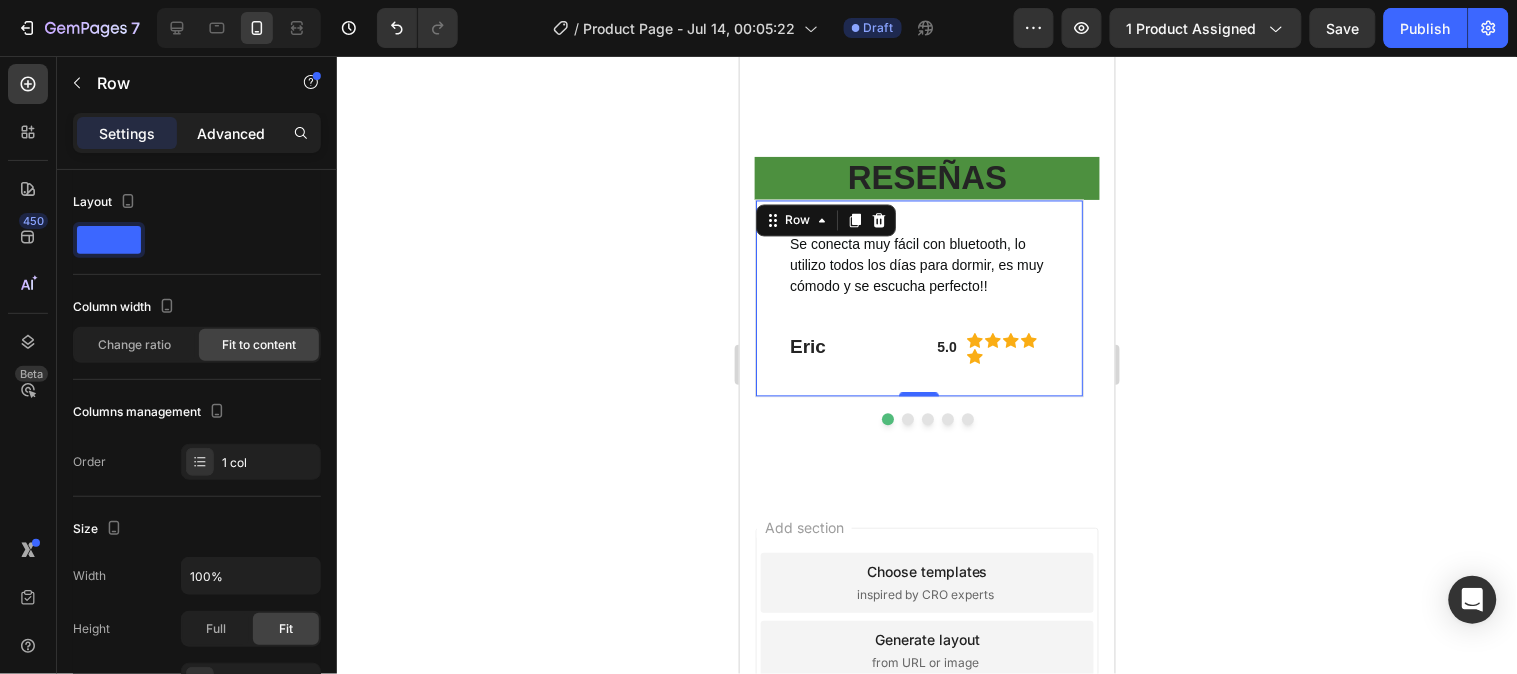 click on "Advanced" at bounding box center [231, 133] 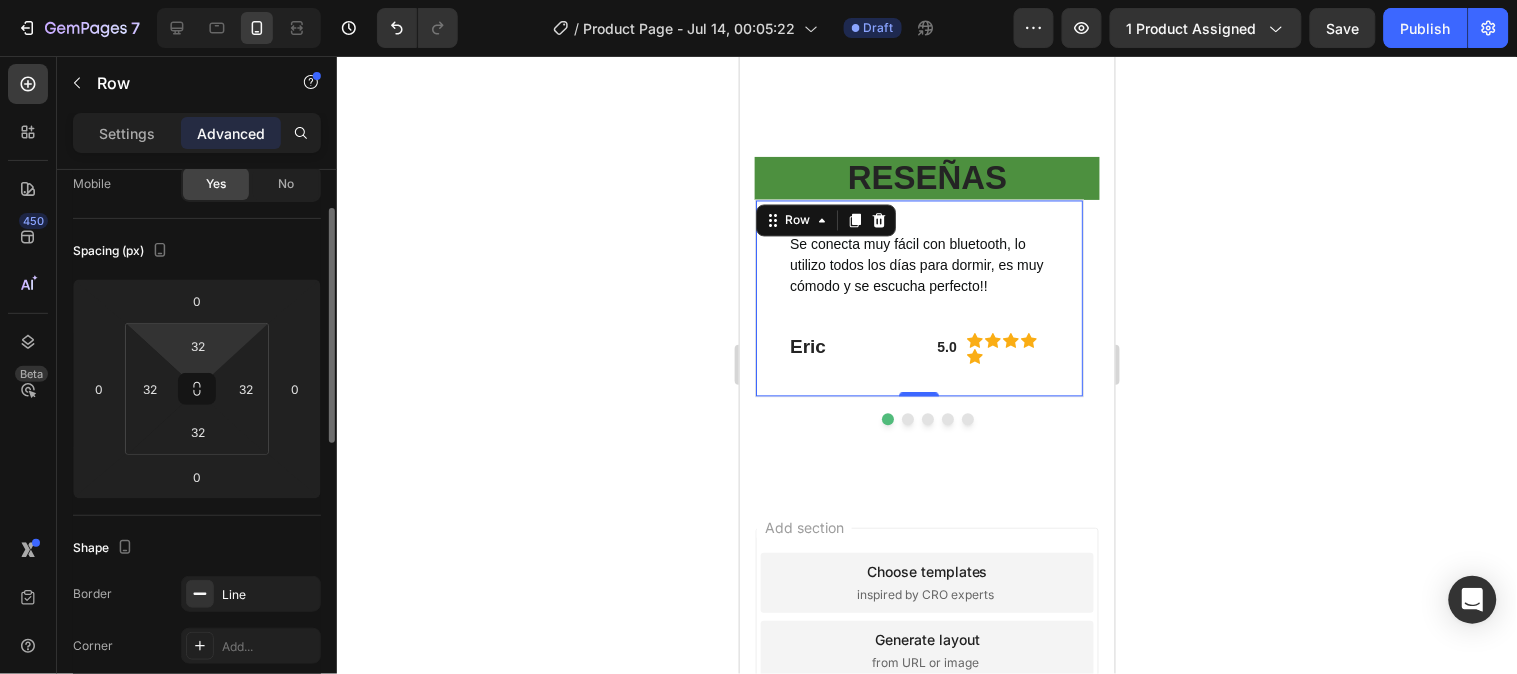 scroll, scrollTop: 0, scrollLeft: 0, axis: both 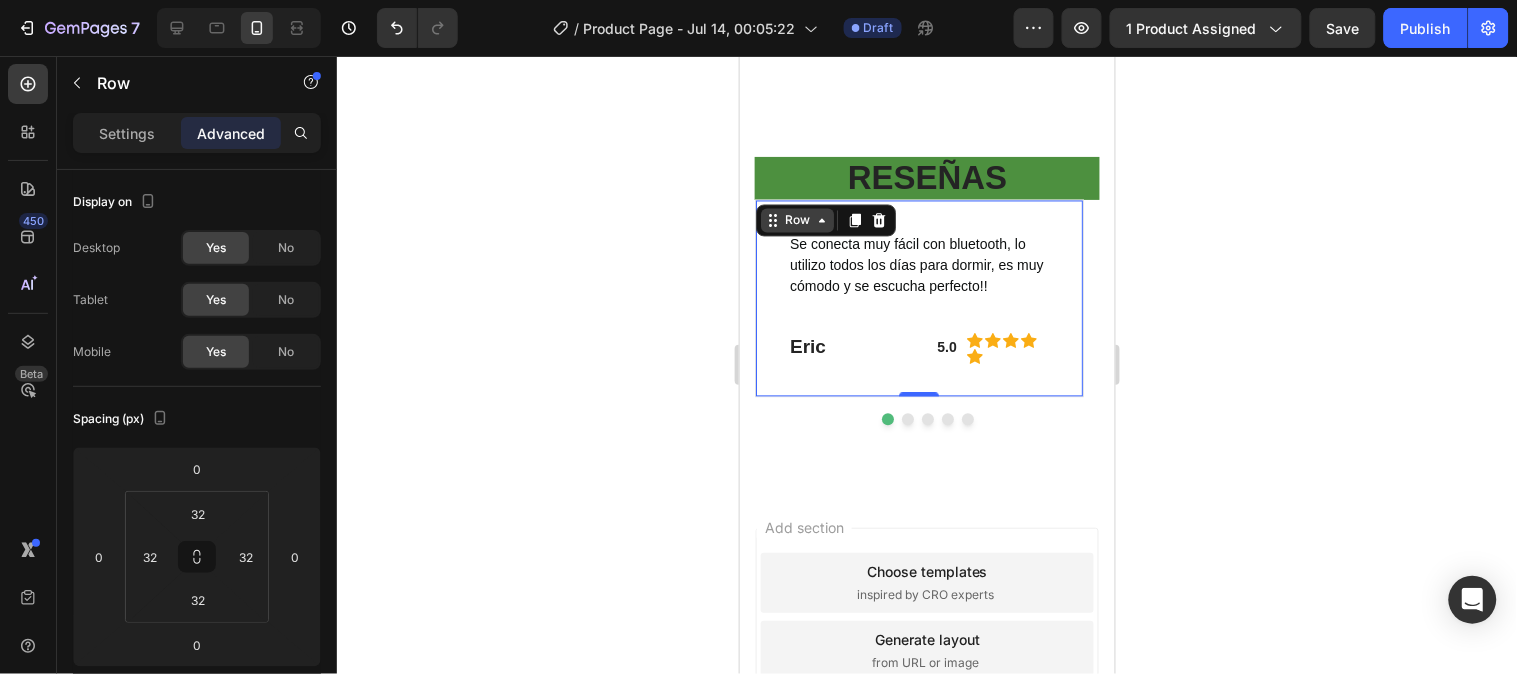click on "Row" at bounding box center [796, 220] 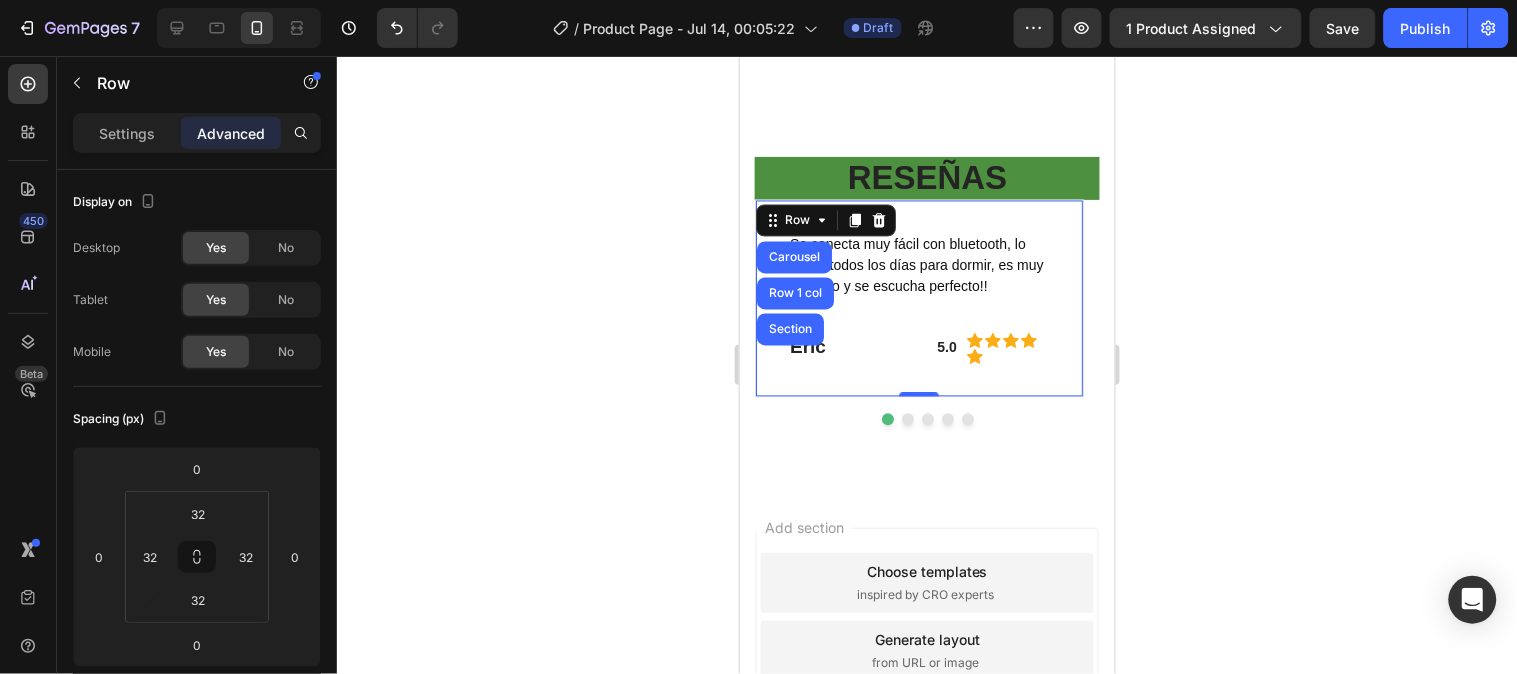 click 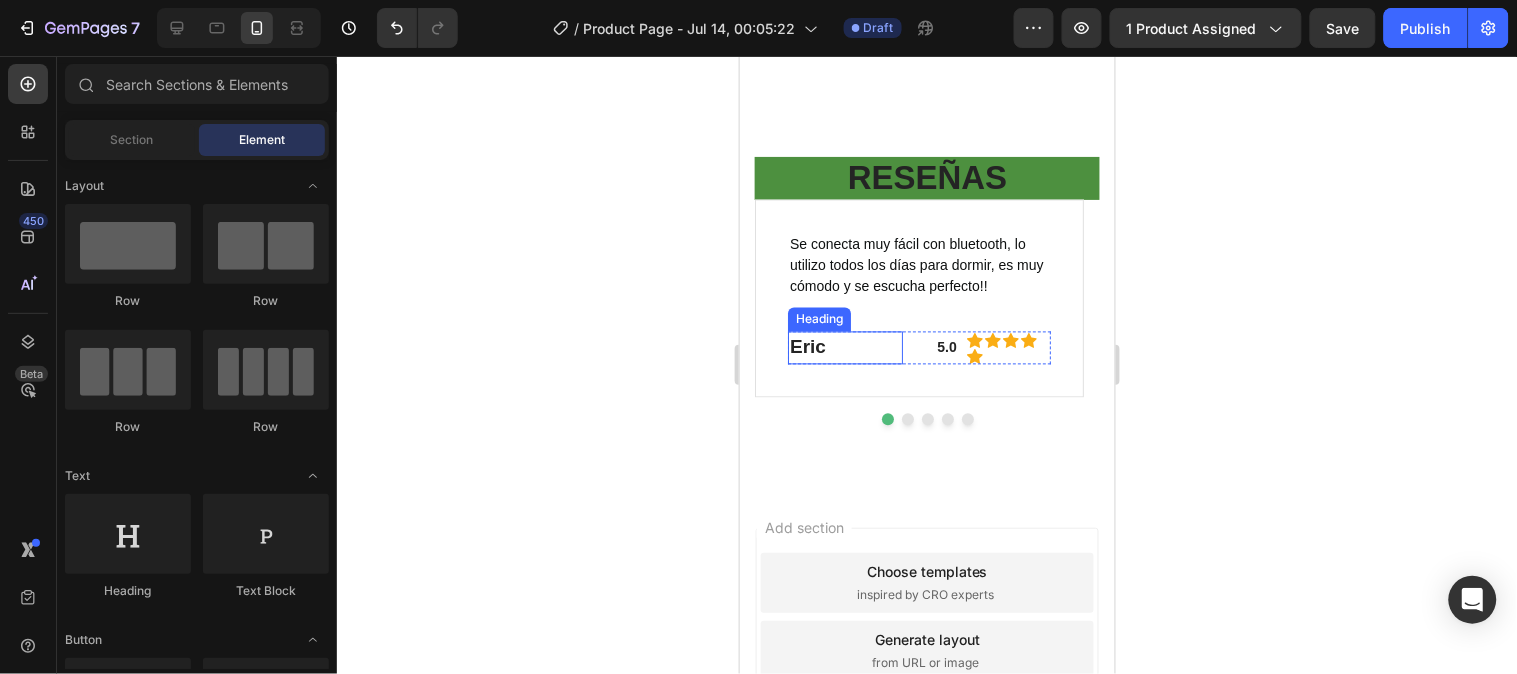 click on "Eric" at bounding box center (844, 347) 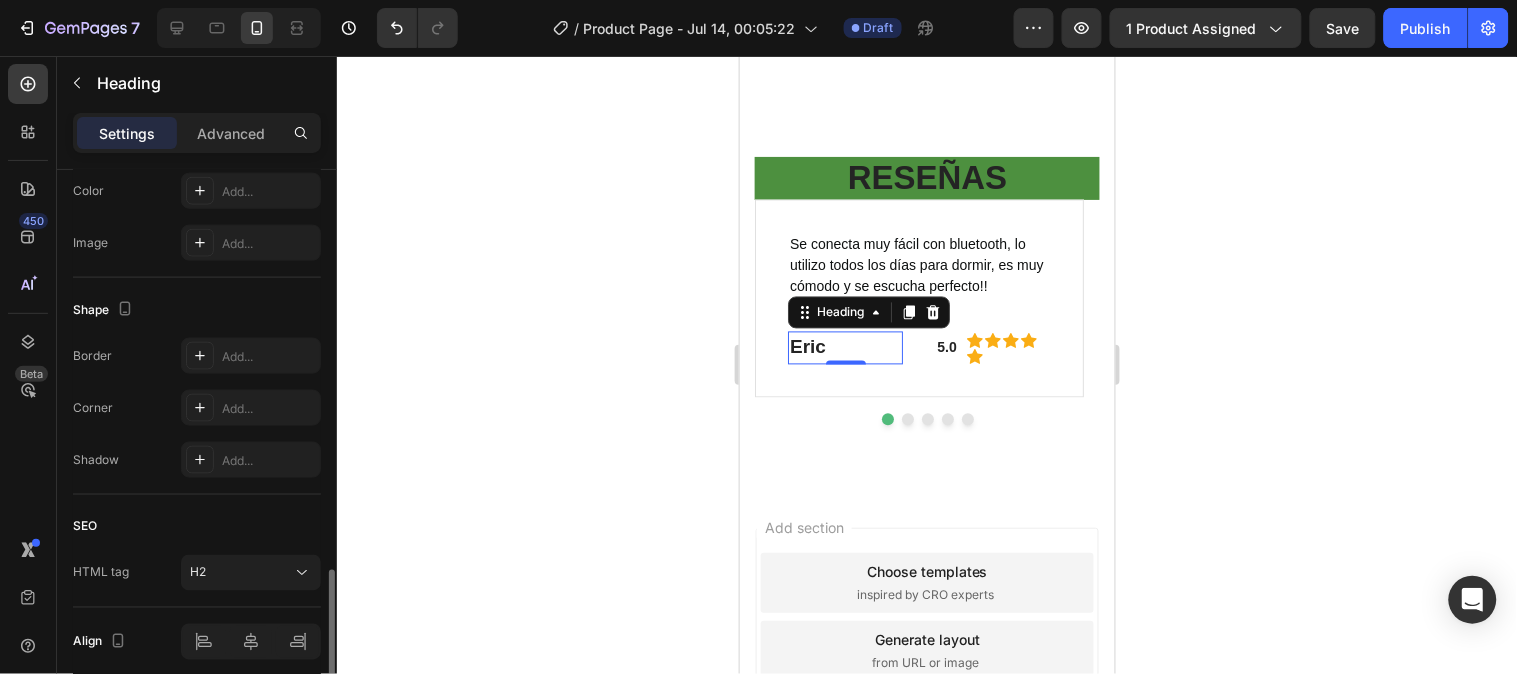 scroll, scrollTop: 737, scrollLeft: 0, axis: vertical 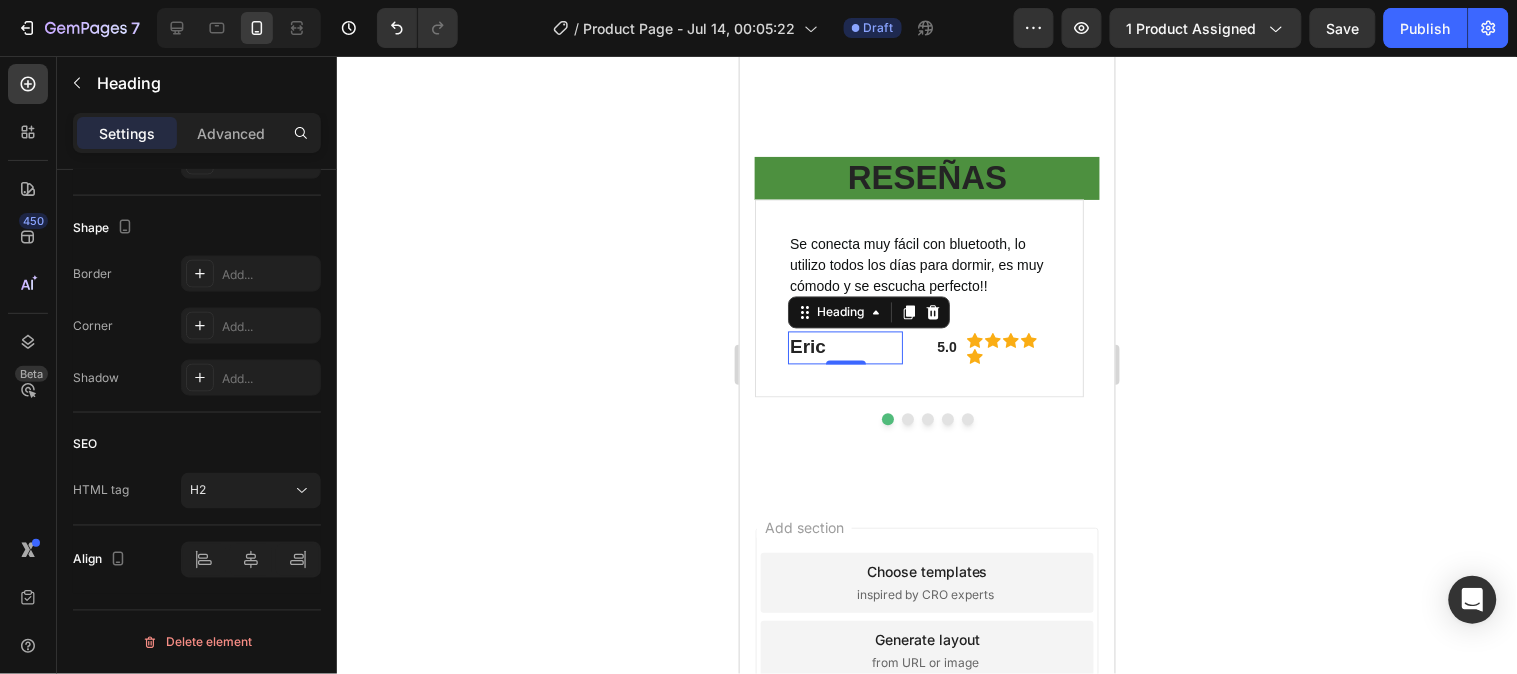 click 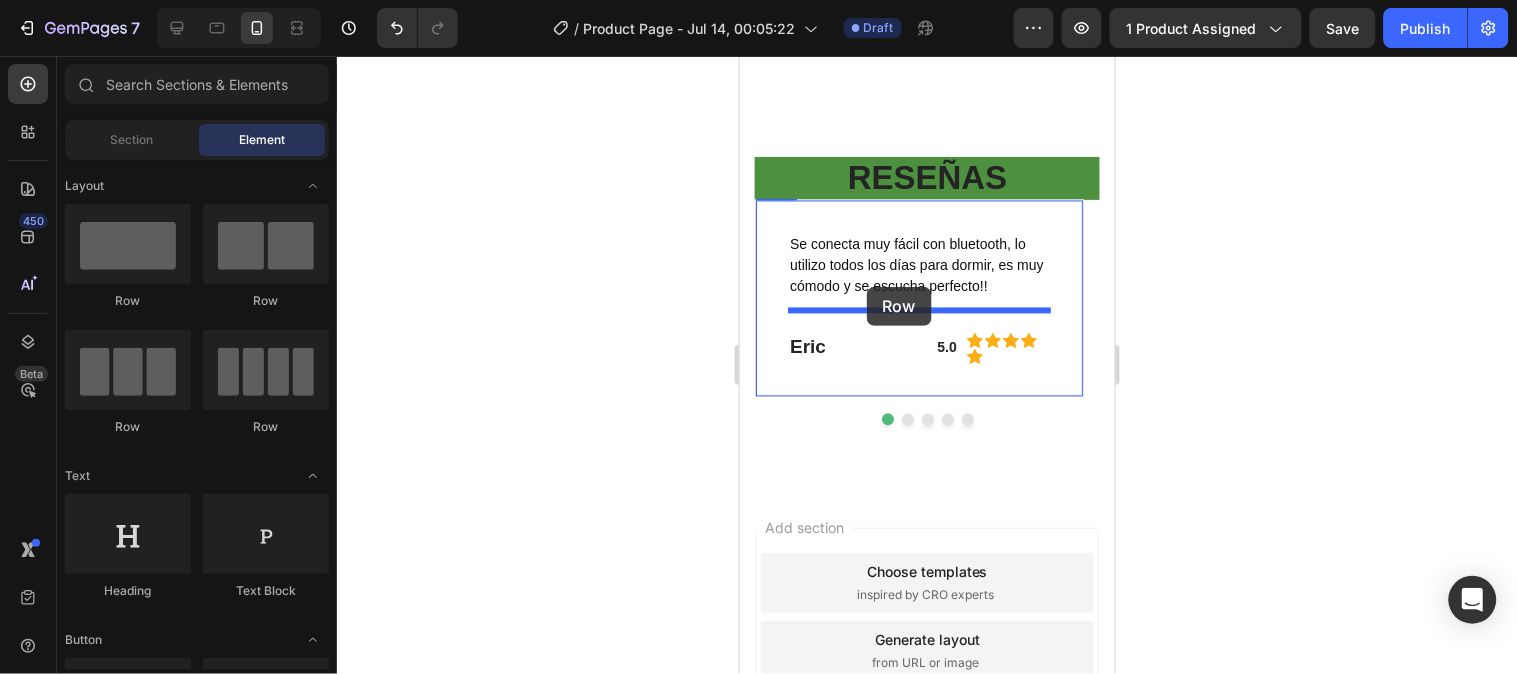 drag, startPoint x: 892, startPoint y: 296, endPoint x: 866, endPoint y: 286, distance: 27.856777 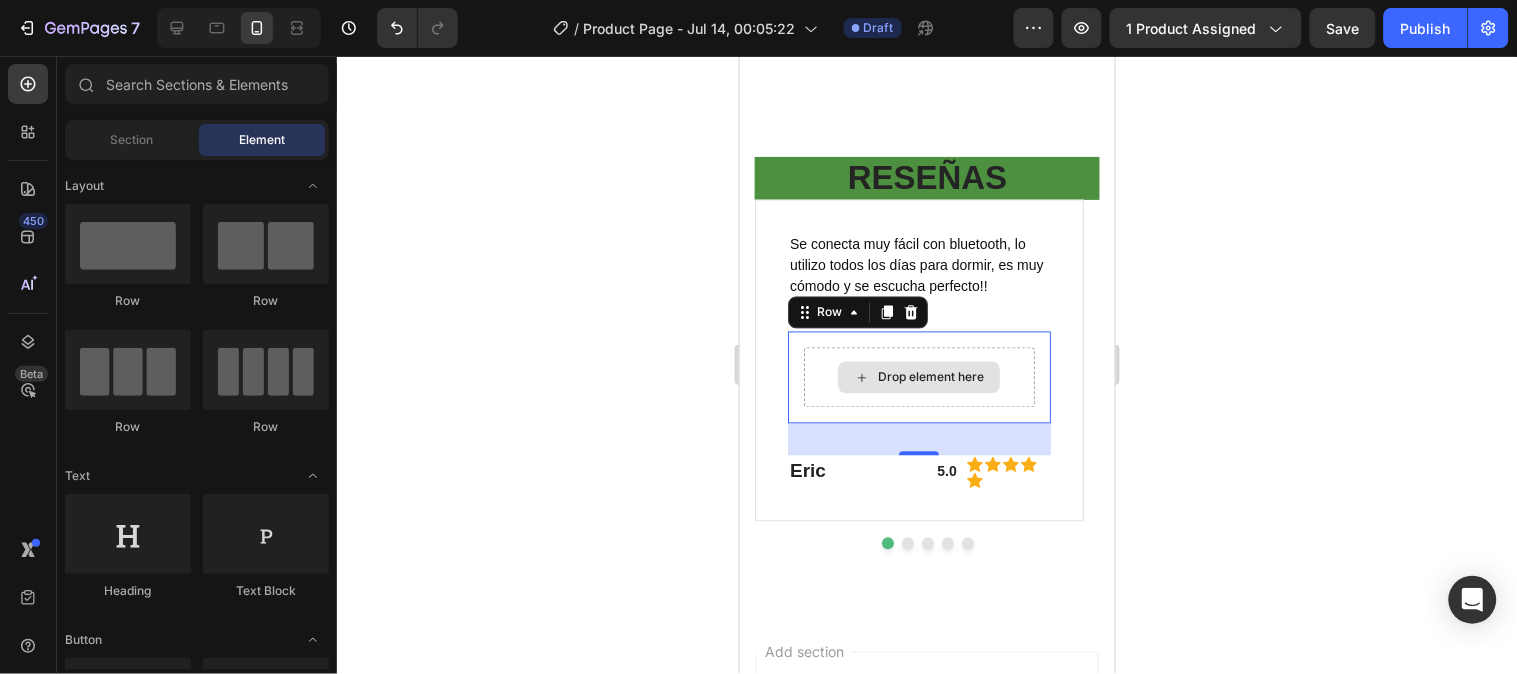 click on "Drop element here" at bounding box center (930, 377) 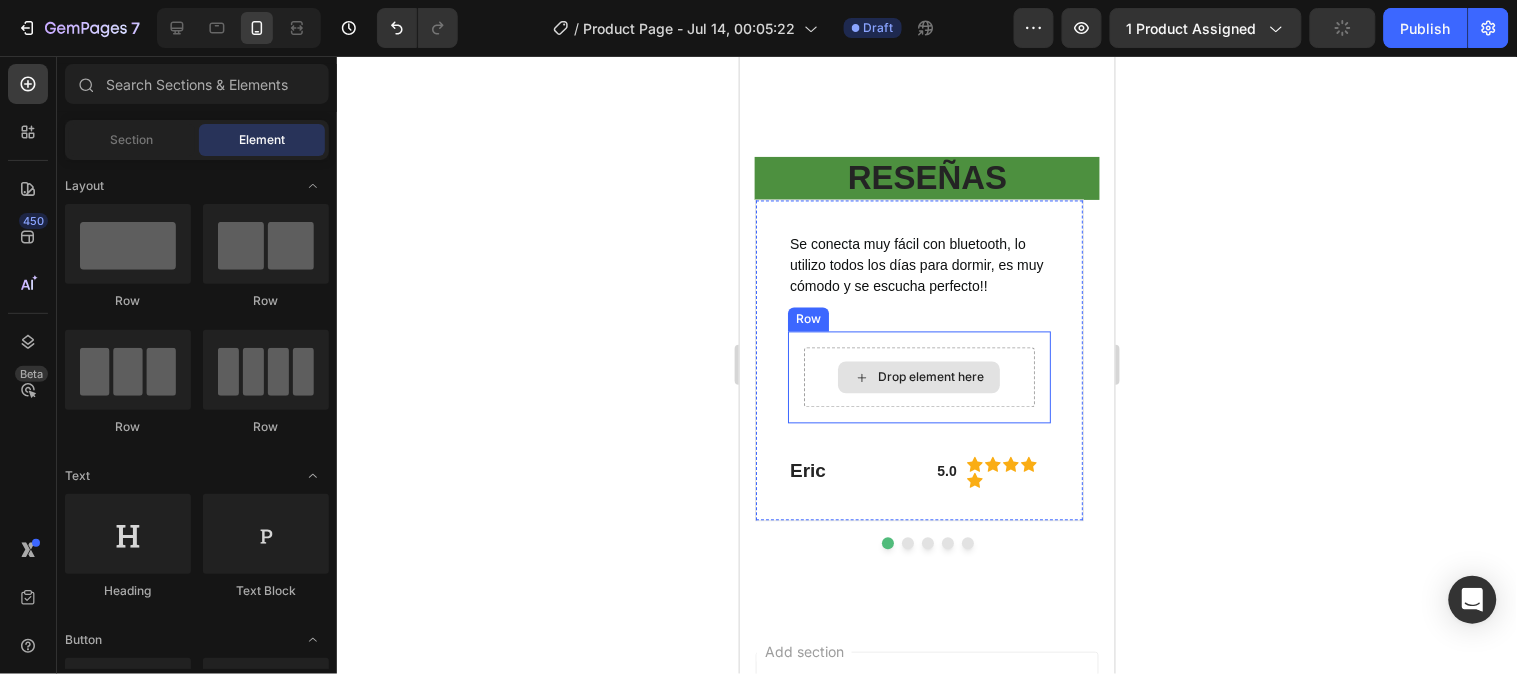 click 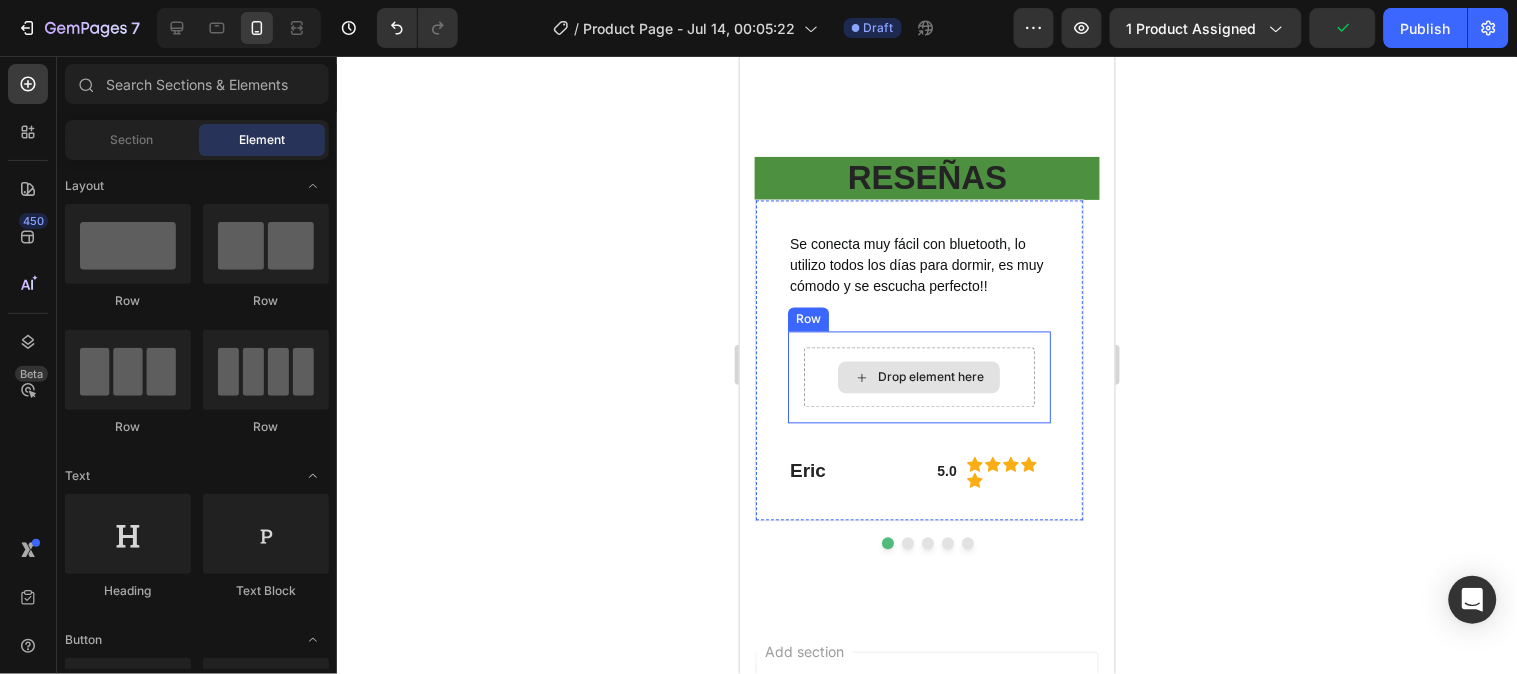 click 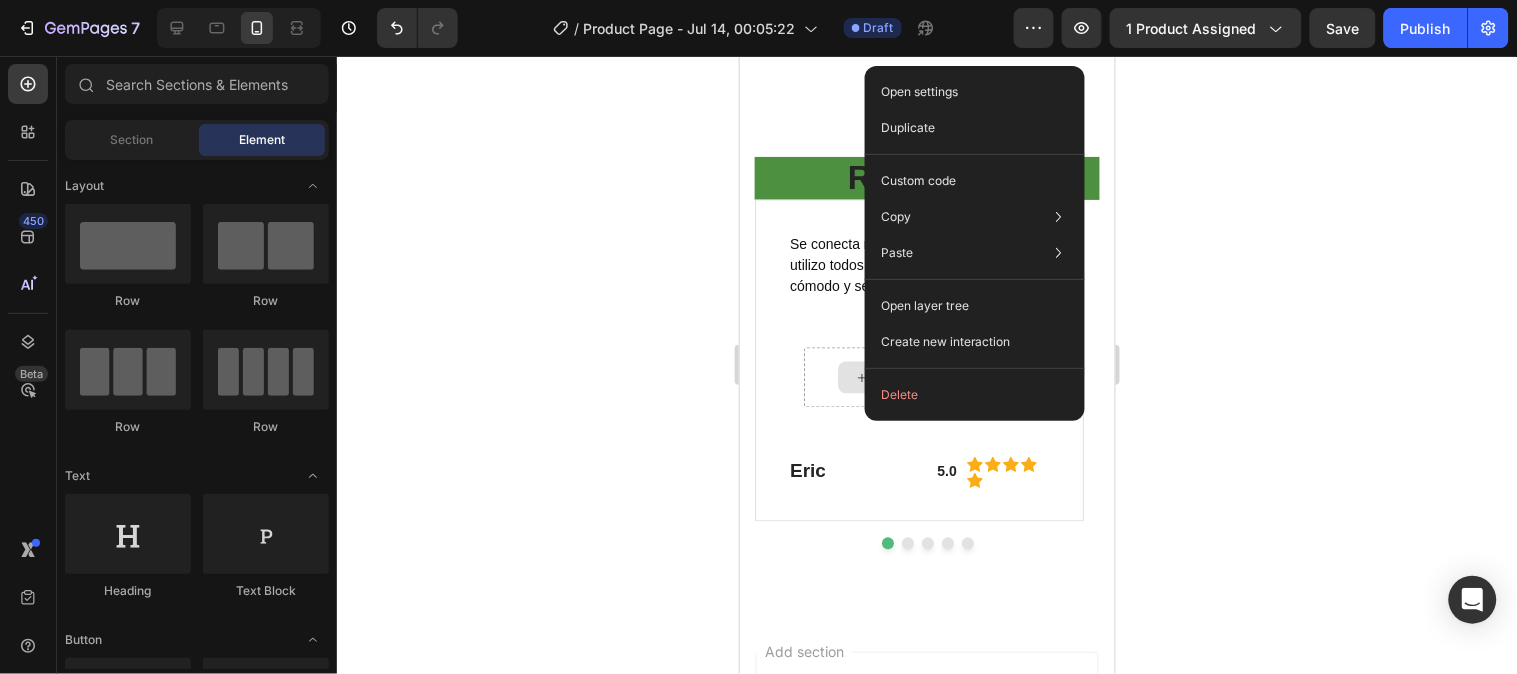 click 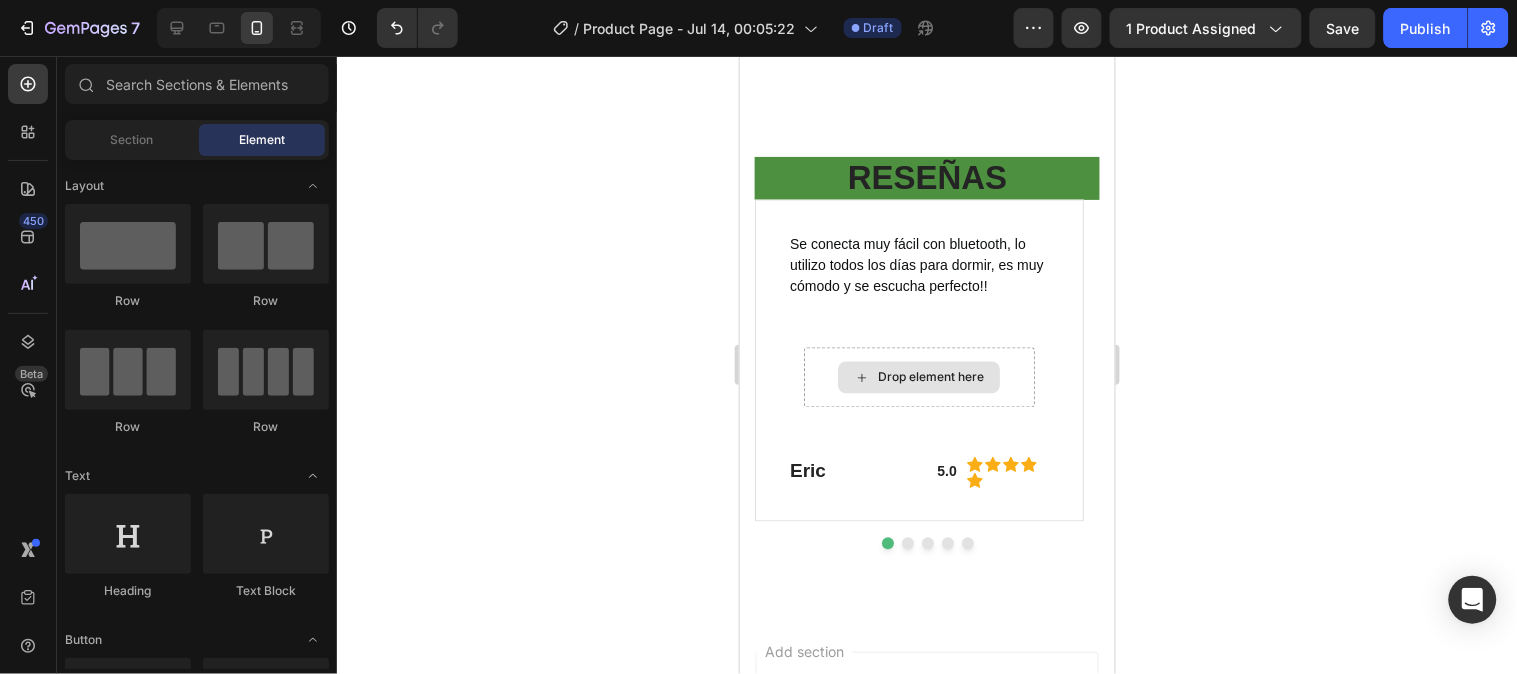 click 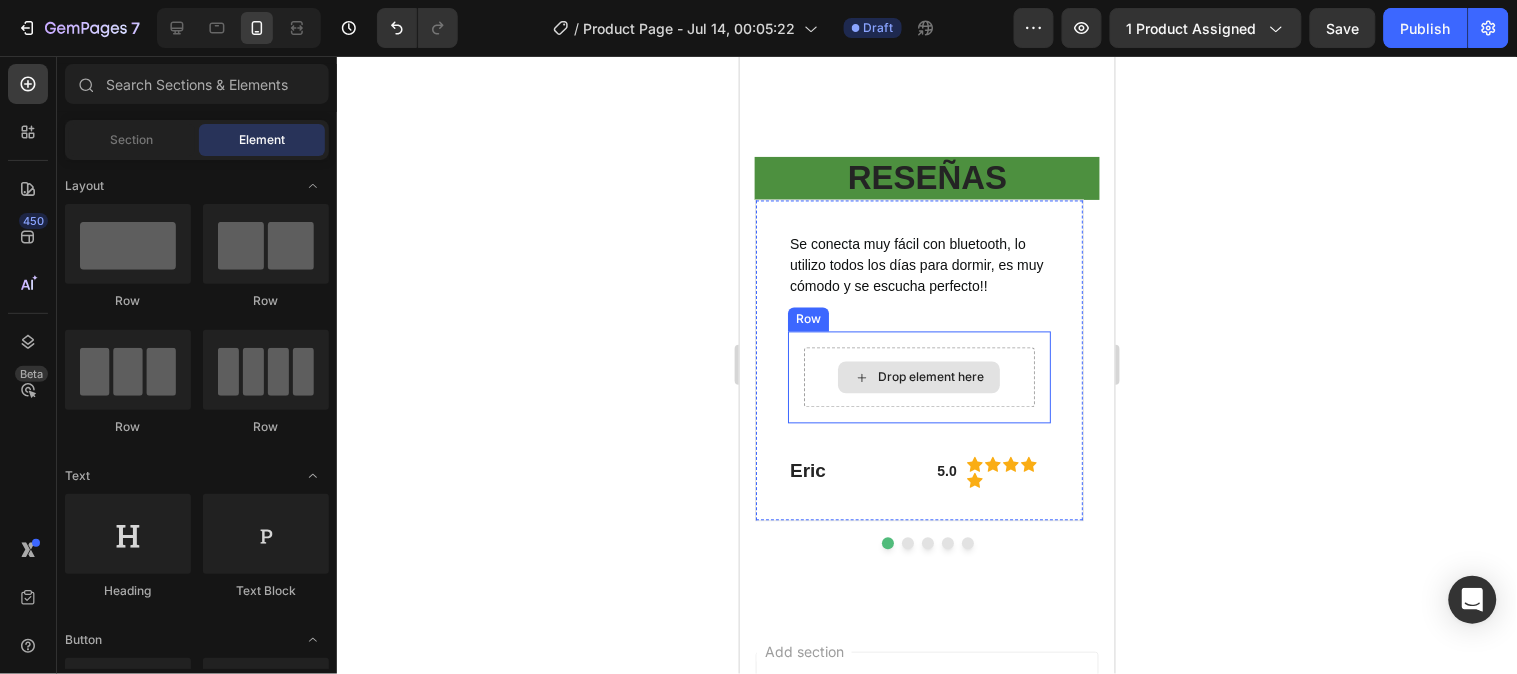 click on "Drop element here" at bounding box center (930, 377) 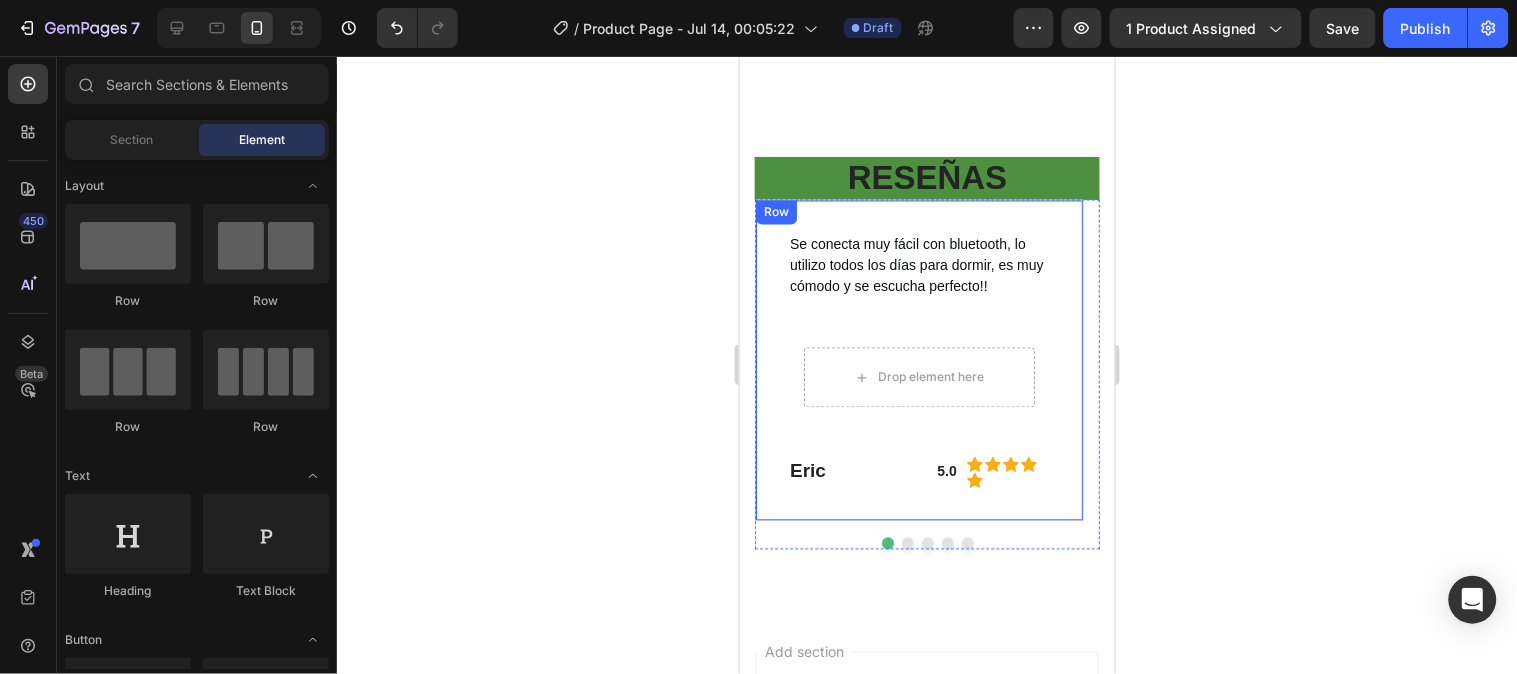 click on "Se conecta muy fácil con bluetooth, lo utilizo todos los días para dormir, es muy cómodo y se escucha perfecto!! Text block Drop element here Row [FIRST] Heading 5.0 Text block Icon Icon Icon Icon Icon Icon List Hoz Row Row Row" at bounding box center [918, 360] 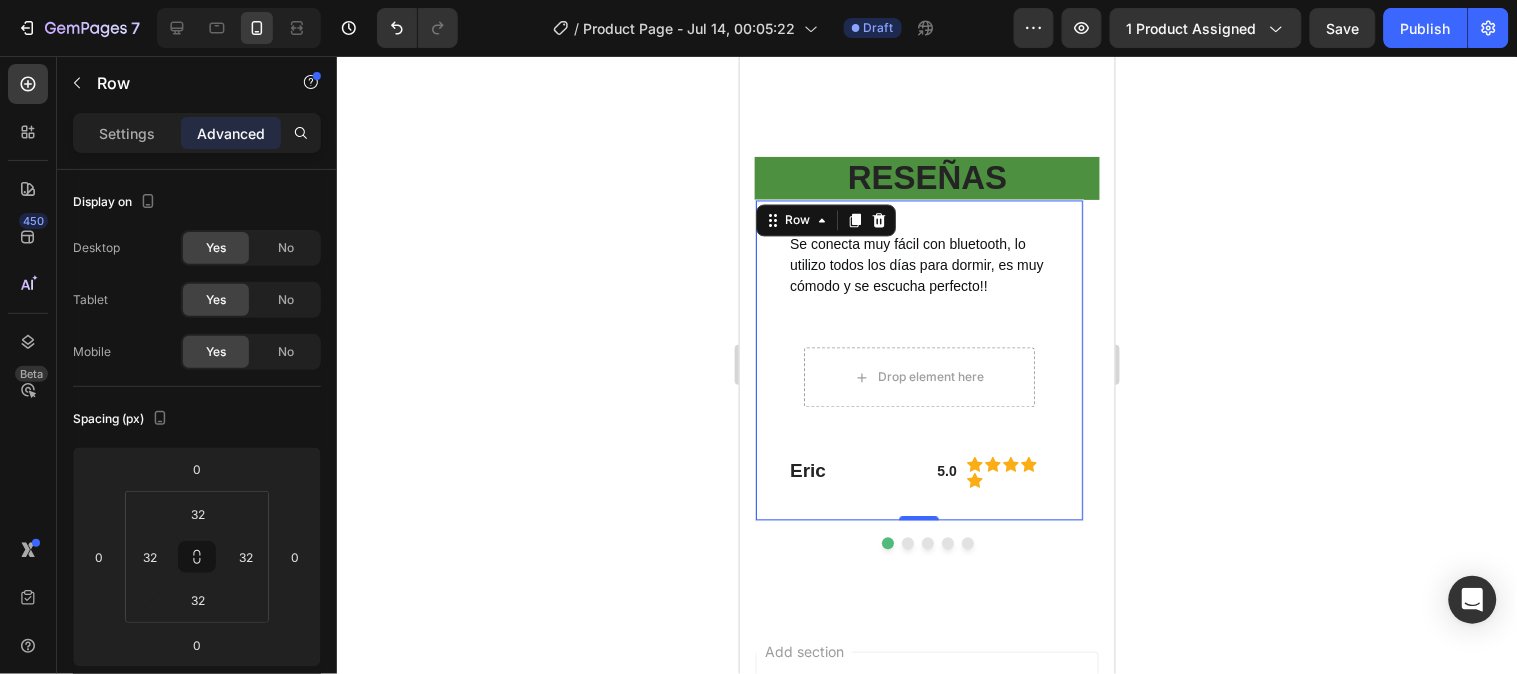 click on "Se conecta muy fácil con bluetooth, lo utilizo todos los días para dormir, es muy cómodo y se escucha perfecto!! Text block Drop element here Row [FIRST] Heading 5.0 Text block Icon Icon Icon Icon Icon Icon List Hoz Row Row Row 0" at bounding box center (918, 360) 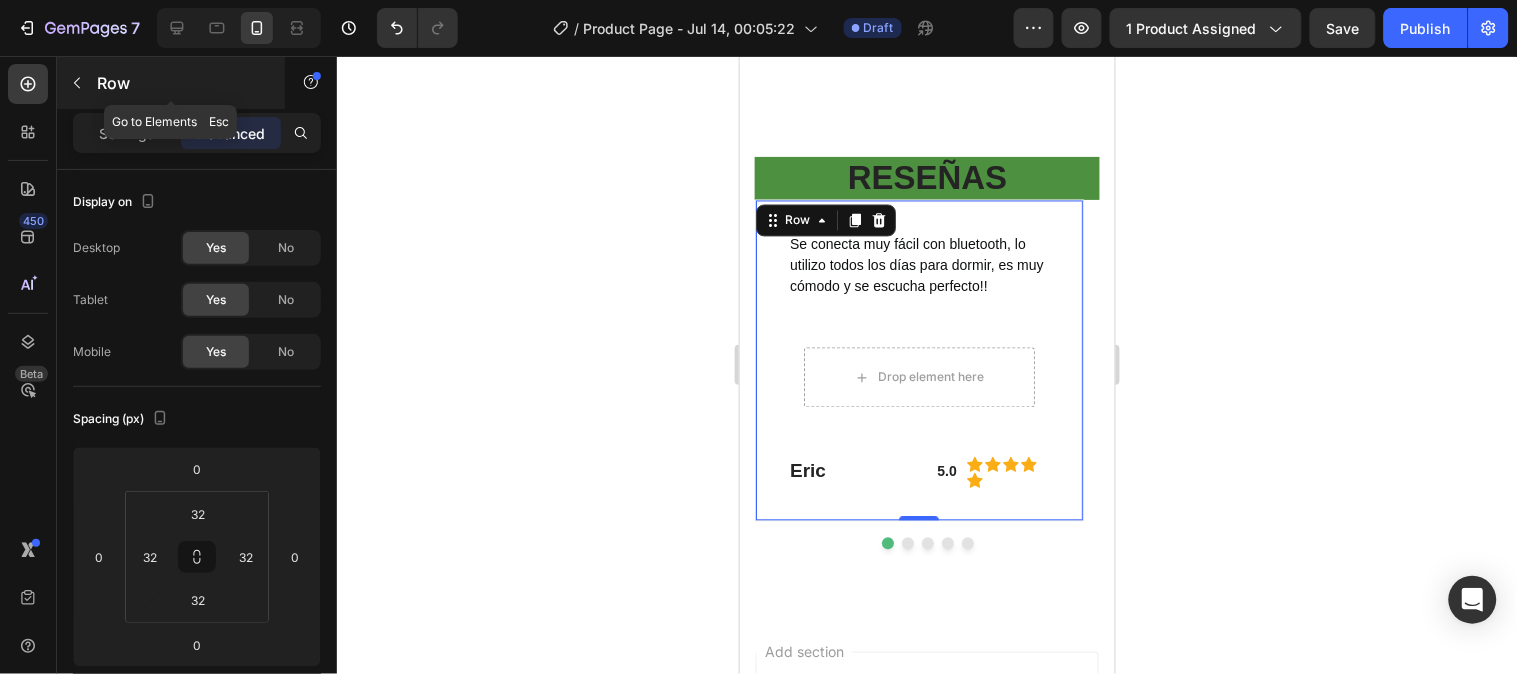 click 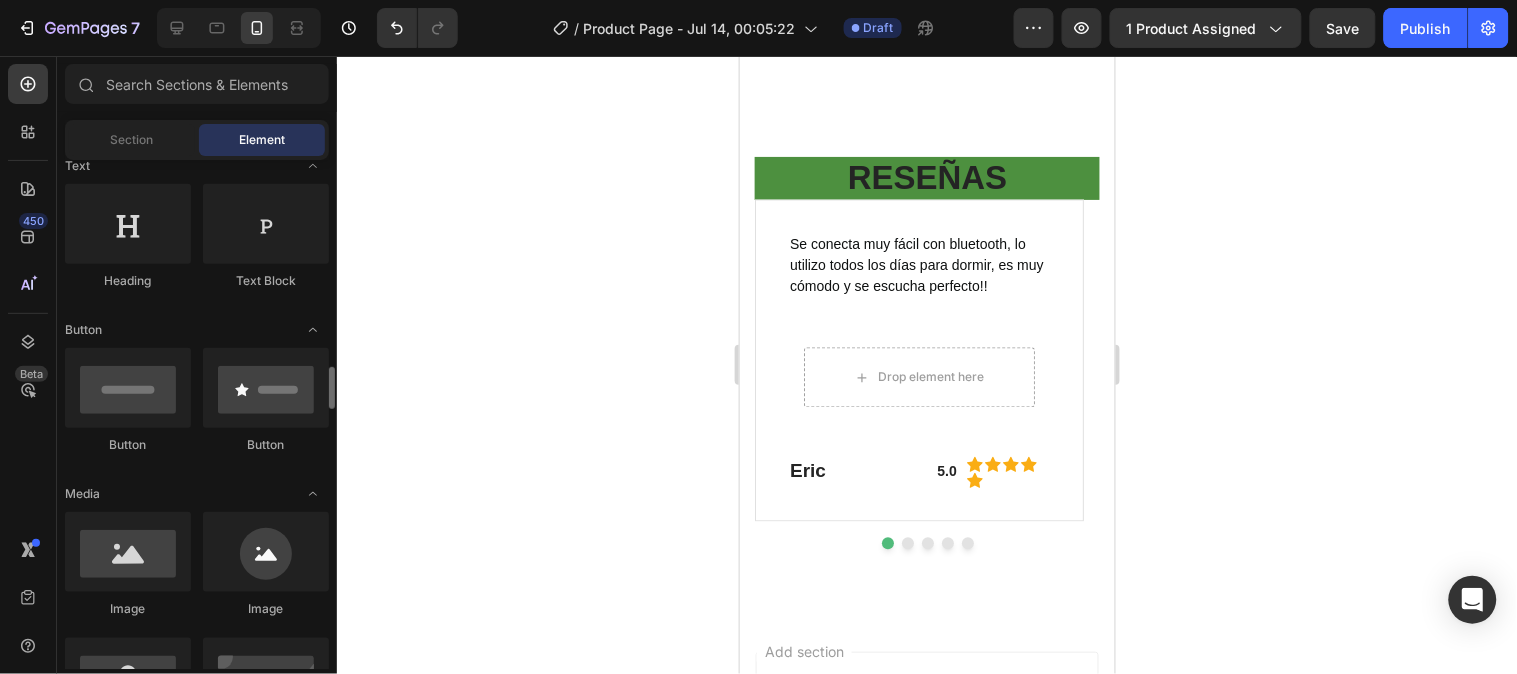 scroll, scrollTop: 563, scrollLeft: 0, axis: vertical 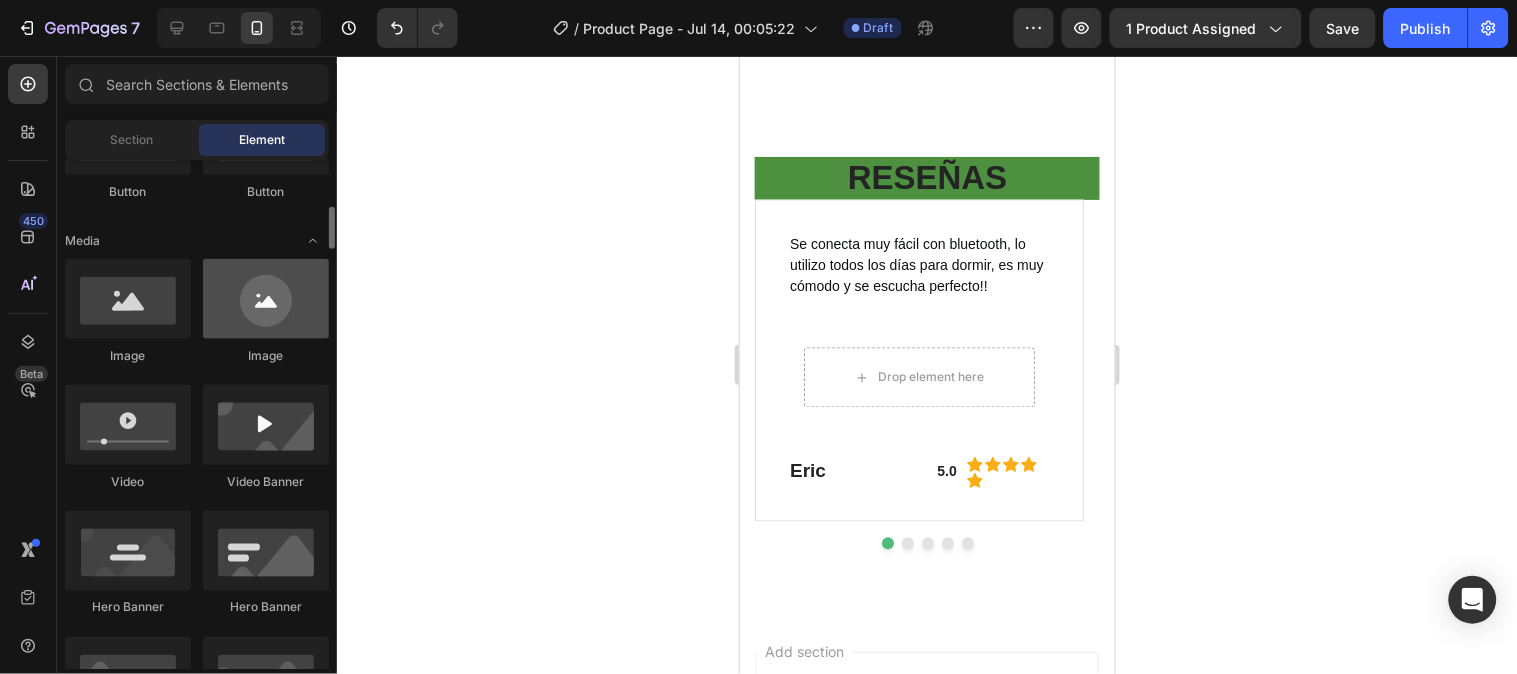 click at bounding box center [266, 299] 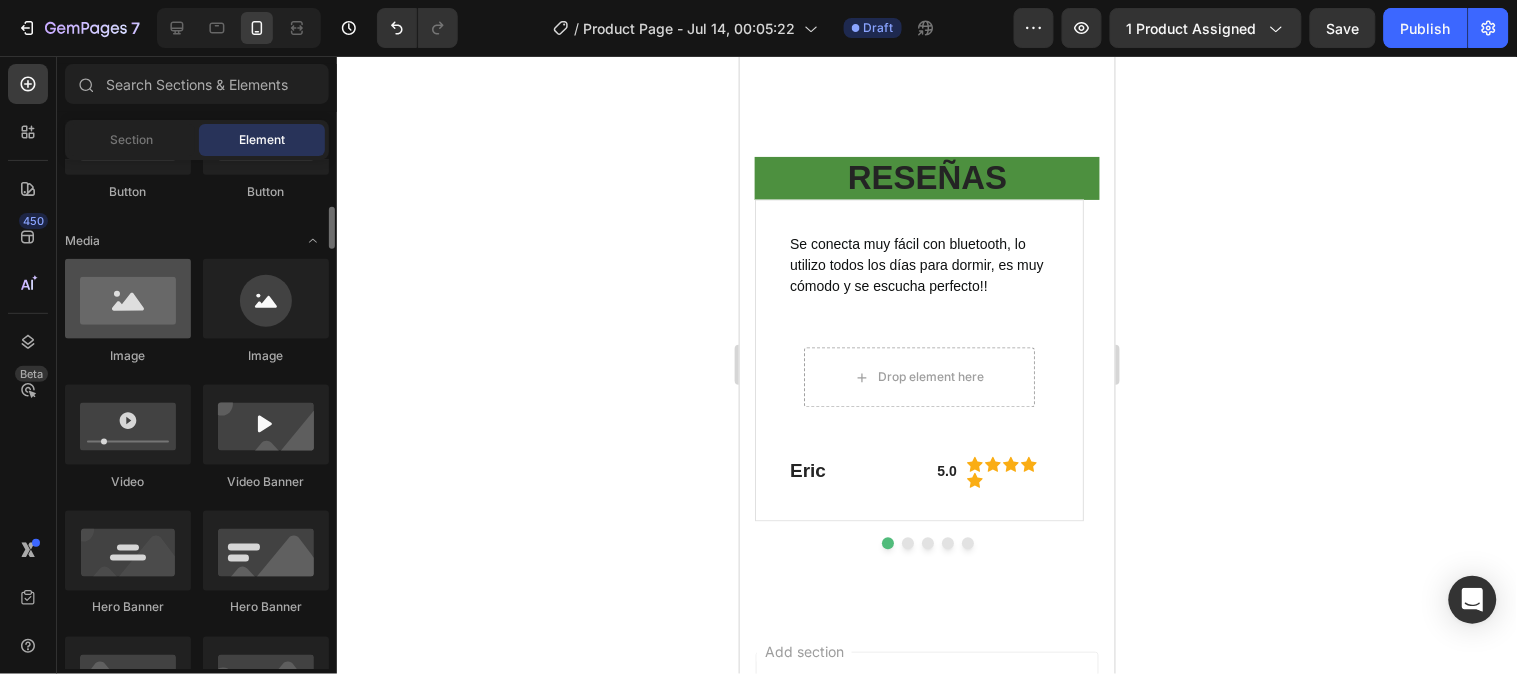 click at bounding box center (128, 299) 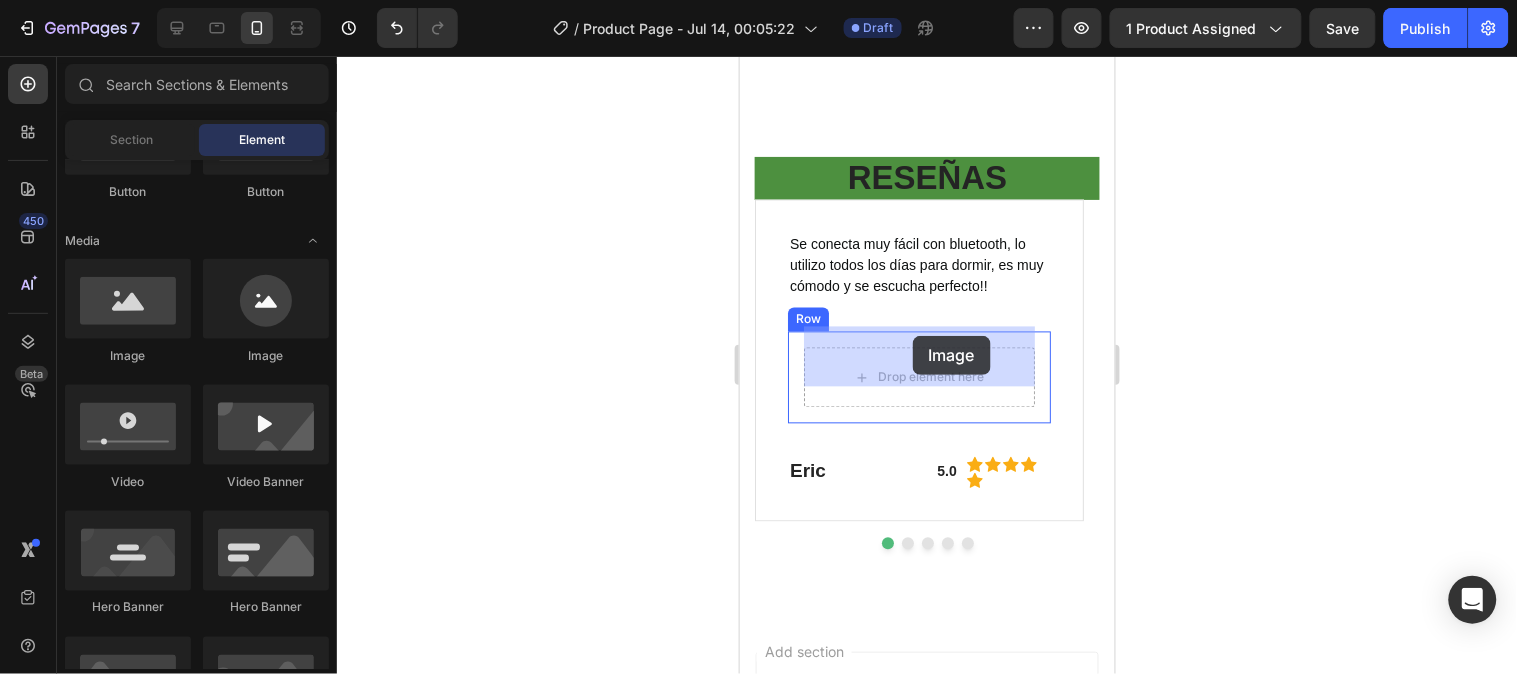 drag, startPoint x: 881, startPoint y: 369, endPoint x: 912, endPoint y: 335, distance: 46.010868 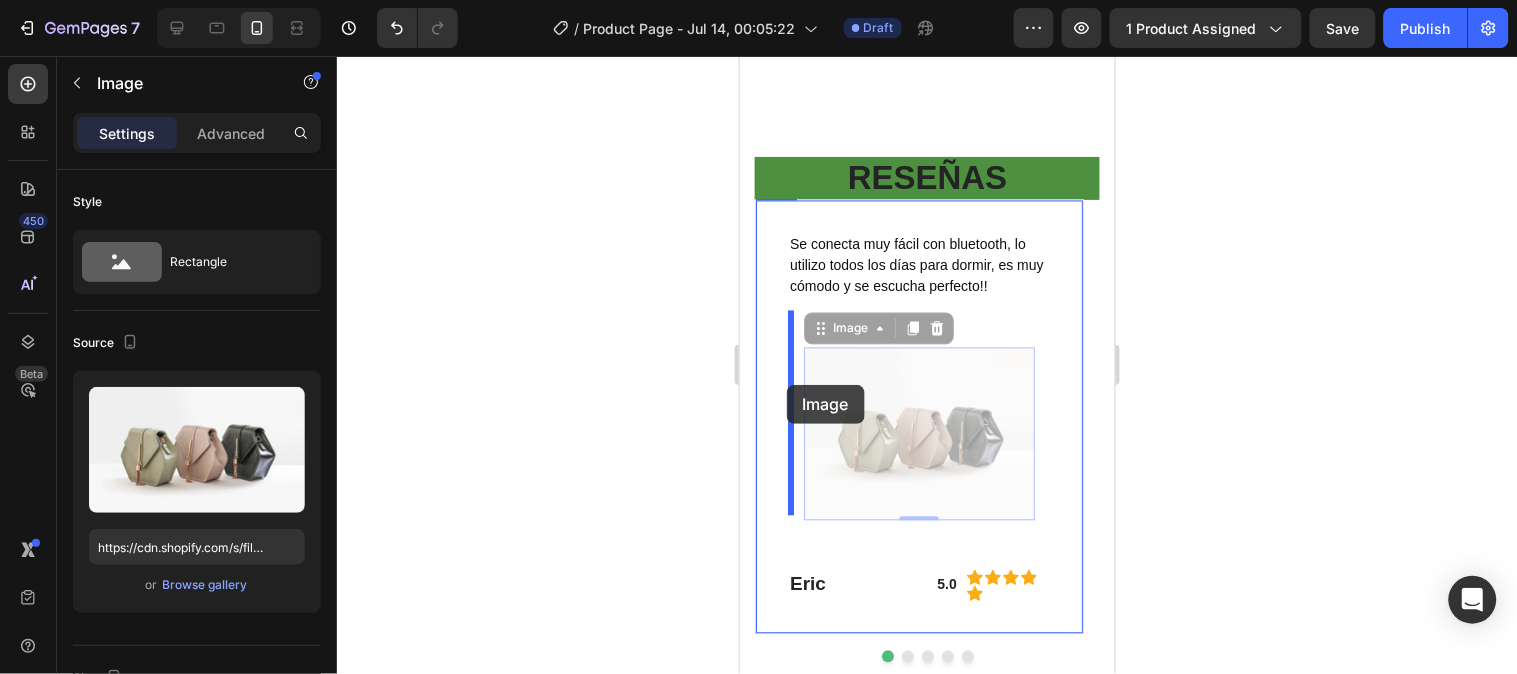 drag, startPoint x: 838, startPoint y: 383, endPoint x: 786, endPoint y: 384, distance: 52.009613 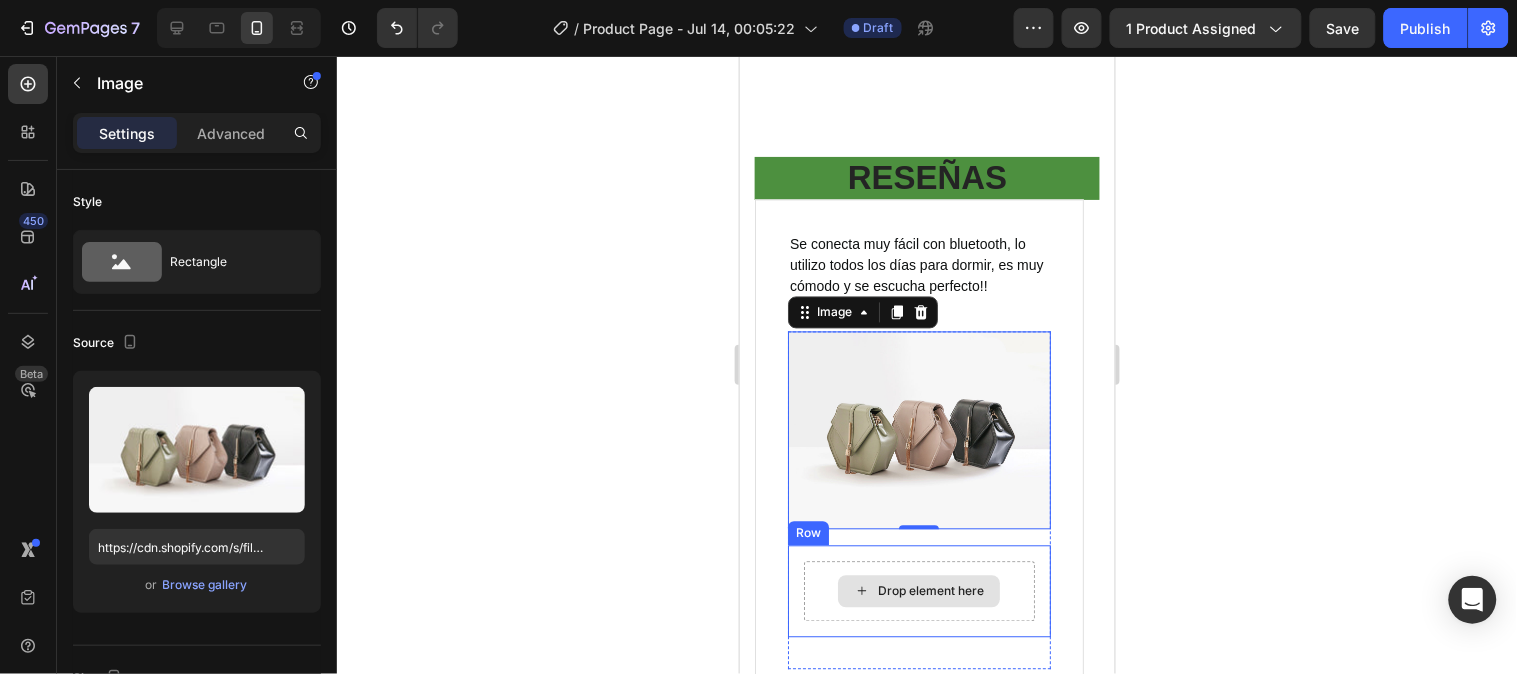 click on "Drop element here" at bounding box center [918, 591] 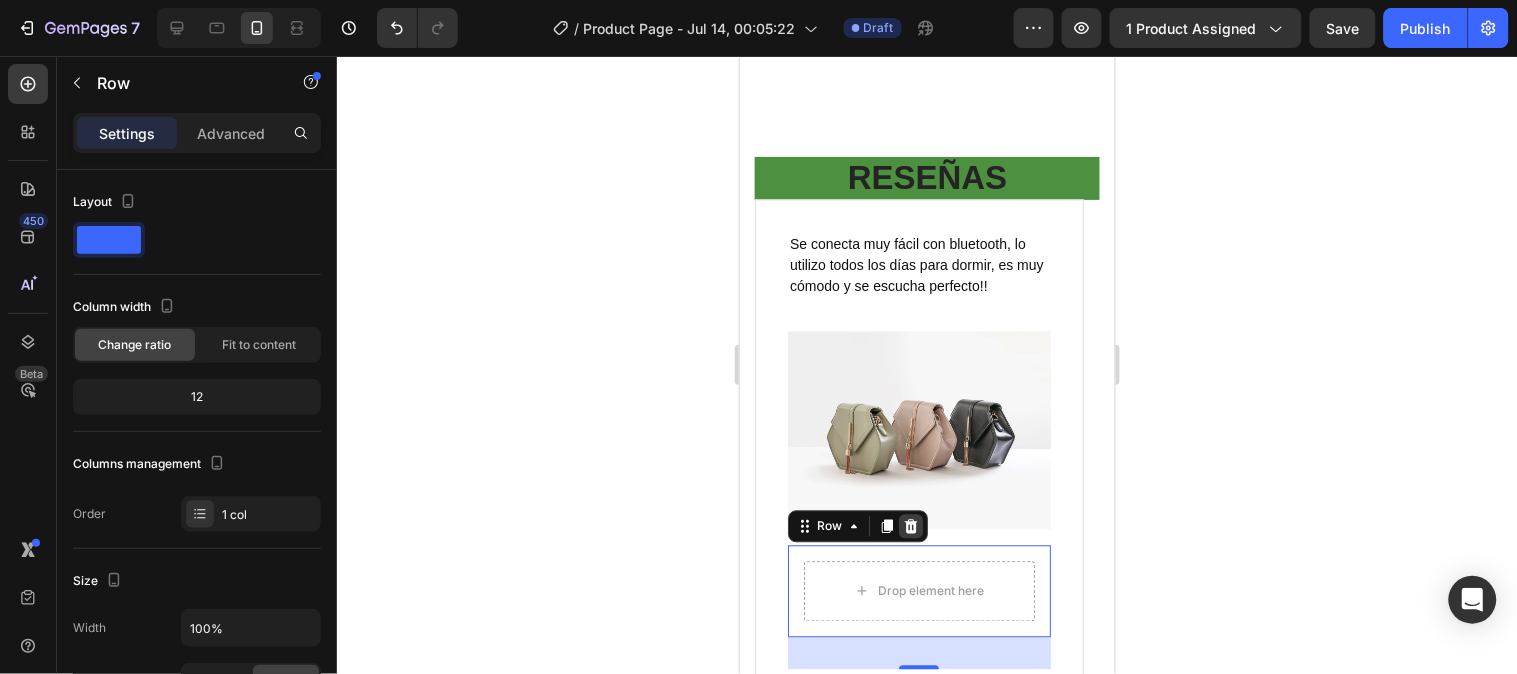 click 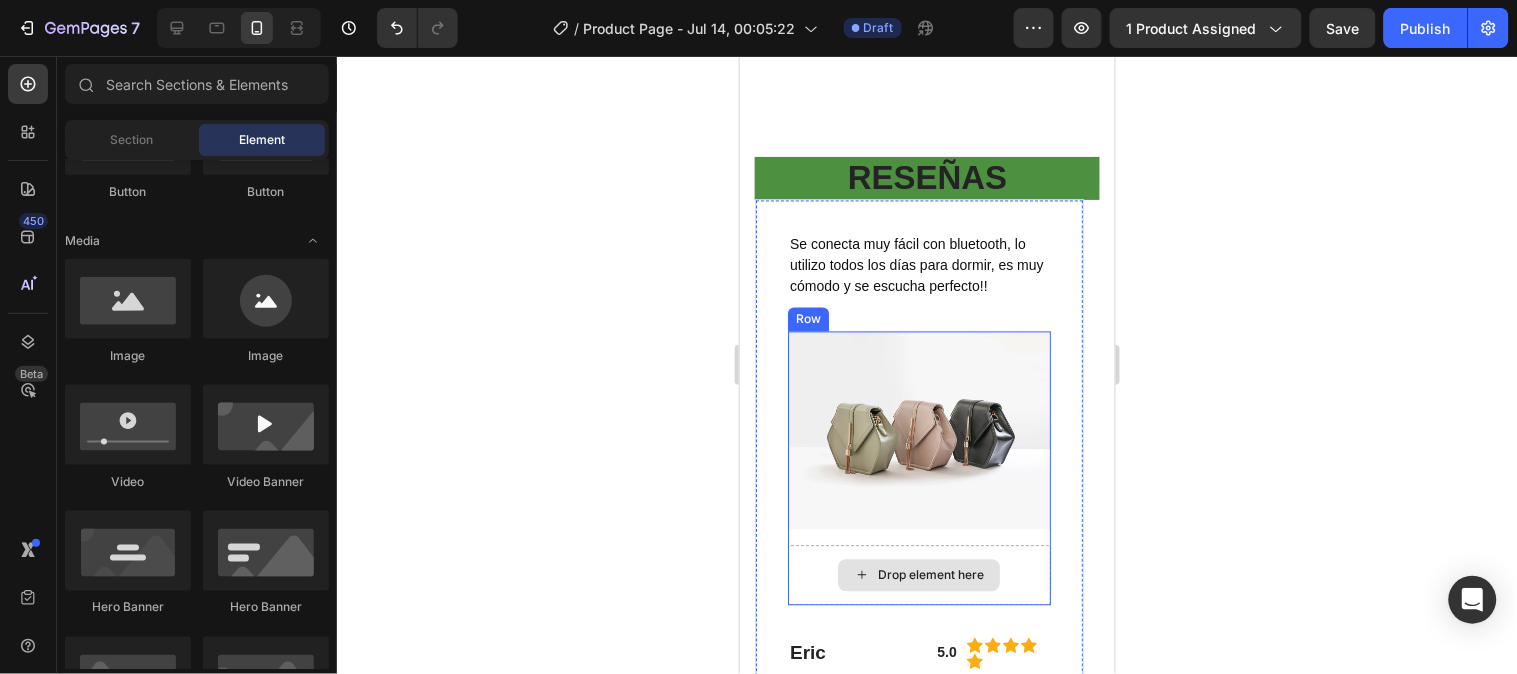 click on "Drop element here" at bounding box center (918, 575) 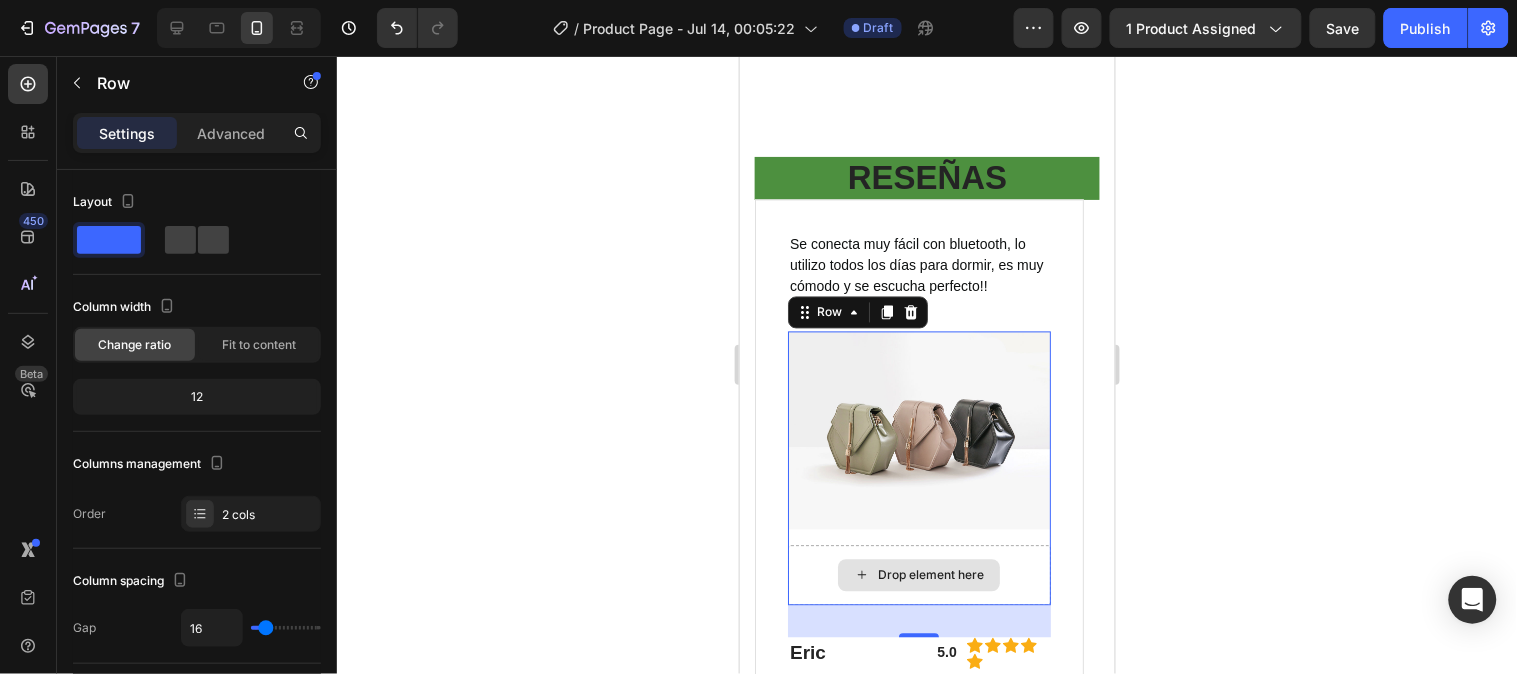 click on "Drop element here" at bounding box center (918, 575) 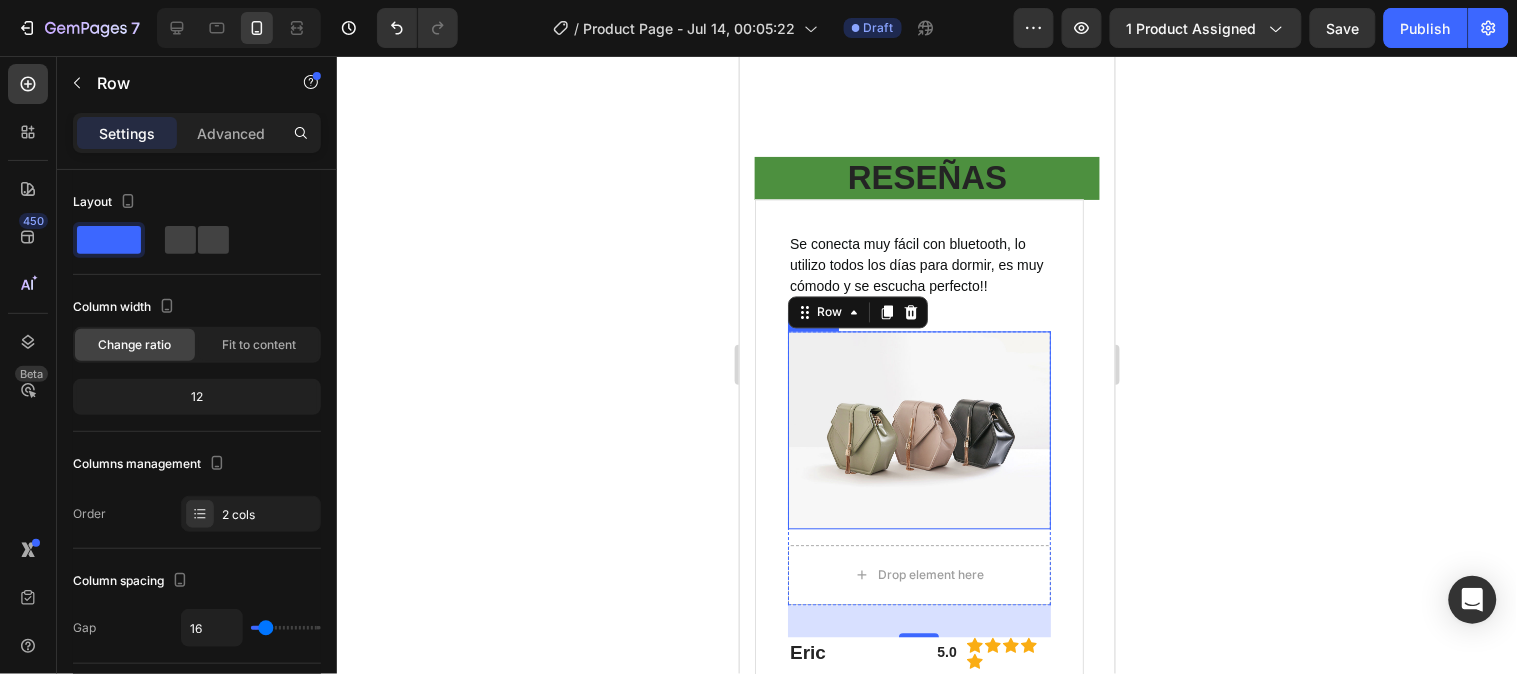 click at bounding box center [918, 429] 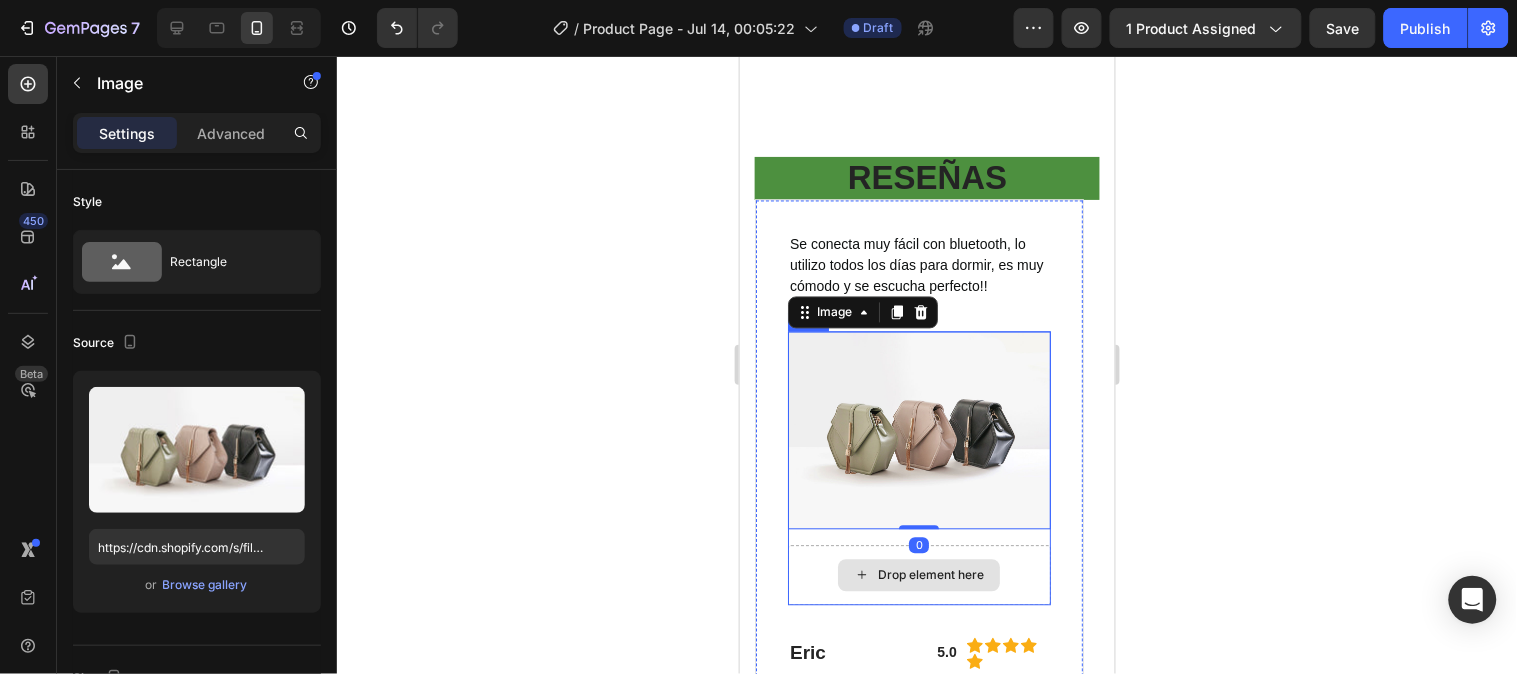 click on "Drop element here" at bounding box center (918, 575) 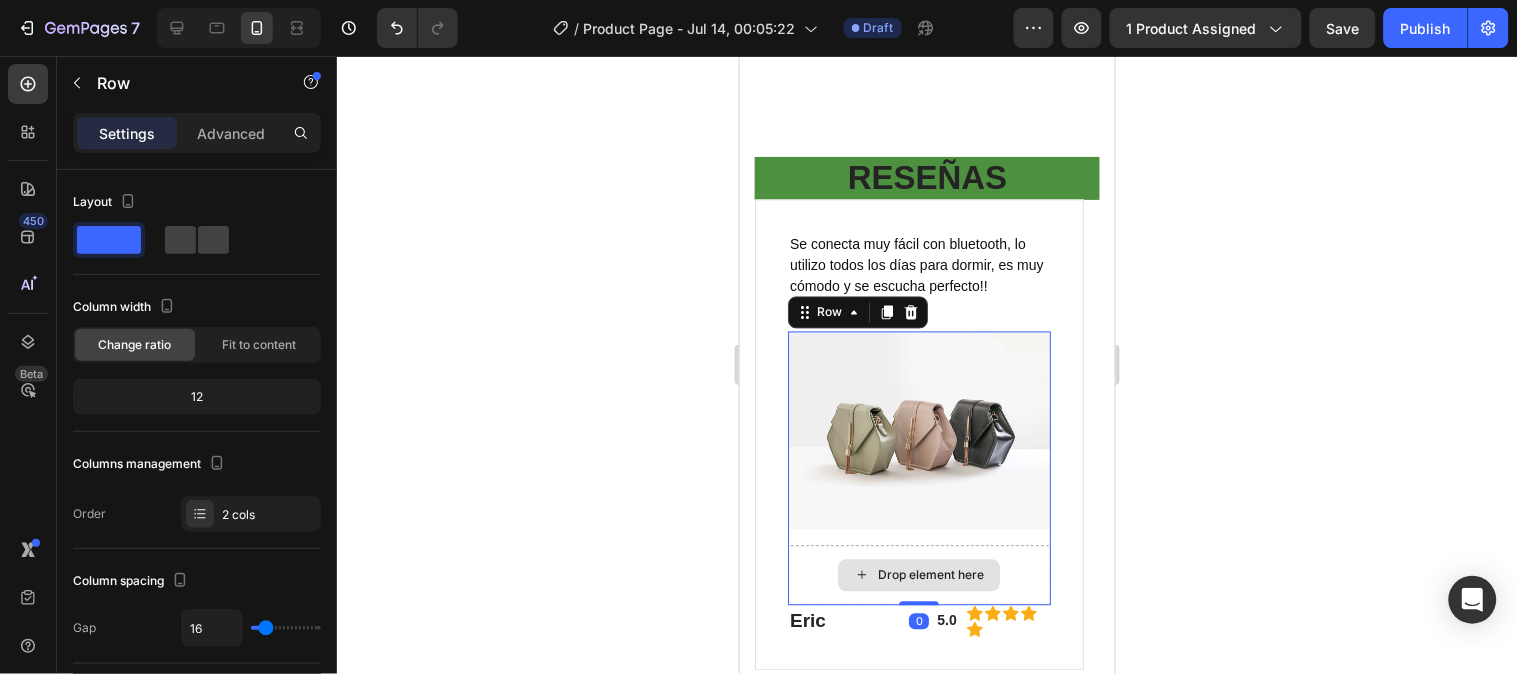 drag, startPoint x: 911, startPoint y: 614, endPoint x: 913, endPoint y: 527, distance: 87.02299 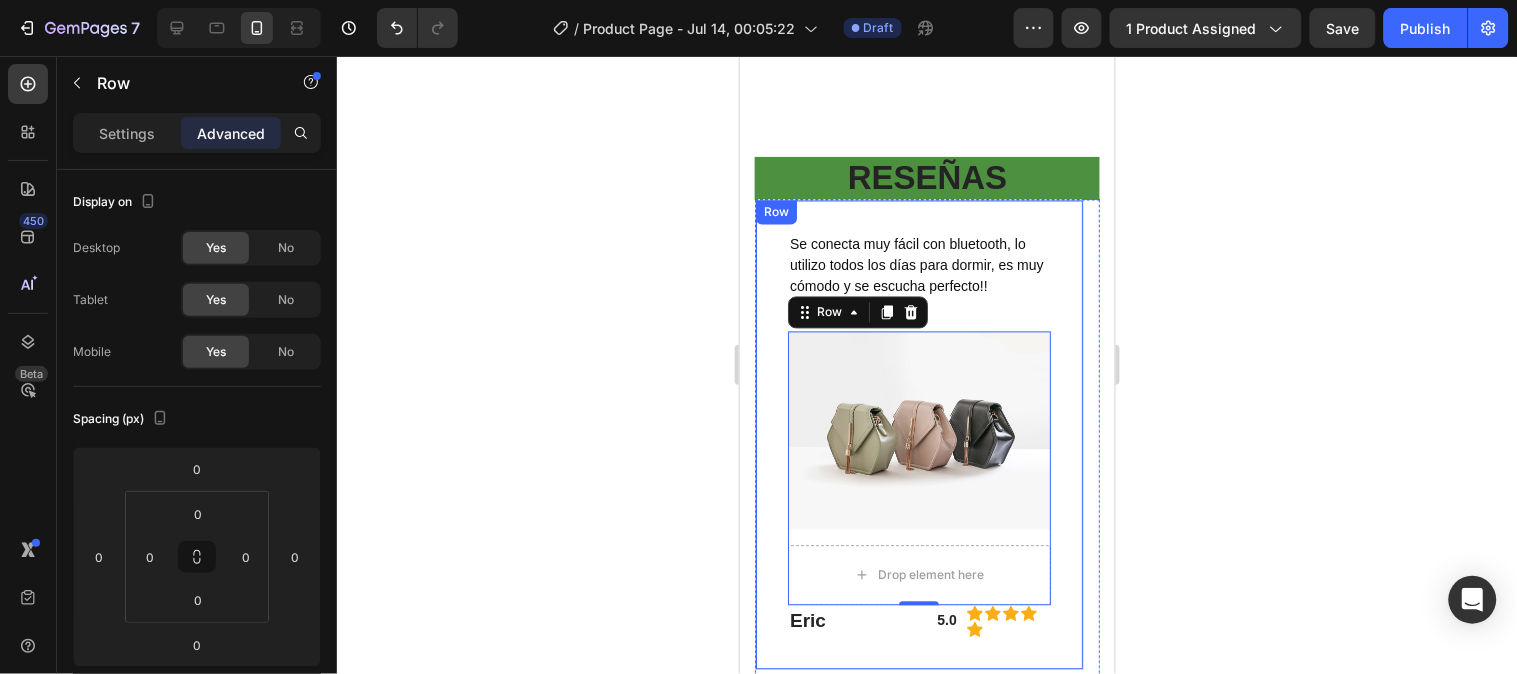 click on "Se conecta muy fácil con bluetooth, lo utilizo todos los días para dormir, es muy cómodo y se escucha perfecto!! Text block Image Drop element here Row 0 [FIRST] Heading 5.0 Text block Icon Icon Icon Icon Icon Icon List Hoz Row Row Row" at bounding box center (918, 434) 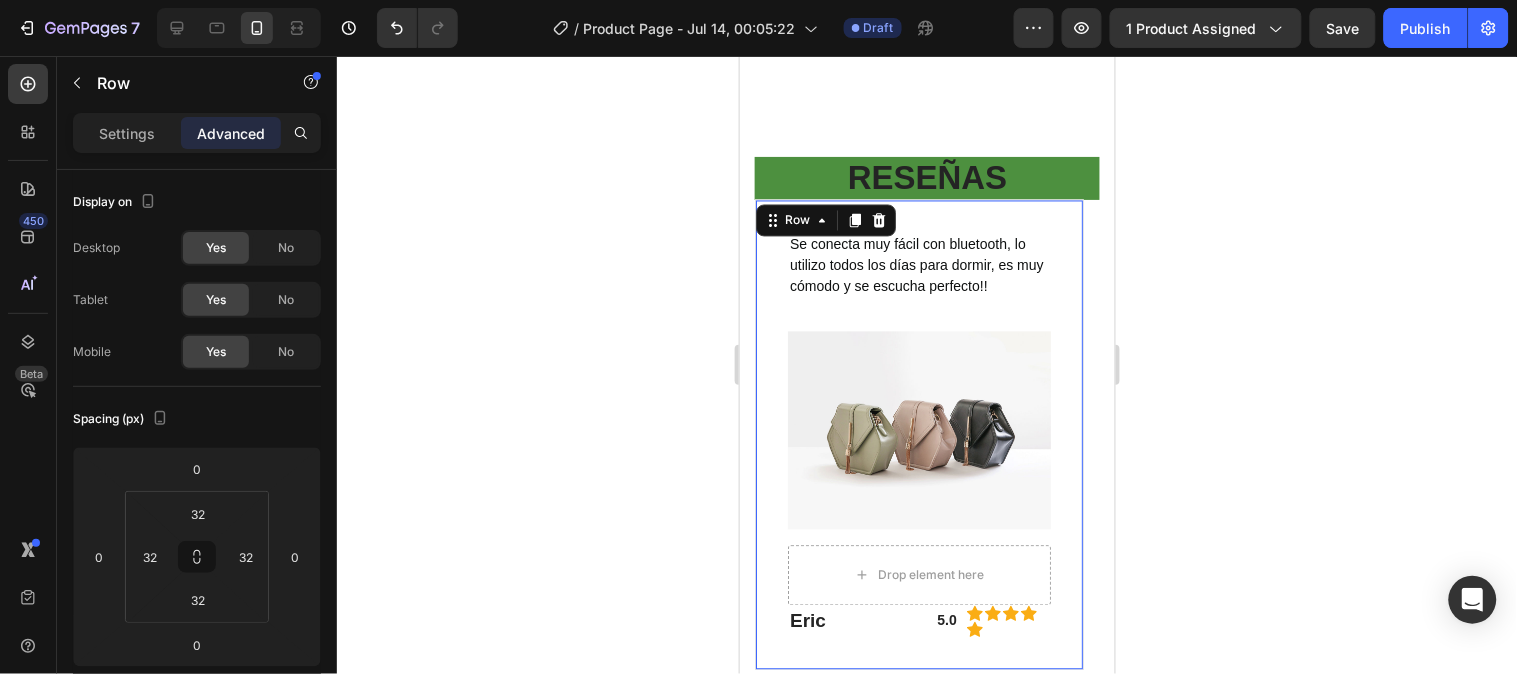 scroll, scrollTop: 736, scrollLeft: 0, axis: vertical 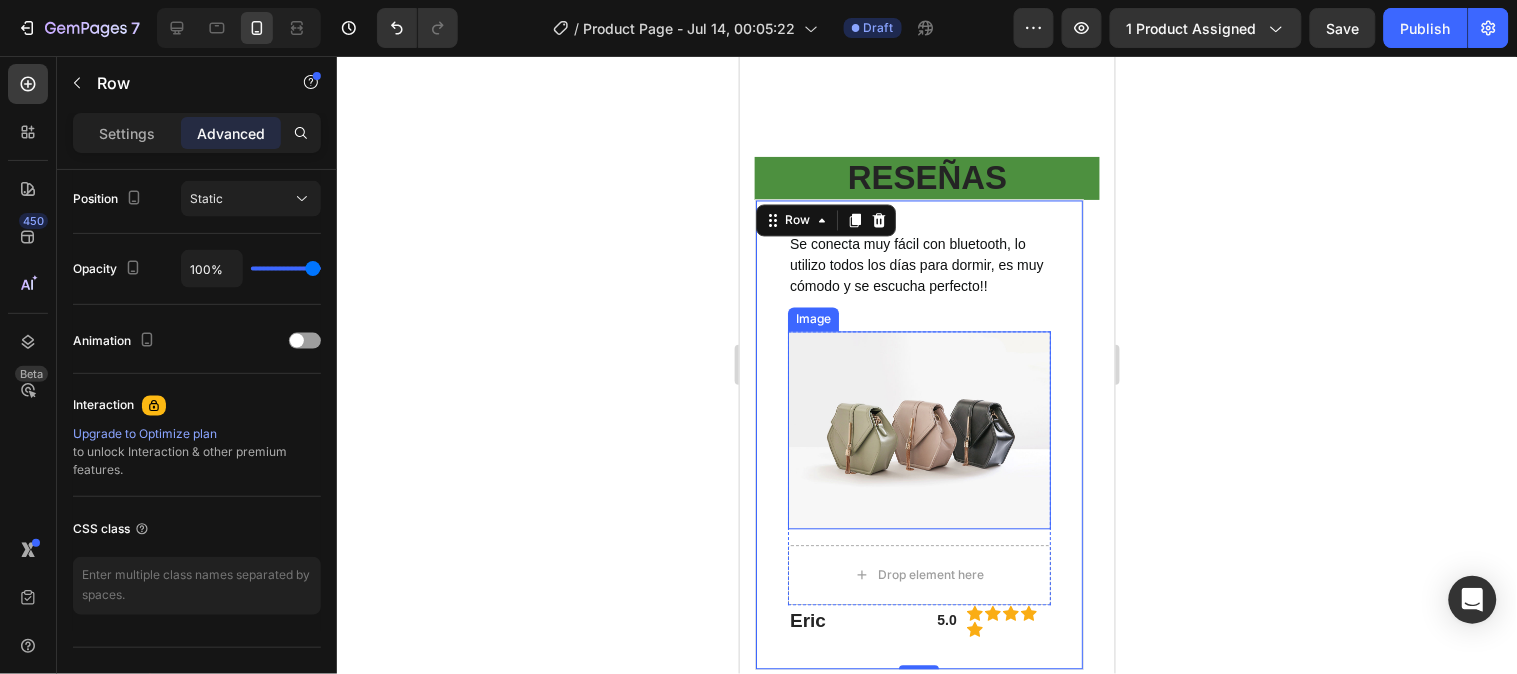 click at bounding box center (918, 429) 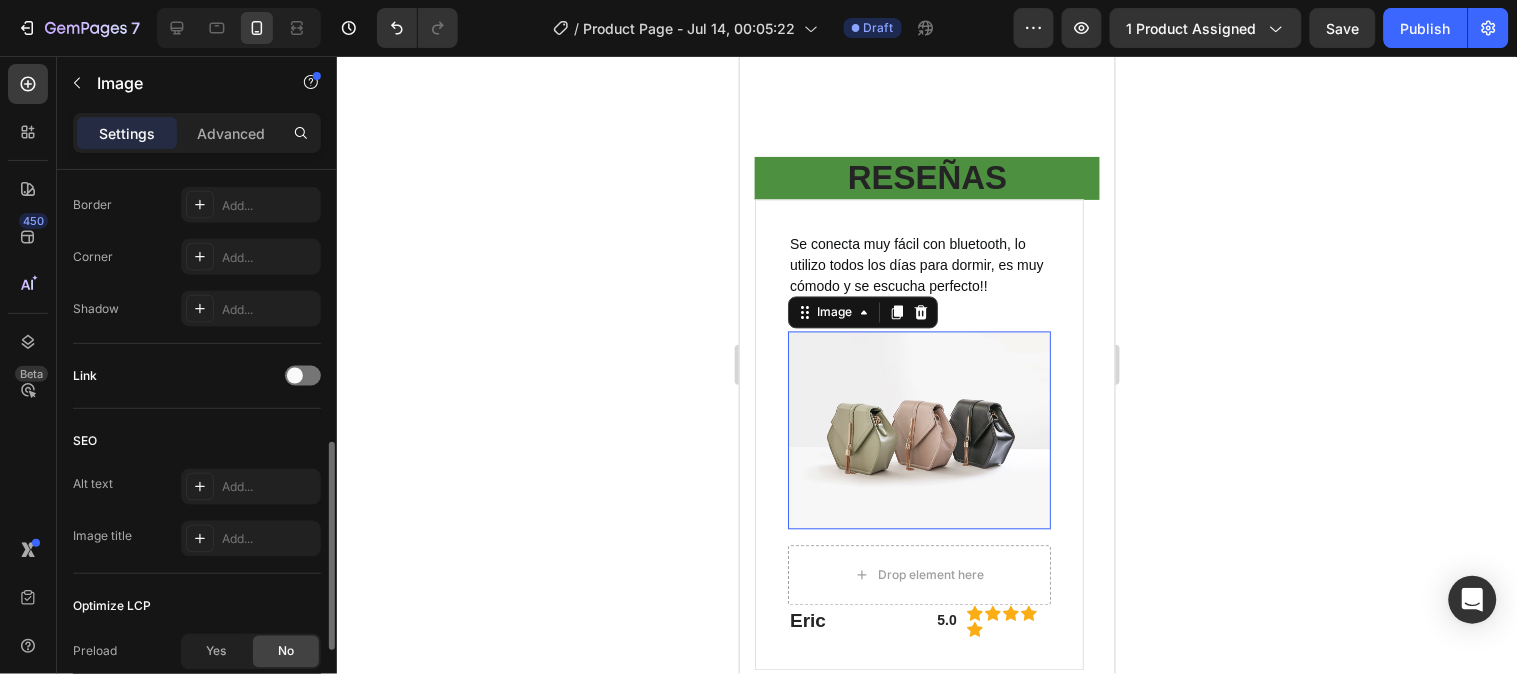 scroll, scrollTop: 0, scrollLeft: 0, axis: both 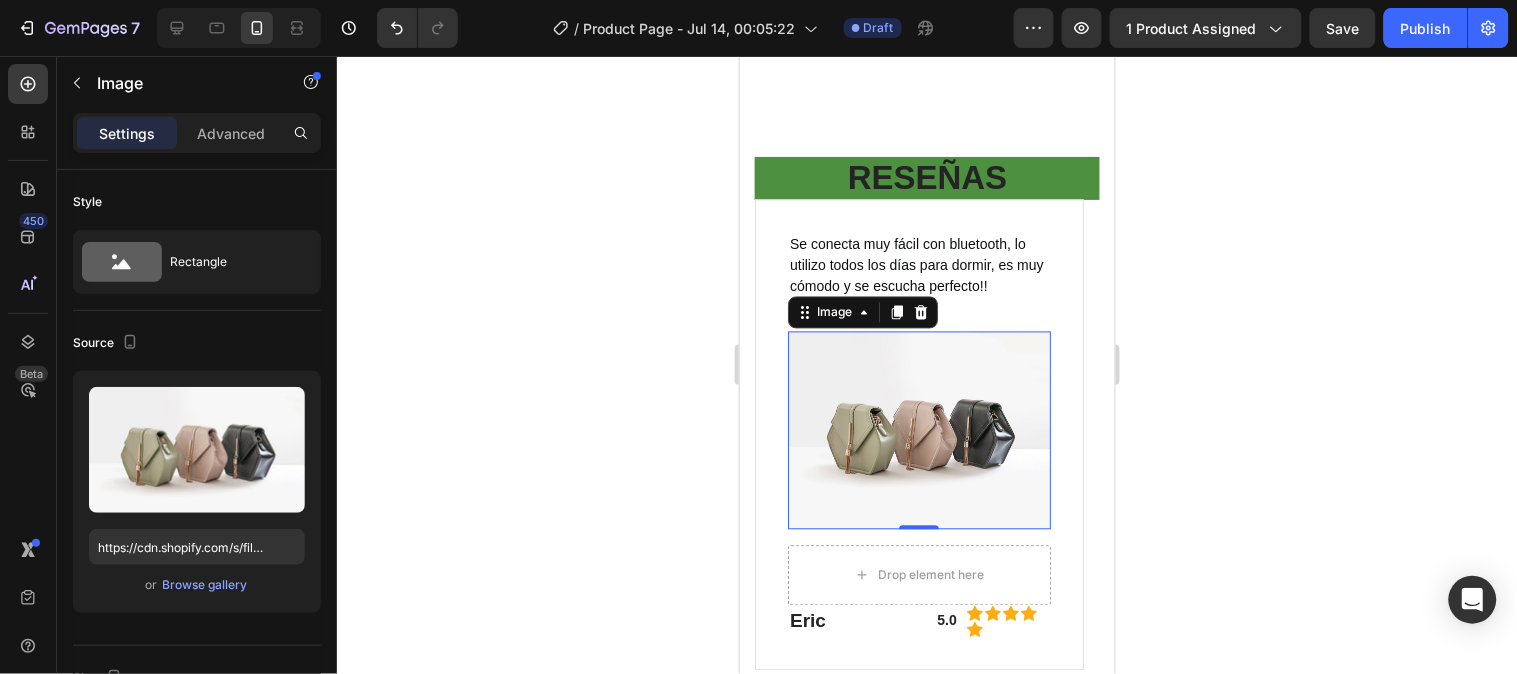 click 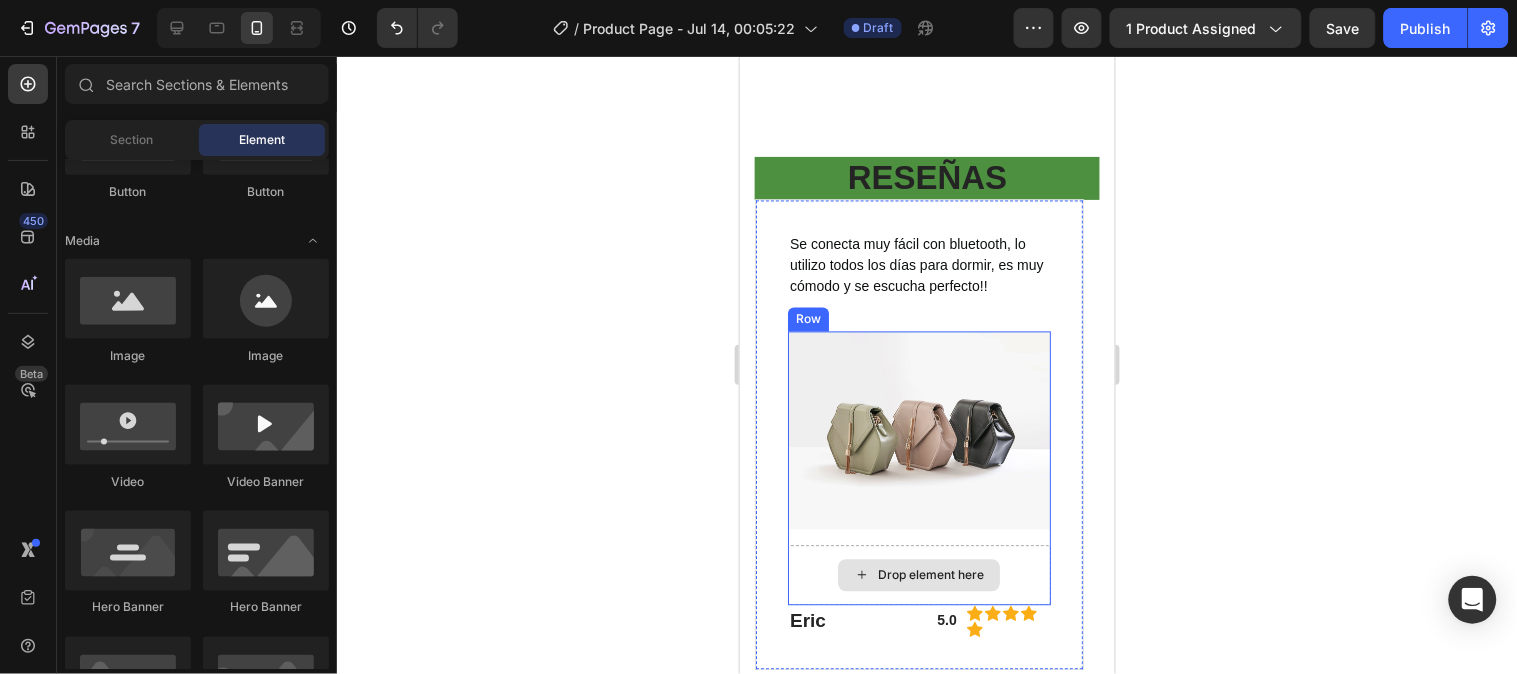 click on "Drop element here" at bounding box center (918, 575) 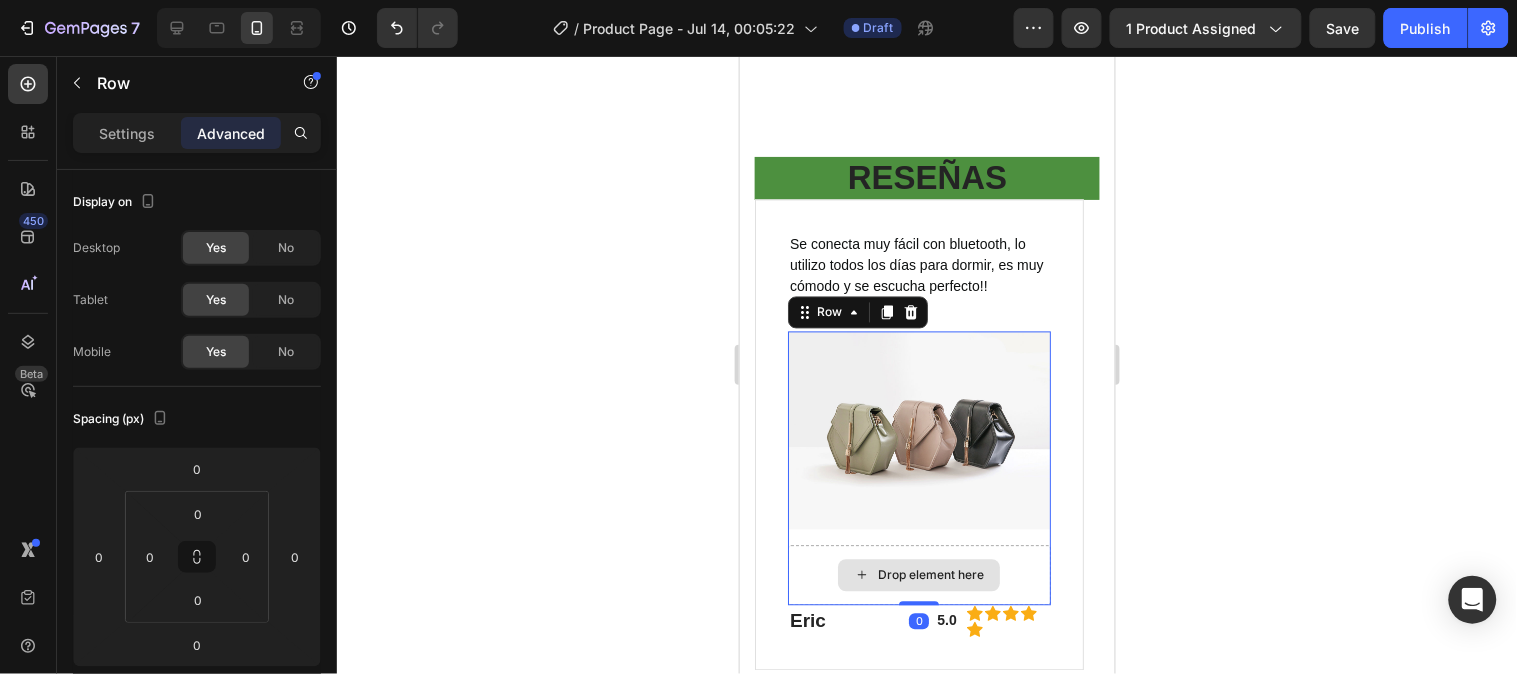 click on "Drop element here" at bounding box center [918, 575] 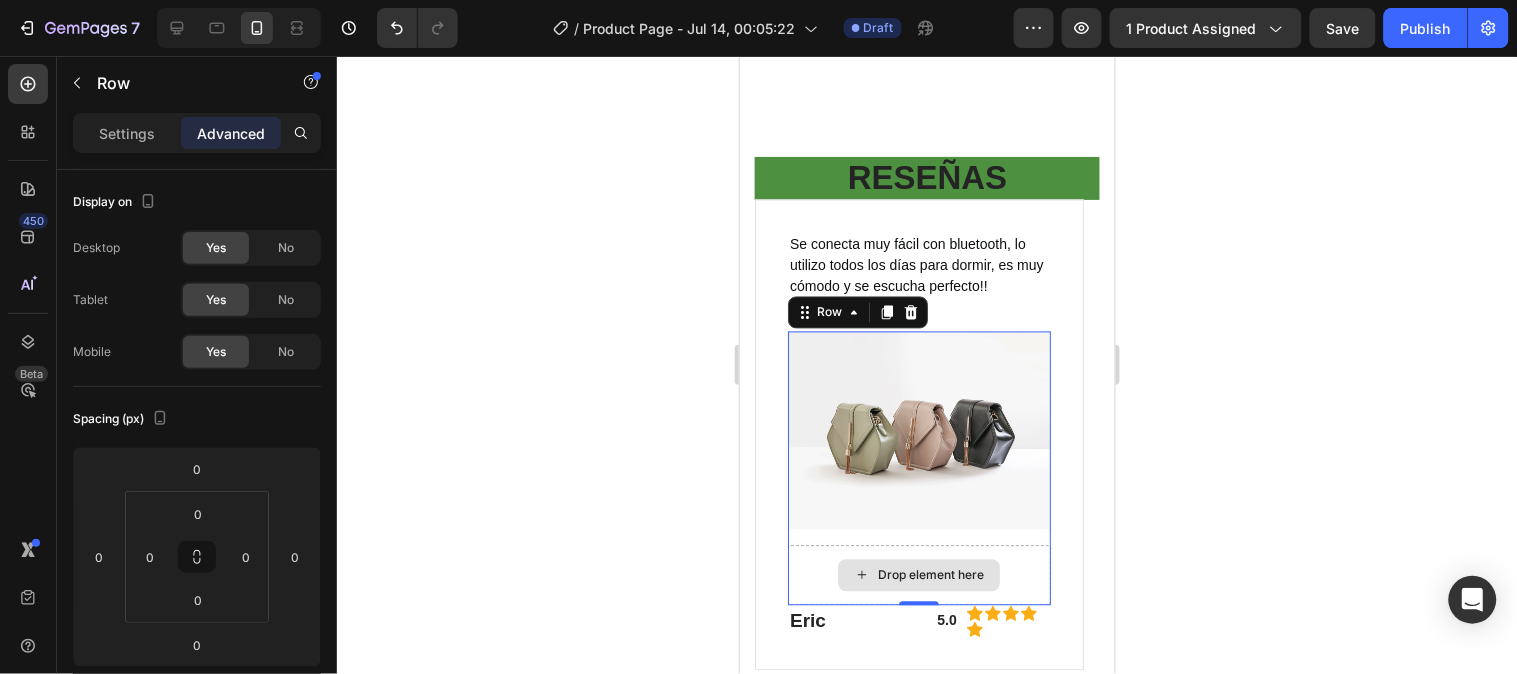 click on "Drop element here" at bounding box center [918, 575] 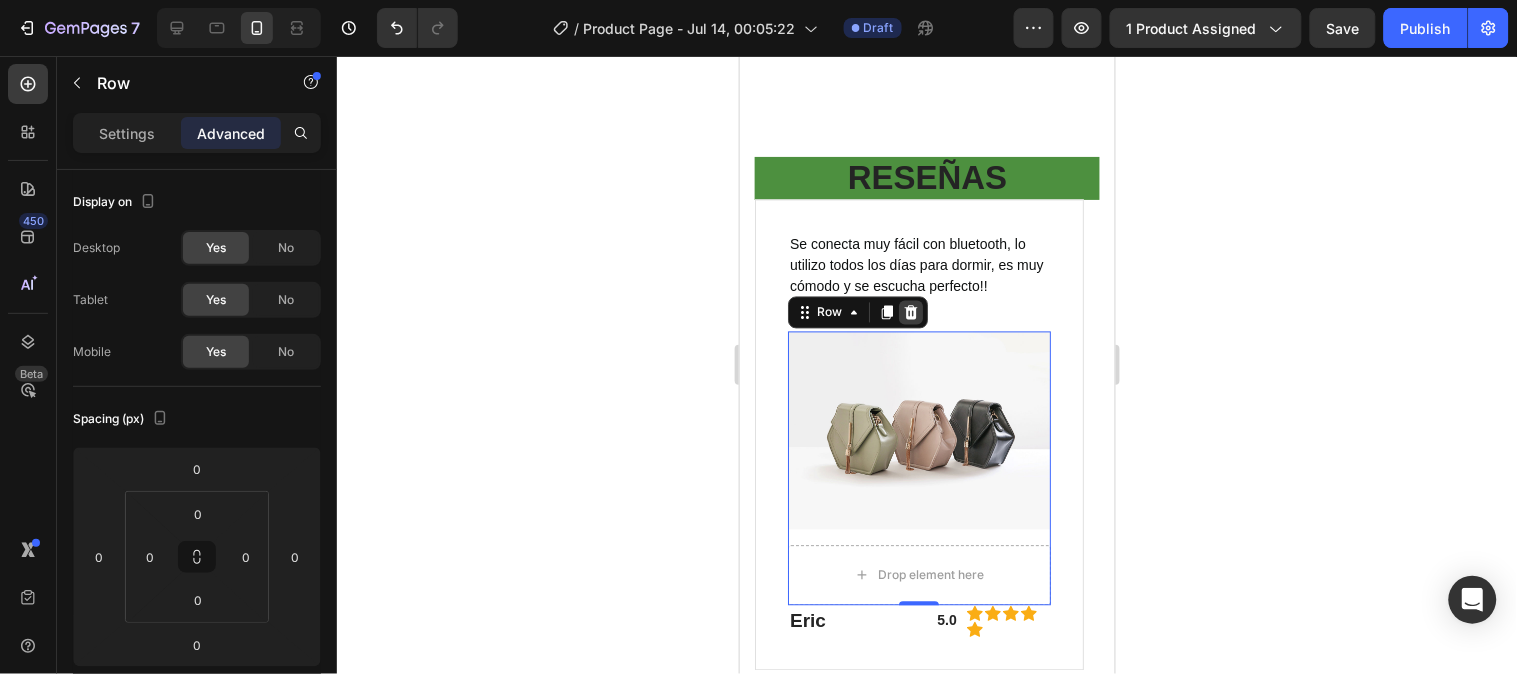 click 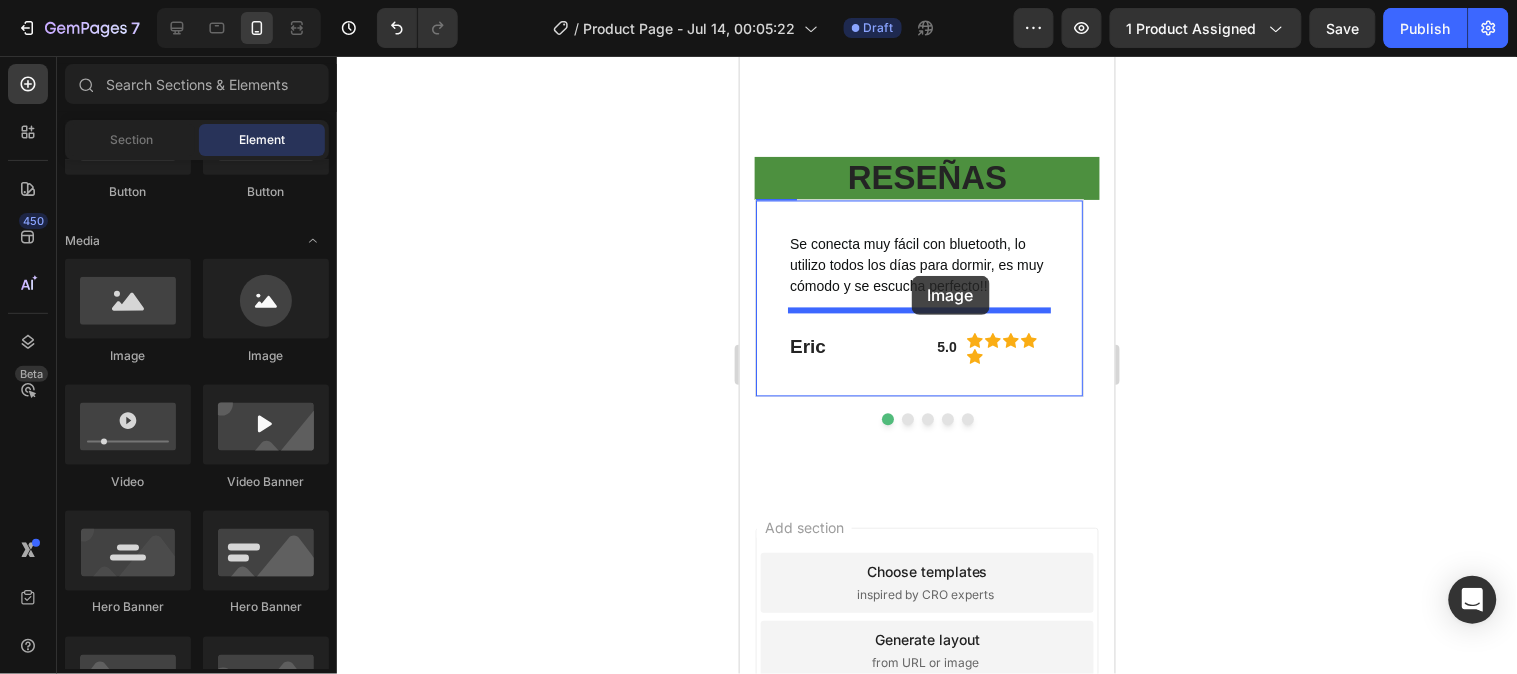 drag, startPoint x: 897, startPoint y: 377, endPoint x: 911, endPoint y: 275, distance: 102.9563 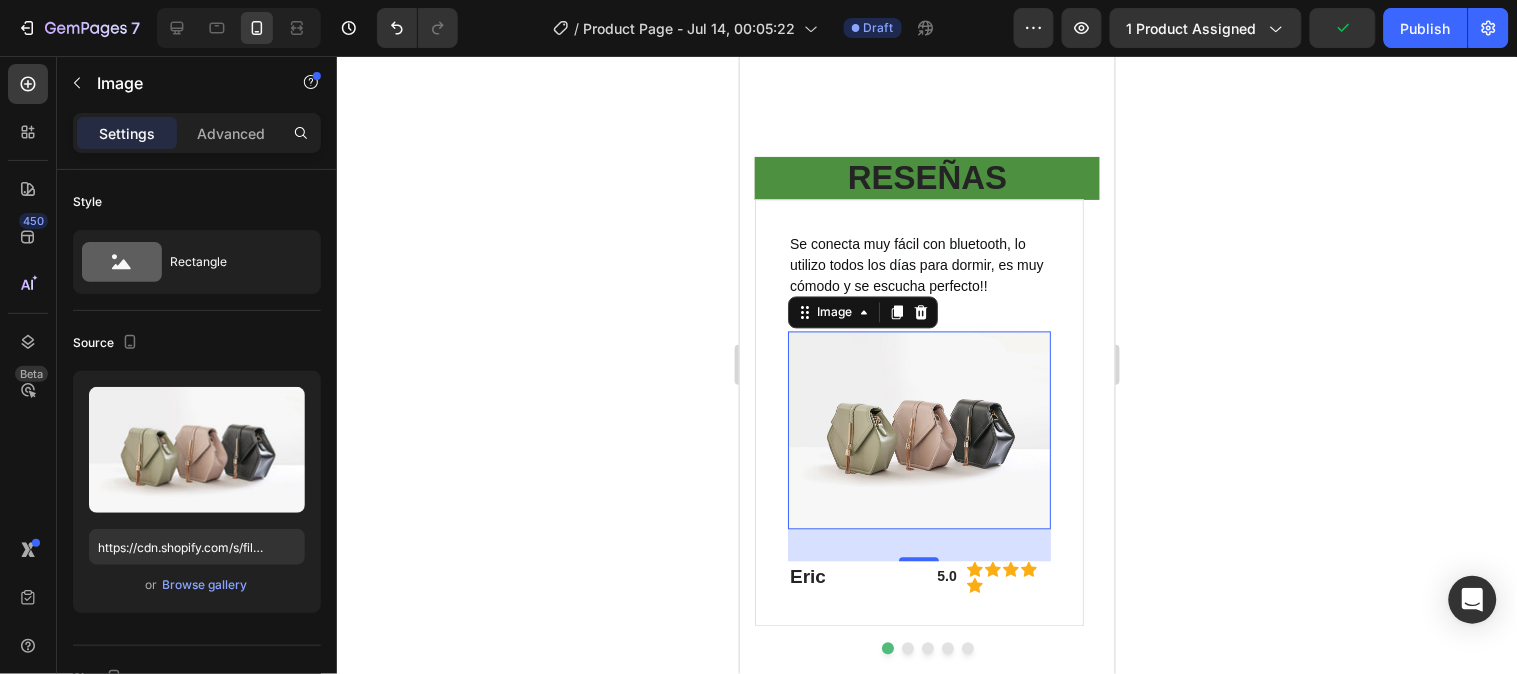 click at bounding box center (918, 429) 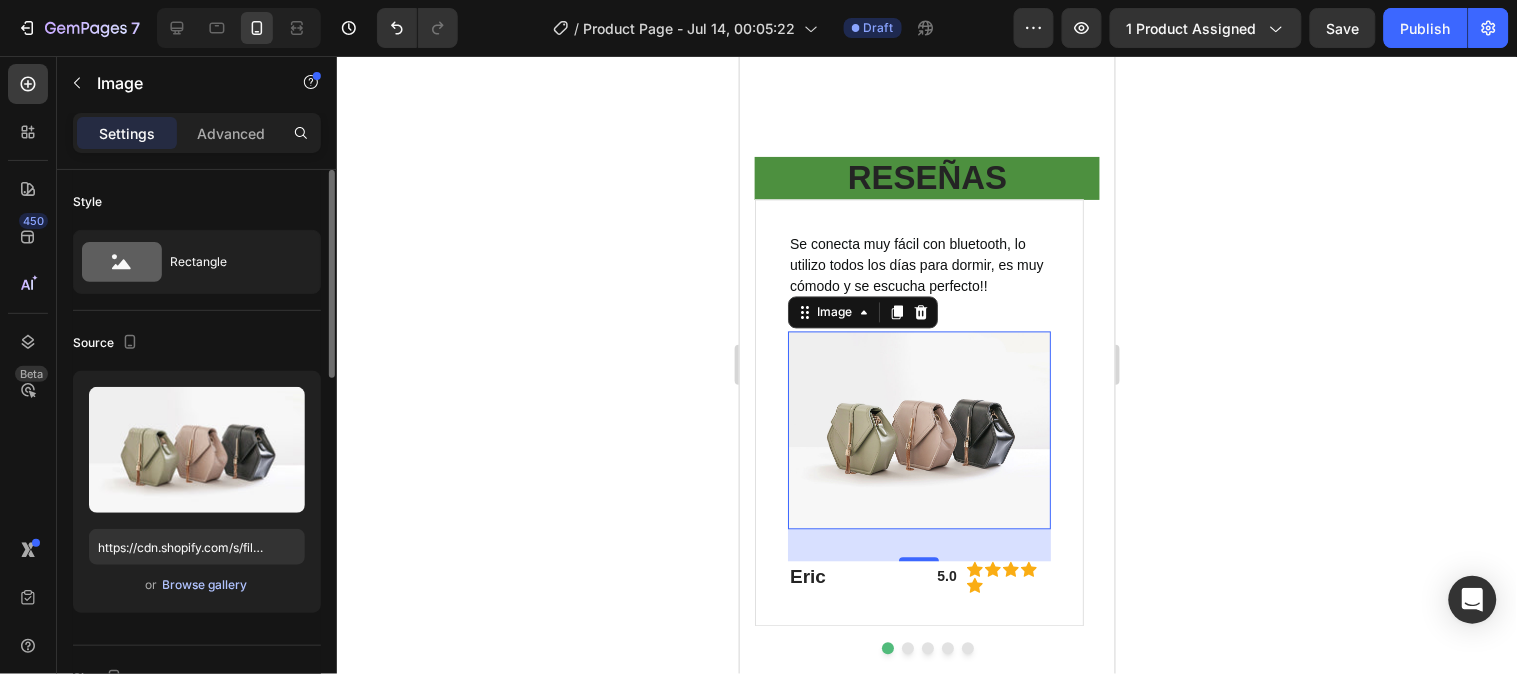 click on "Browse gallery" at bounding box center [205, 585] 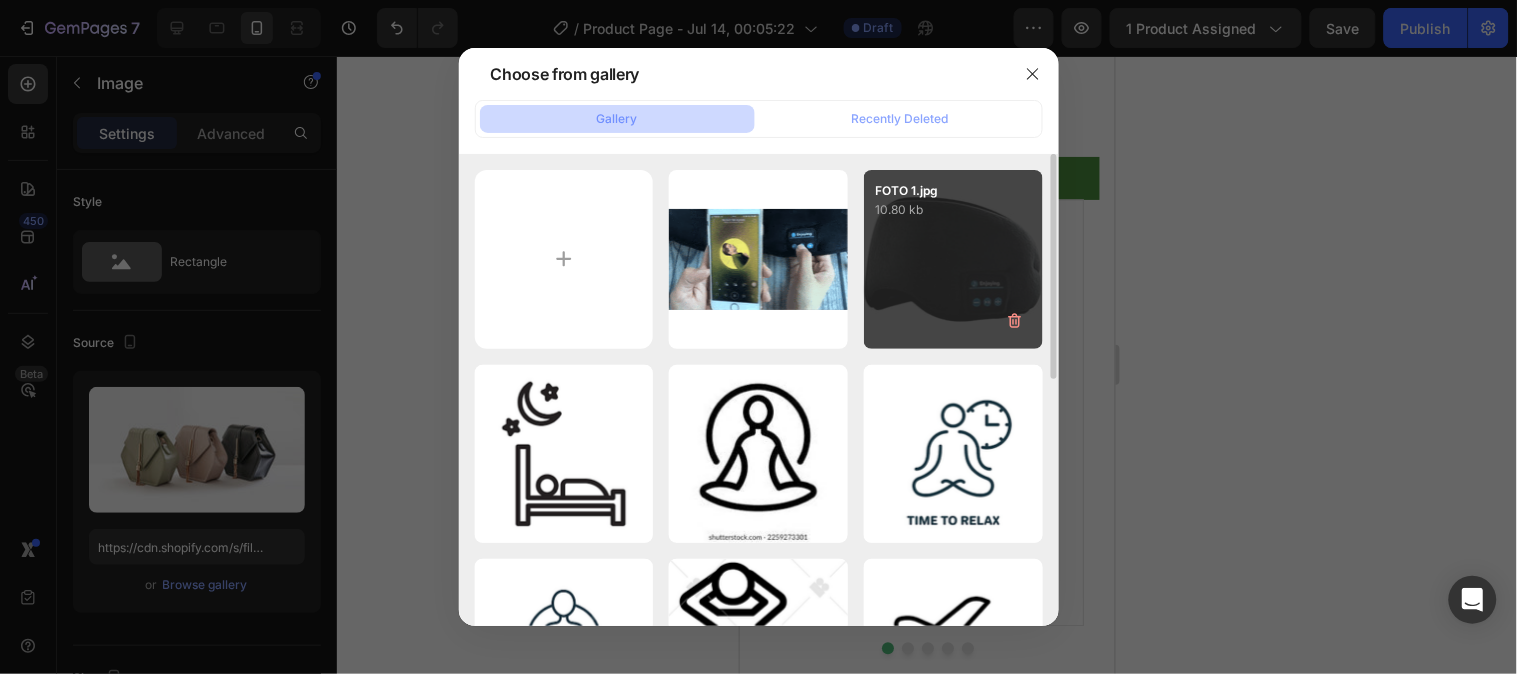 click on "FOTO 1.jpg 10.80 kb" at bounding box center [953, 259] 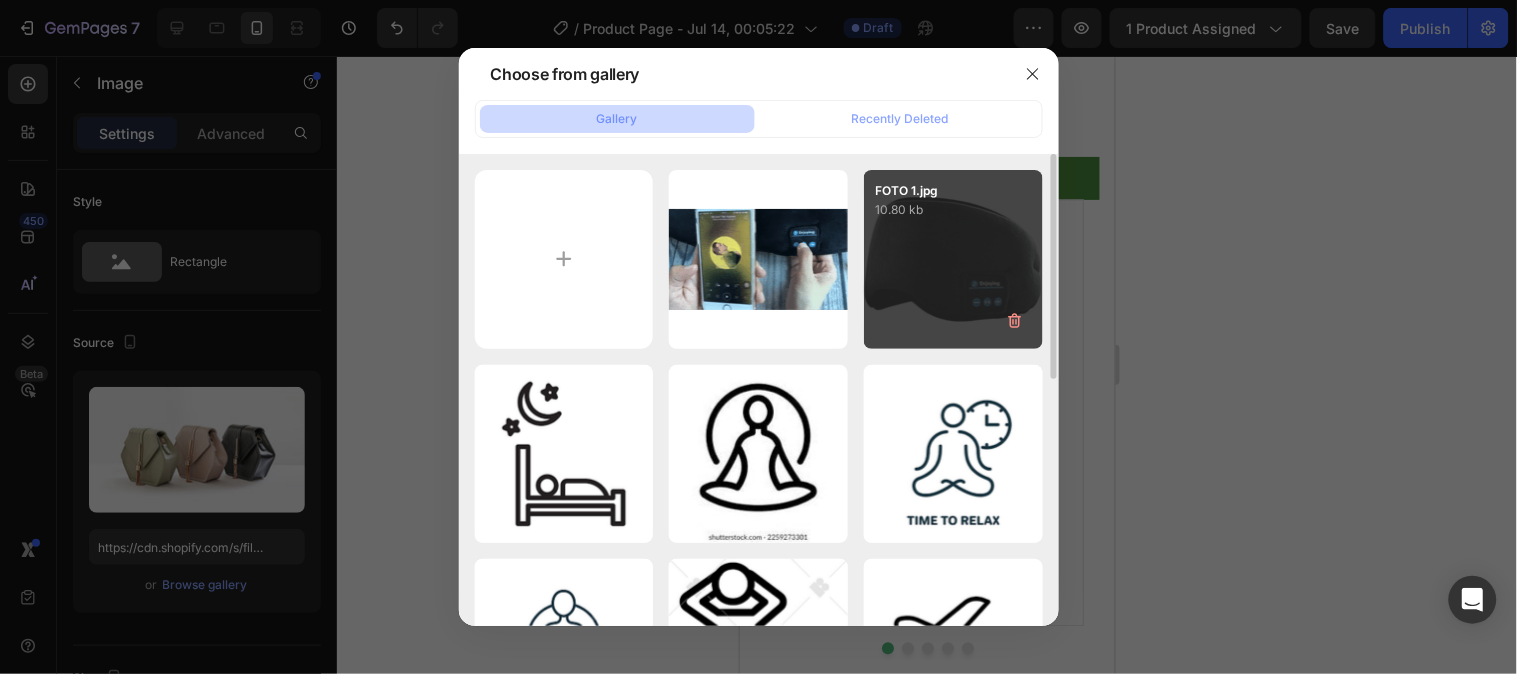 type on "https://cdn.shopify.com/s/files/1/0946/3454/1438/files/gempages_575320873049784863-12617ea4-e15f-4cea-bfa4-7537078ce991.jpg" 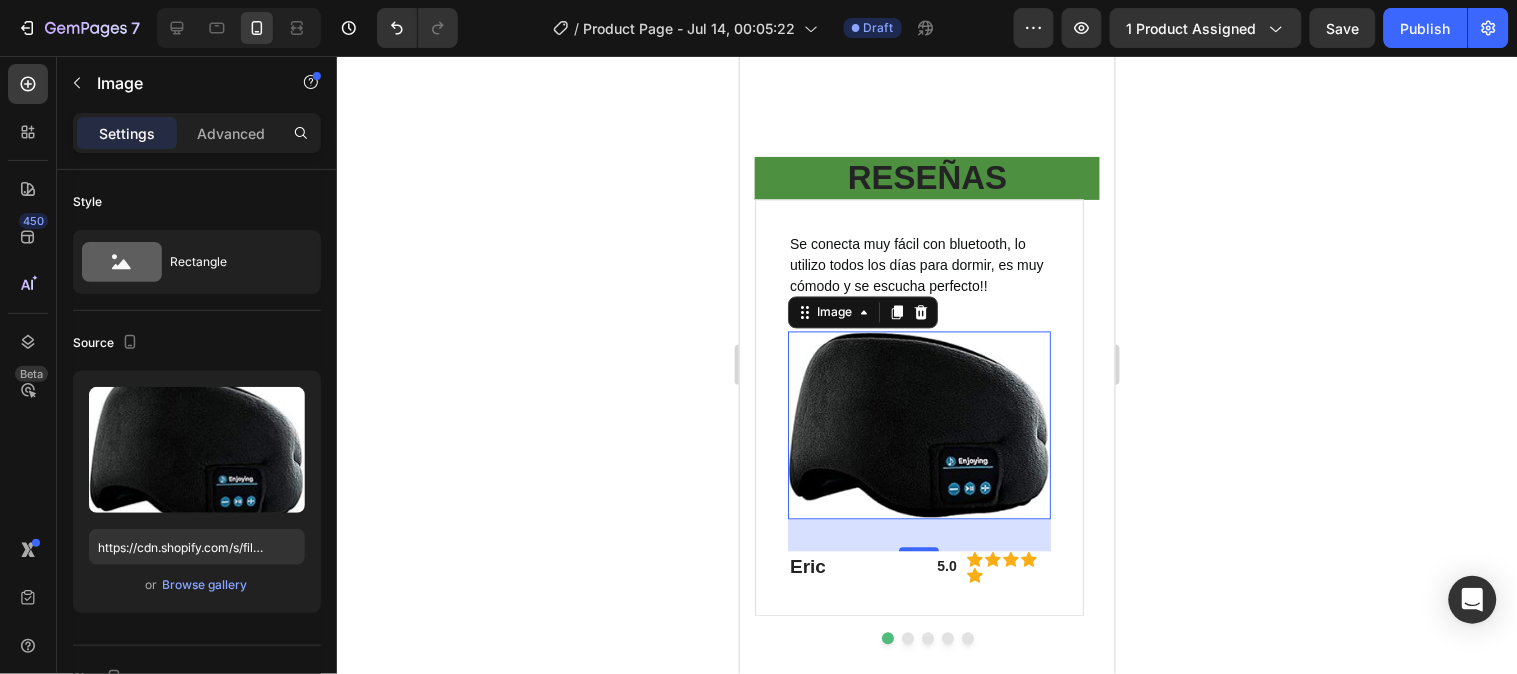 click 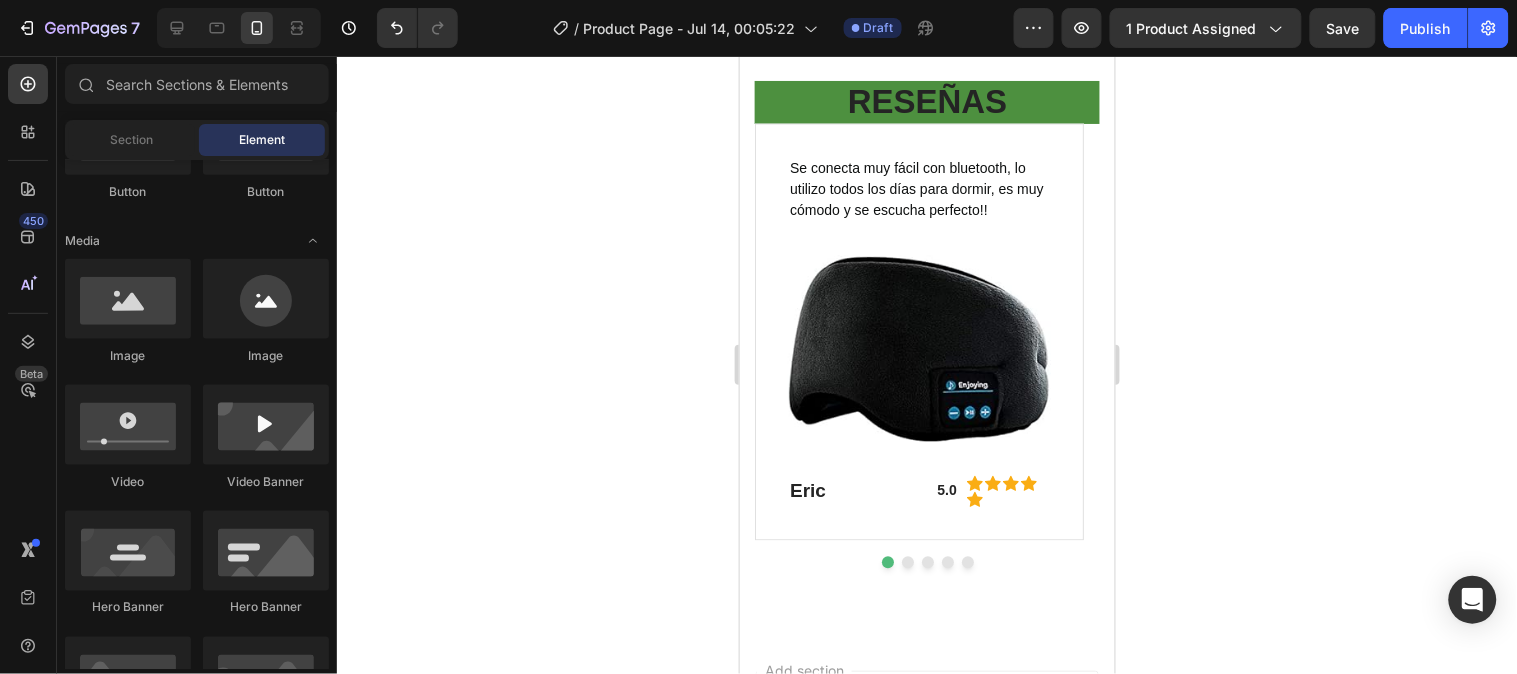 scroll, scrollTop: 2878, scrollLeft: 0, axis: vertical 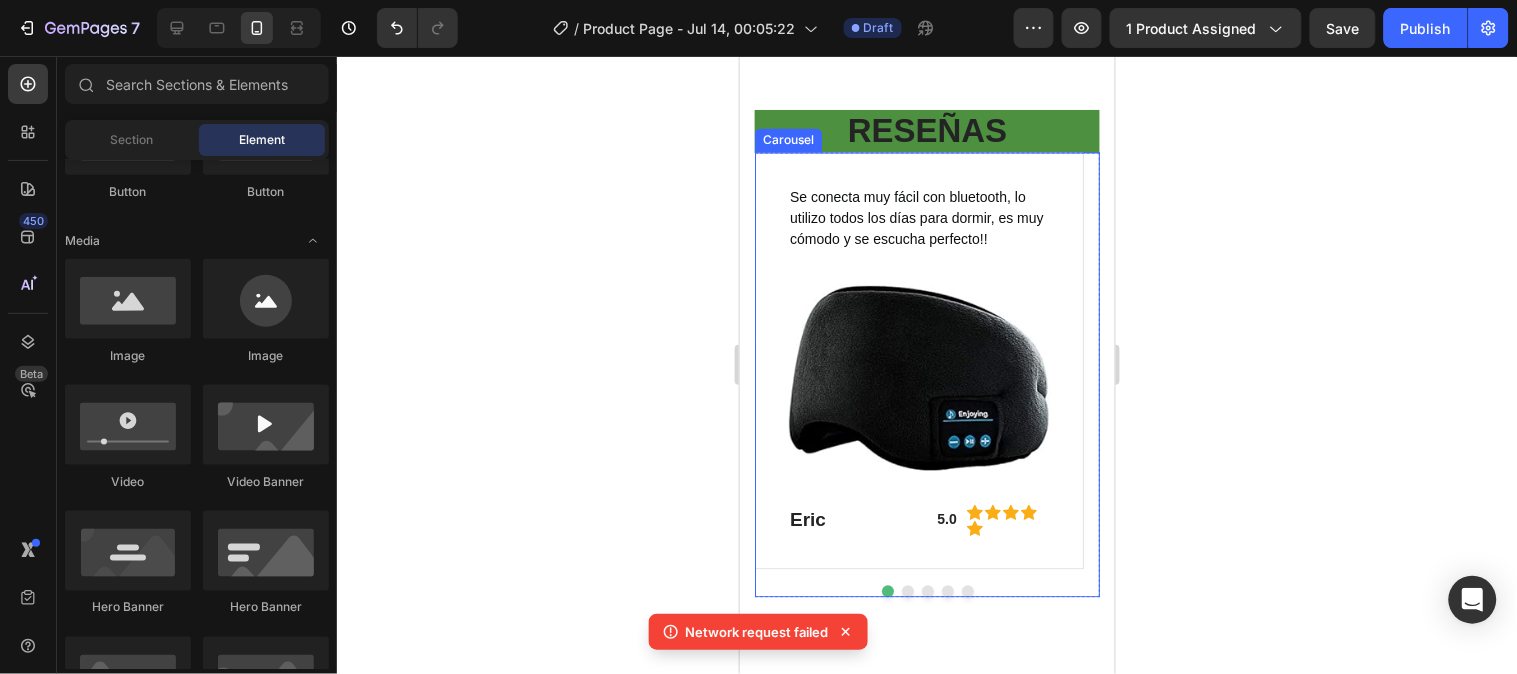 click at bounding box center [907, 591] 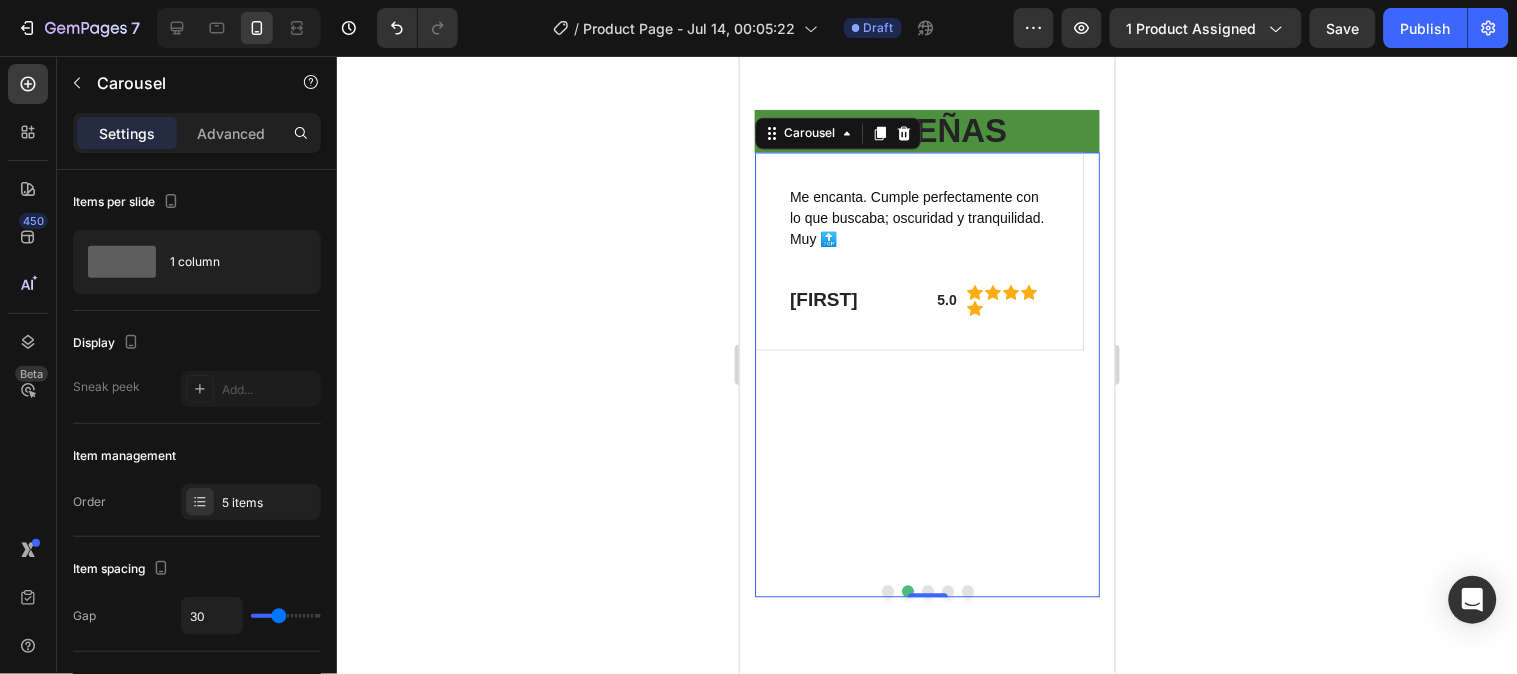 click 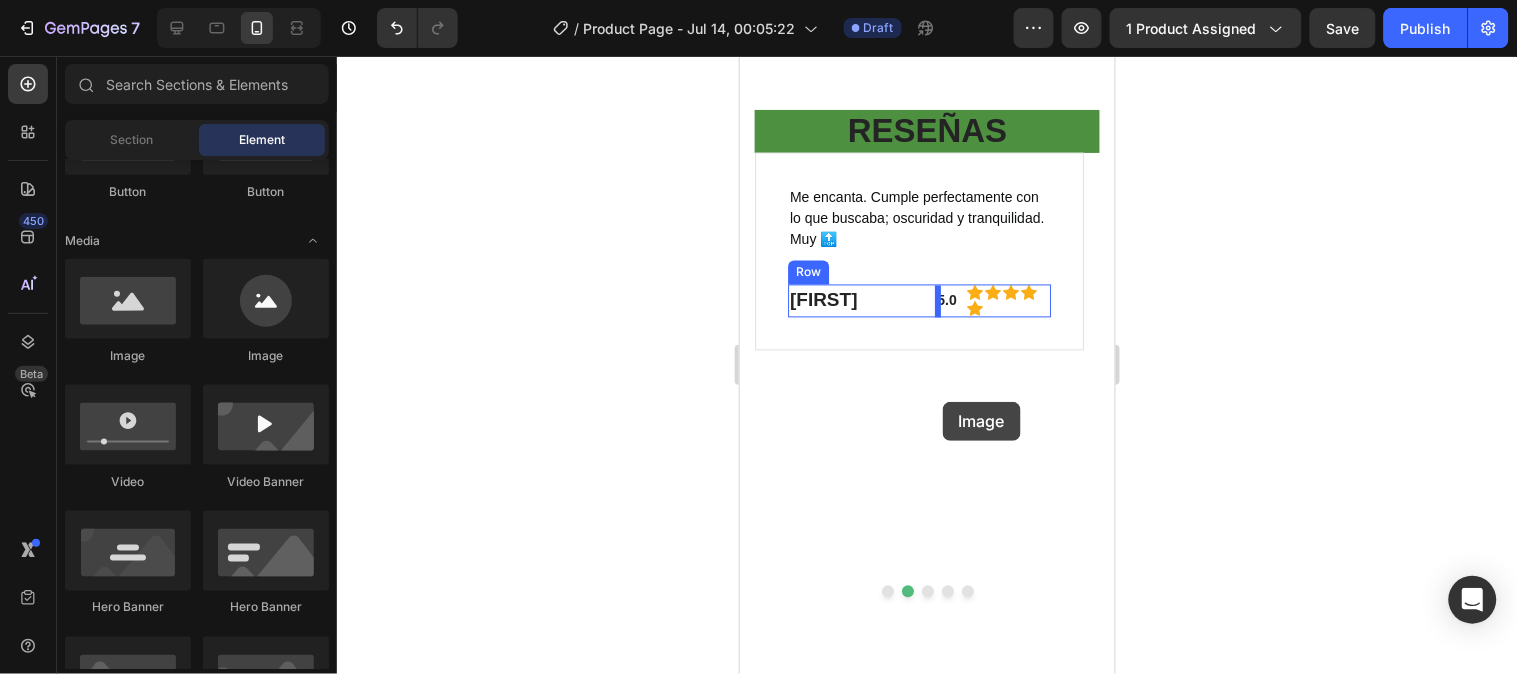 drag, startPoint x: 890, startPoint y: 358, endPoint x: 942, endPoint y: 401, distance: 67.47592 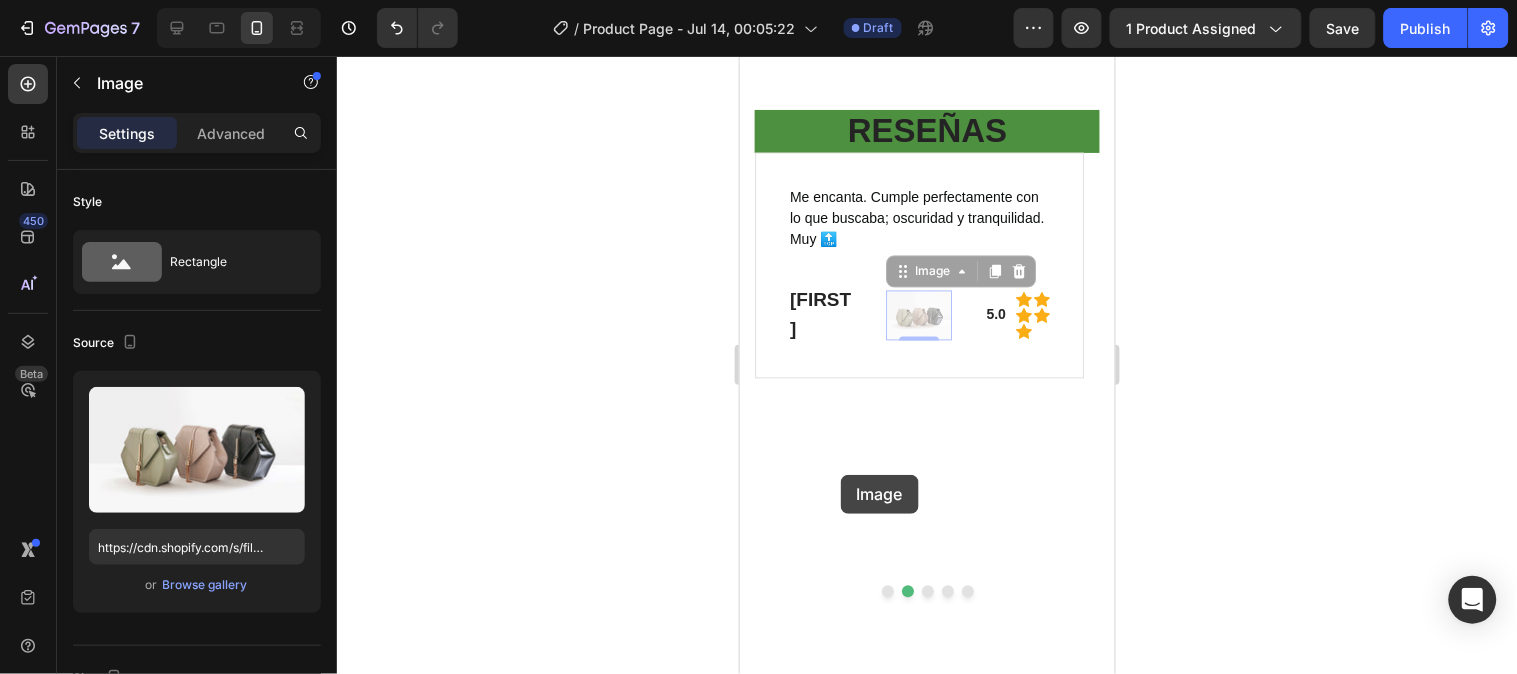 drag, startPoint x: 924, startPoint y: 307, endPoint x: 840, endPoint y: 474, distance: 186.93582 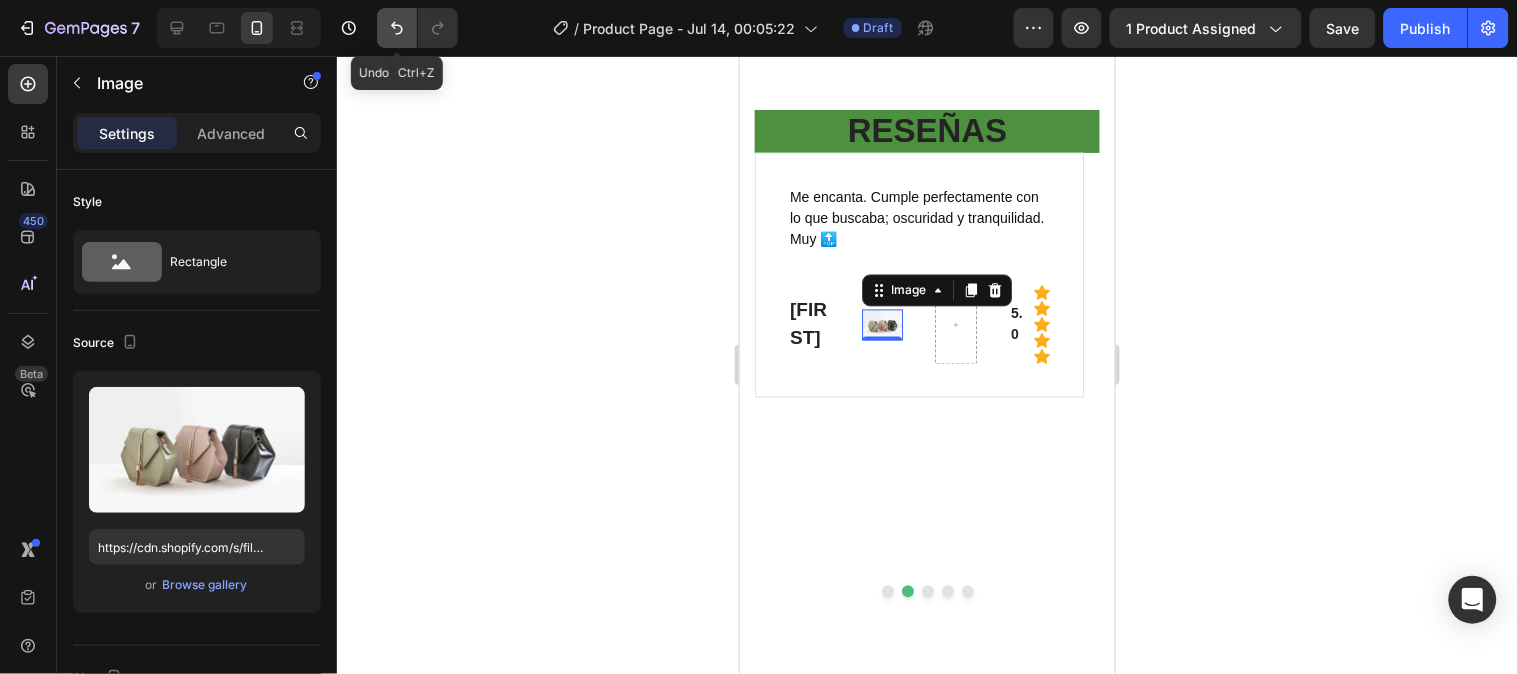 click 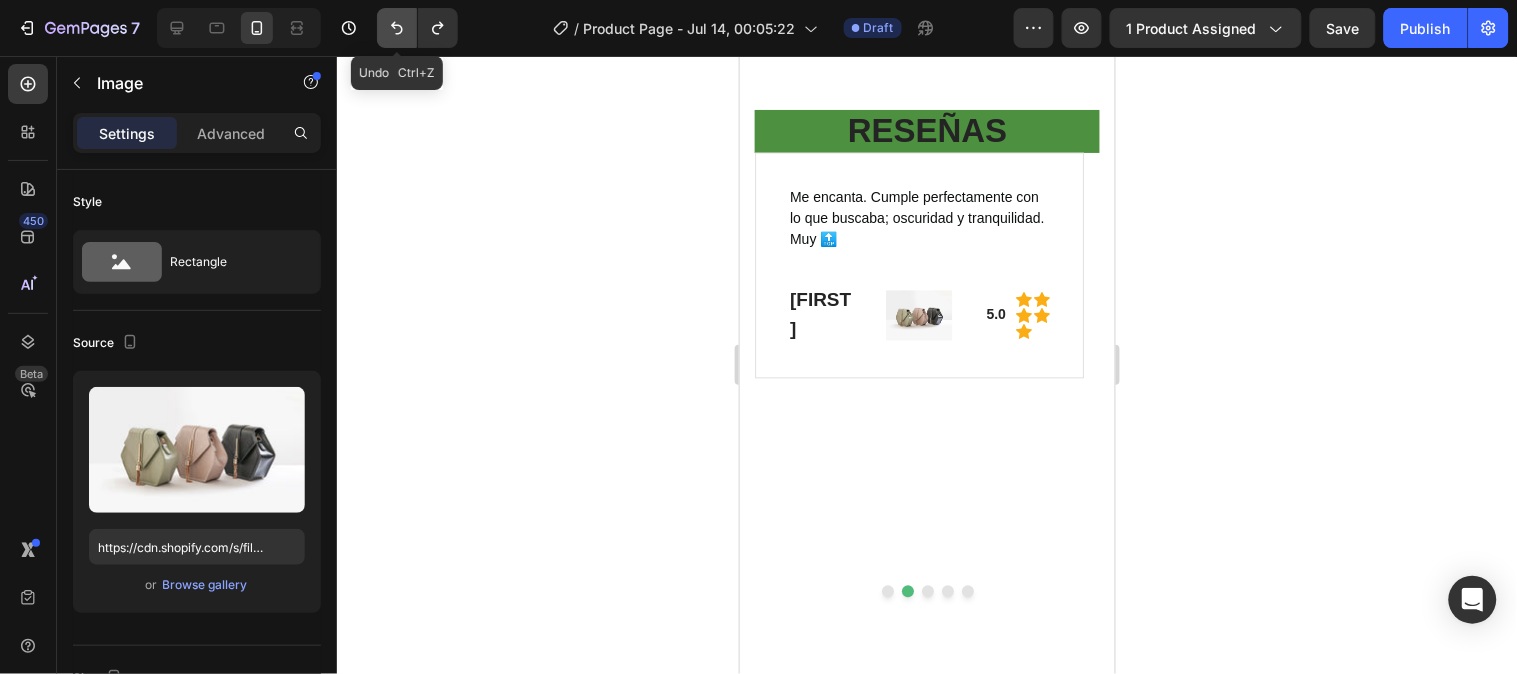 click 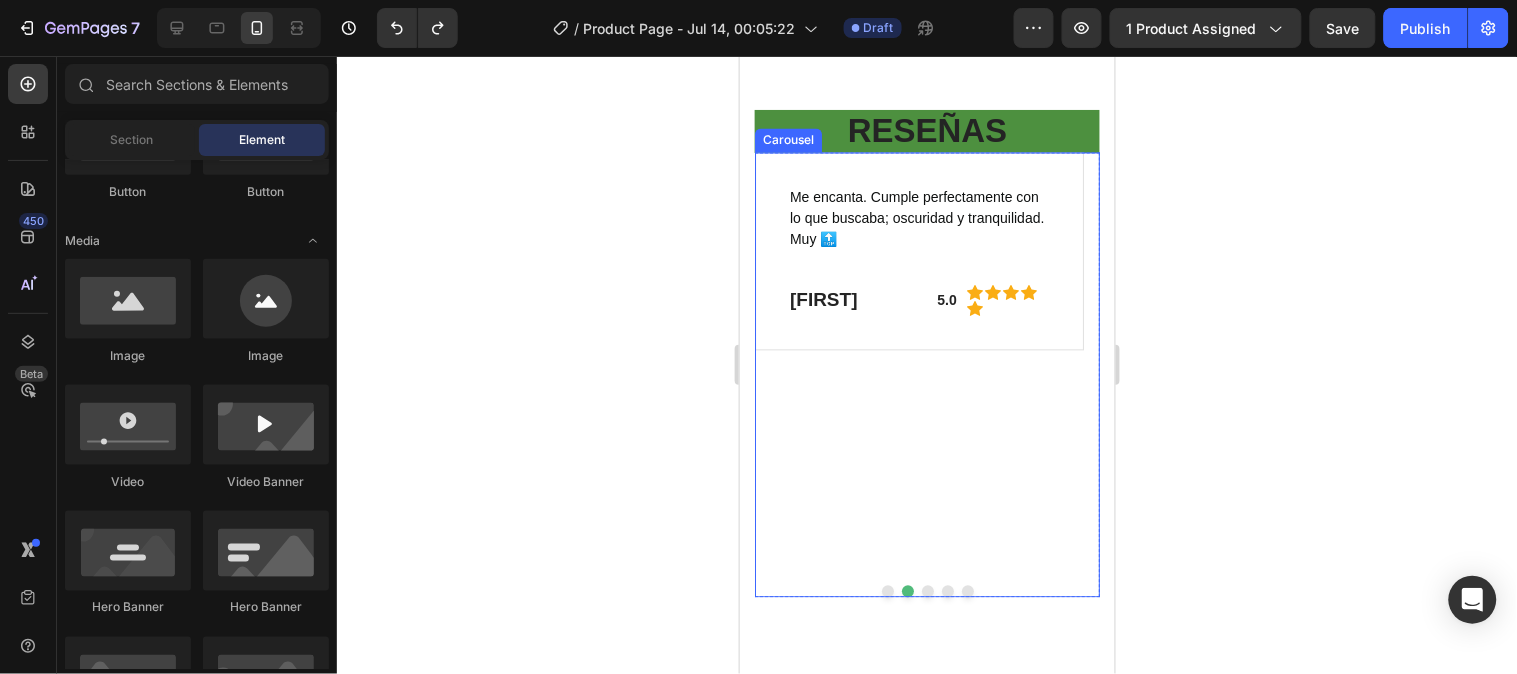 click on "Me encanta. Cumple perfectamente con lo que buscaba; oscuridad y tranquilidad. Muy 🔝 Text block [FIRST] Heading 5.0 Text block Icon Icon Icon Icon Icon Icon List Hoz Row Row Row" at bounding box center (918, 360) 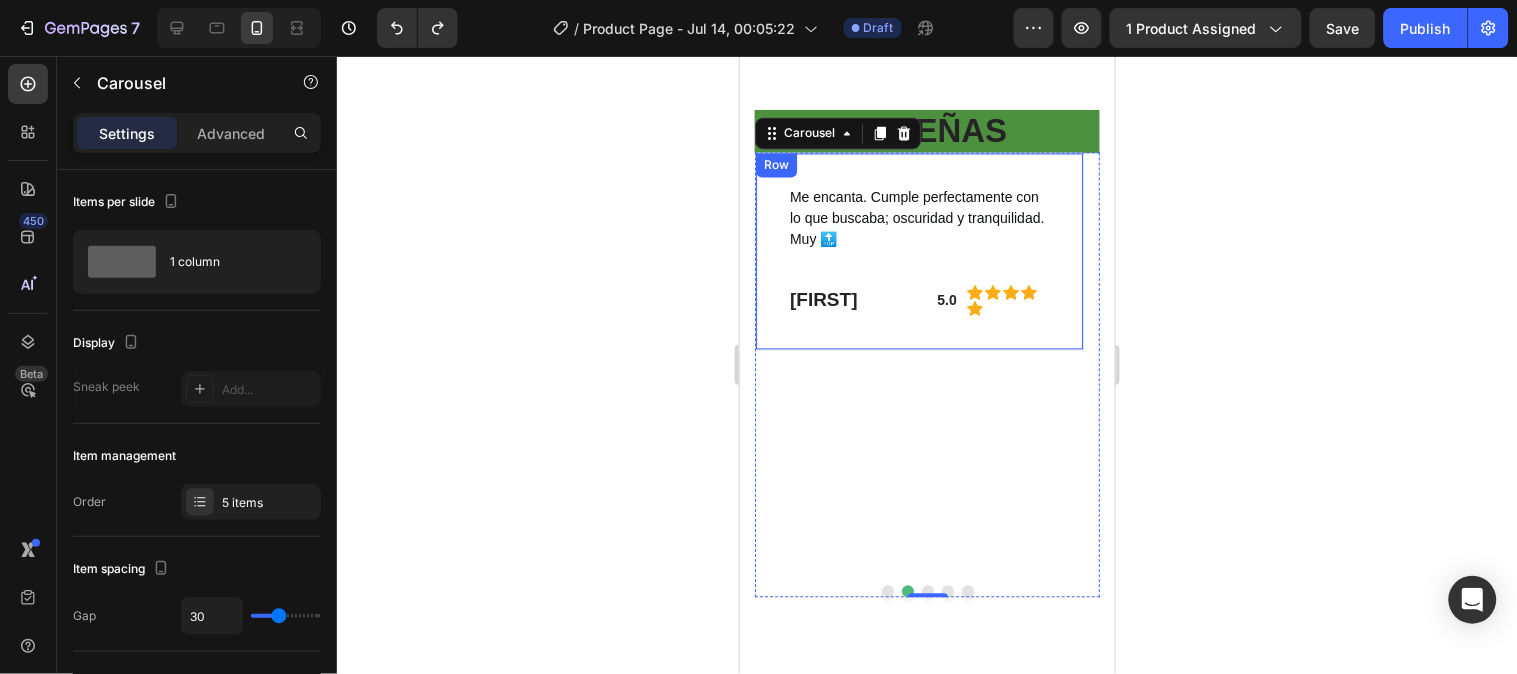 click on "Me encanta. Cumple perfectamente con lo que buscaba; oscuridad y tranquilidad. Muy 🔝 Text block [FIRST] Heading 5.0 Text block Icon Icon Icon Icon Icon Icon List Hoz Row Row Row" at bounding box center (918, 251) 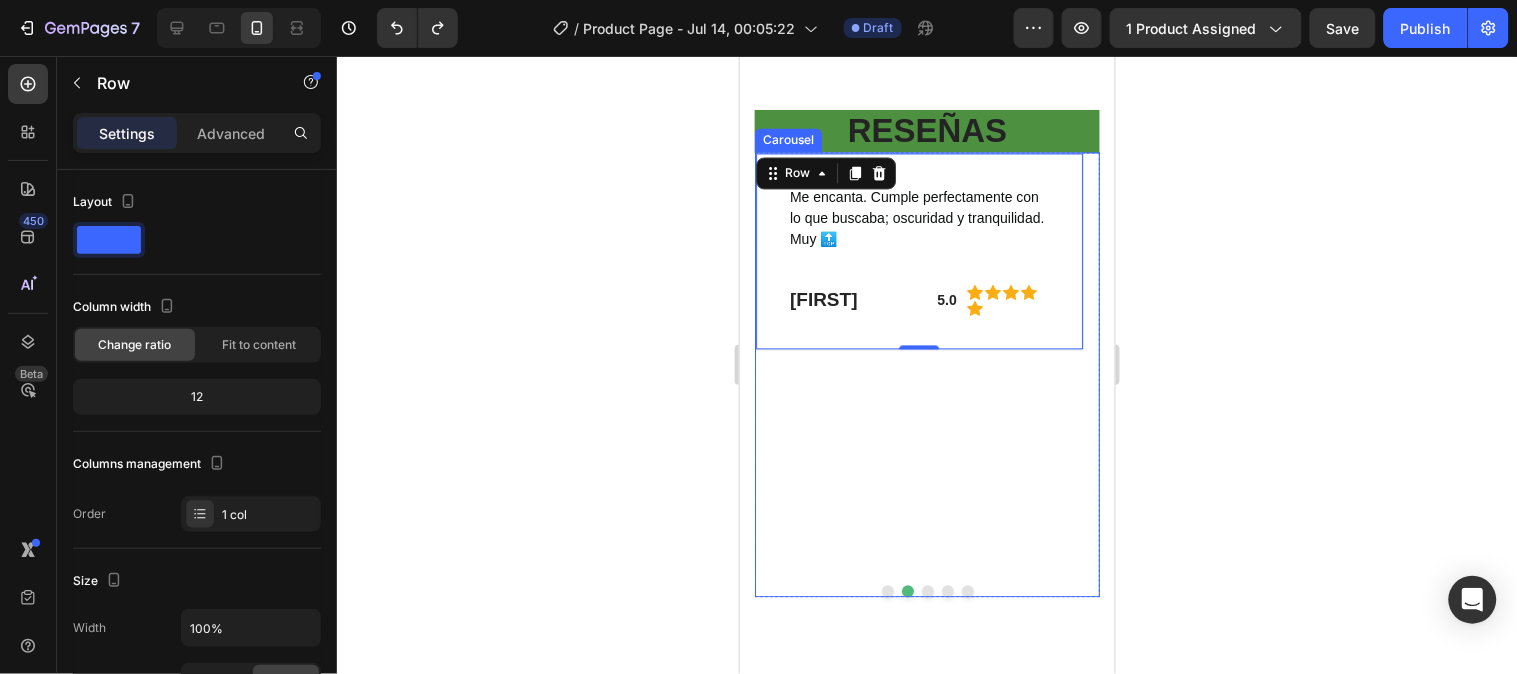 click on "Me encanta. Cumple perfectamente con lo que buscaba; oscuridad y tranquilidad. Muy 🔝 Text block [FIRST] Heading 5.0 Text block Icon Icon Icon Icon Icon Icon List Hoz Row Row Row 0" at bounding box center [918, 360] 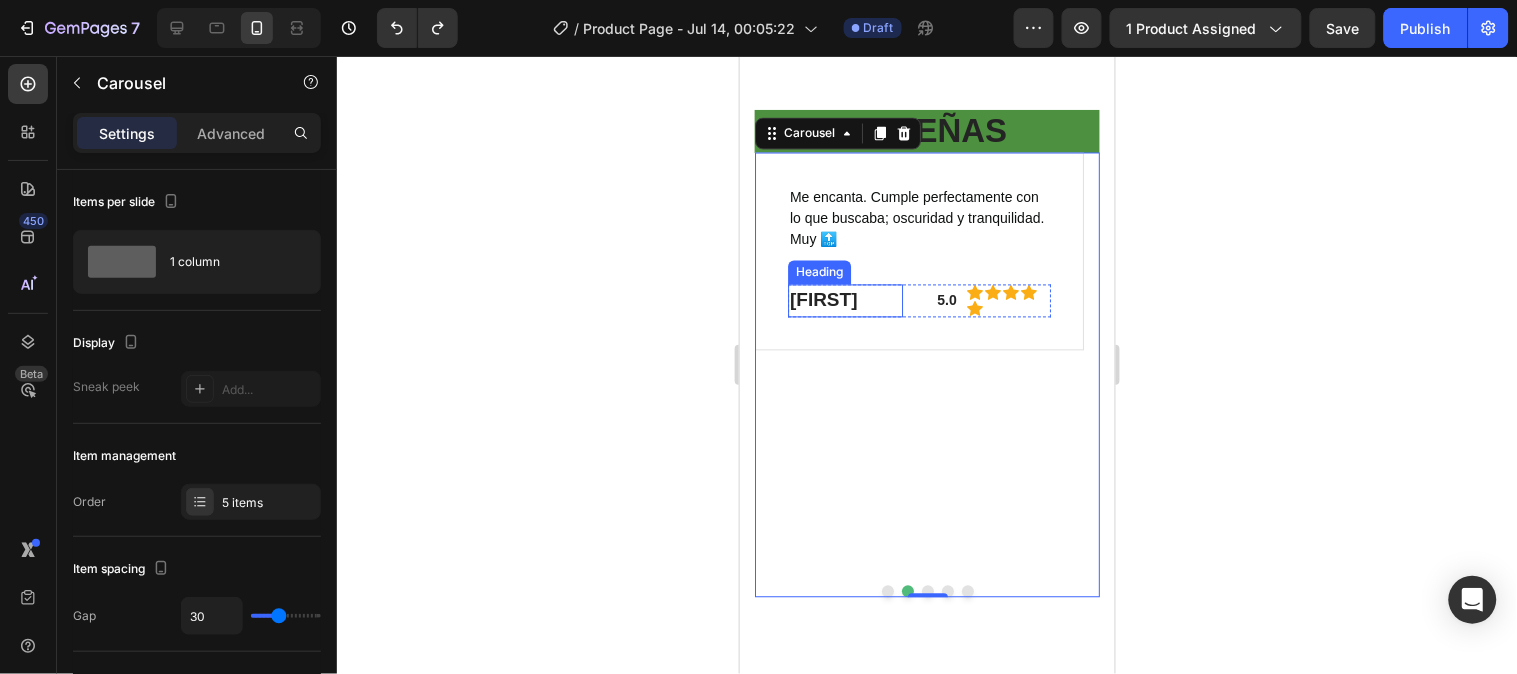 click on "[FIRST]" at bounding box center (844, 300) 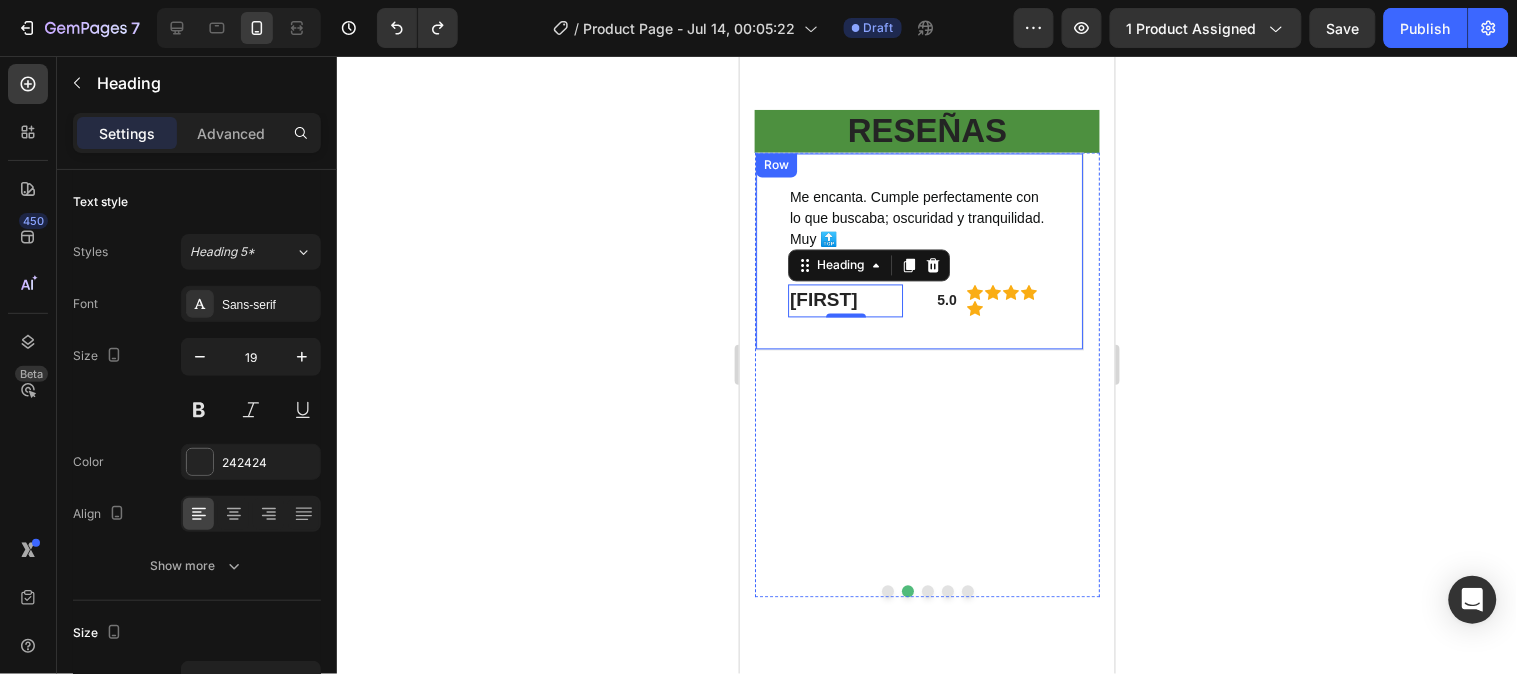 click on "Me encanta. Cumple perfectamente con lo que buscaba; oscuridad y tranquilidad. Muy 🔝 Text block [FIRST] Heading 5.0 Text block Icon Icon Icon Icon Icon Icon List Hoz Row Row Row" at bounding box center [918, 251] 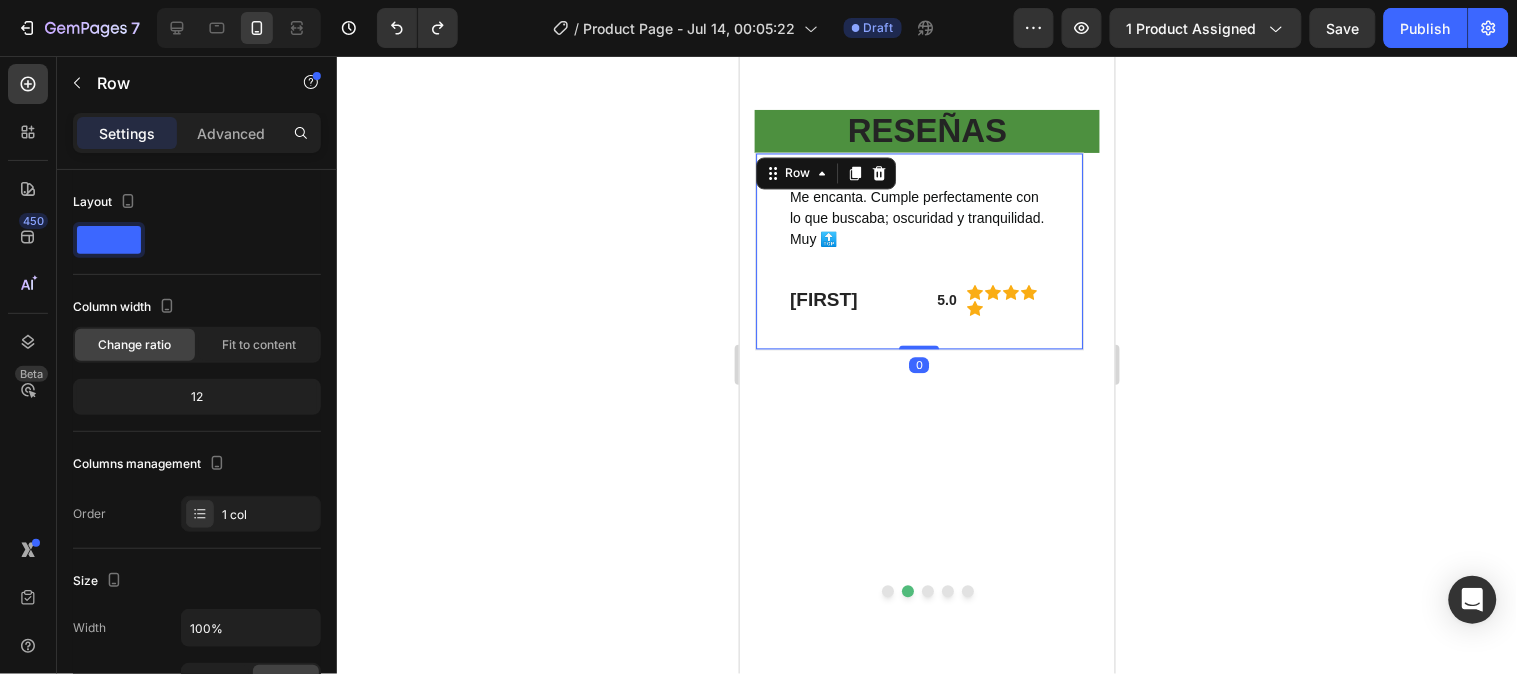 click on "Me encanta. Cumple perfectamente con lo que buscaba; oscuridad y tranquilidad. Muy 🔝 Text block [FIRST] Heading 5.0 Text block Icon Icon Icon Icon Icon Icon List Hoz Row Row" at bounding box center [918, 251] 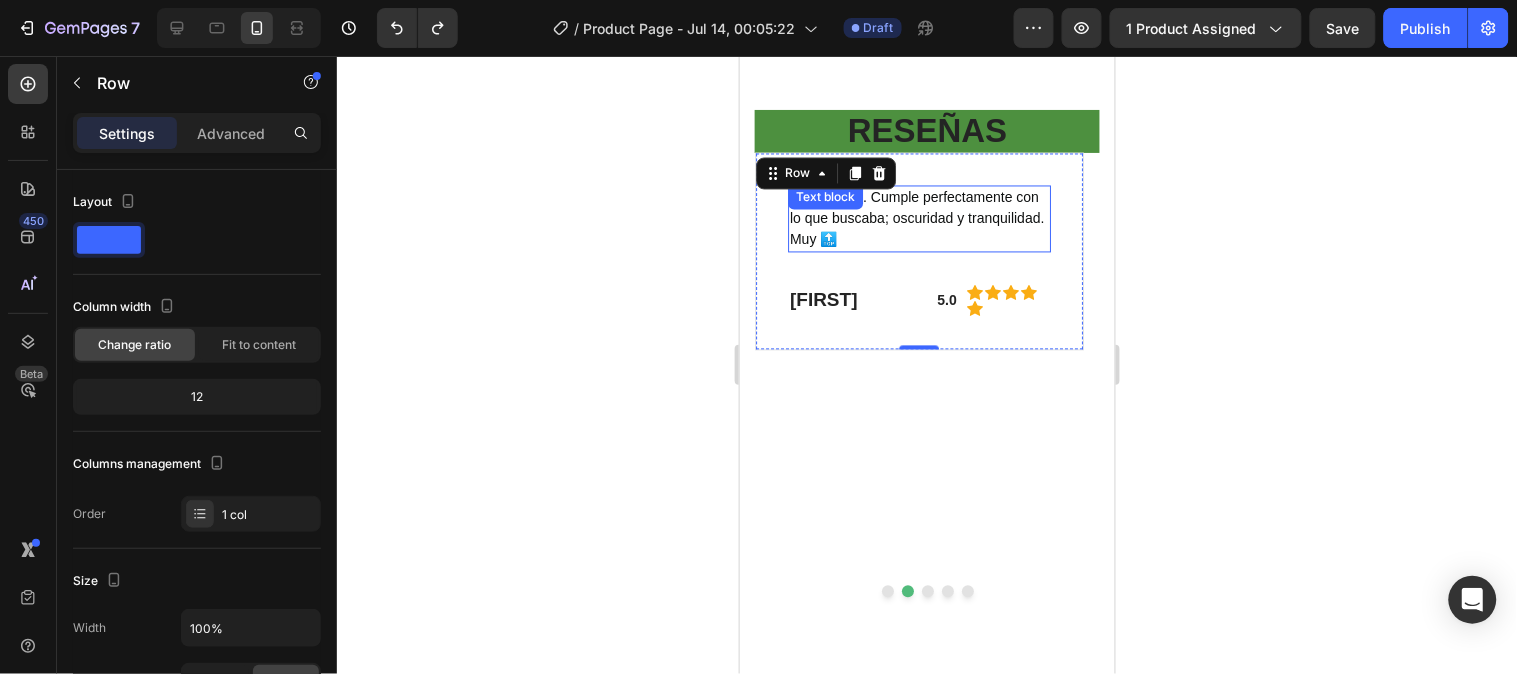 click on "Me encanta. Cumple perfectamente con lo que buscaba; oscuridad y tranquilidad. Muy 🔝" at bounding box center (918, 218) 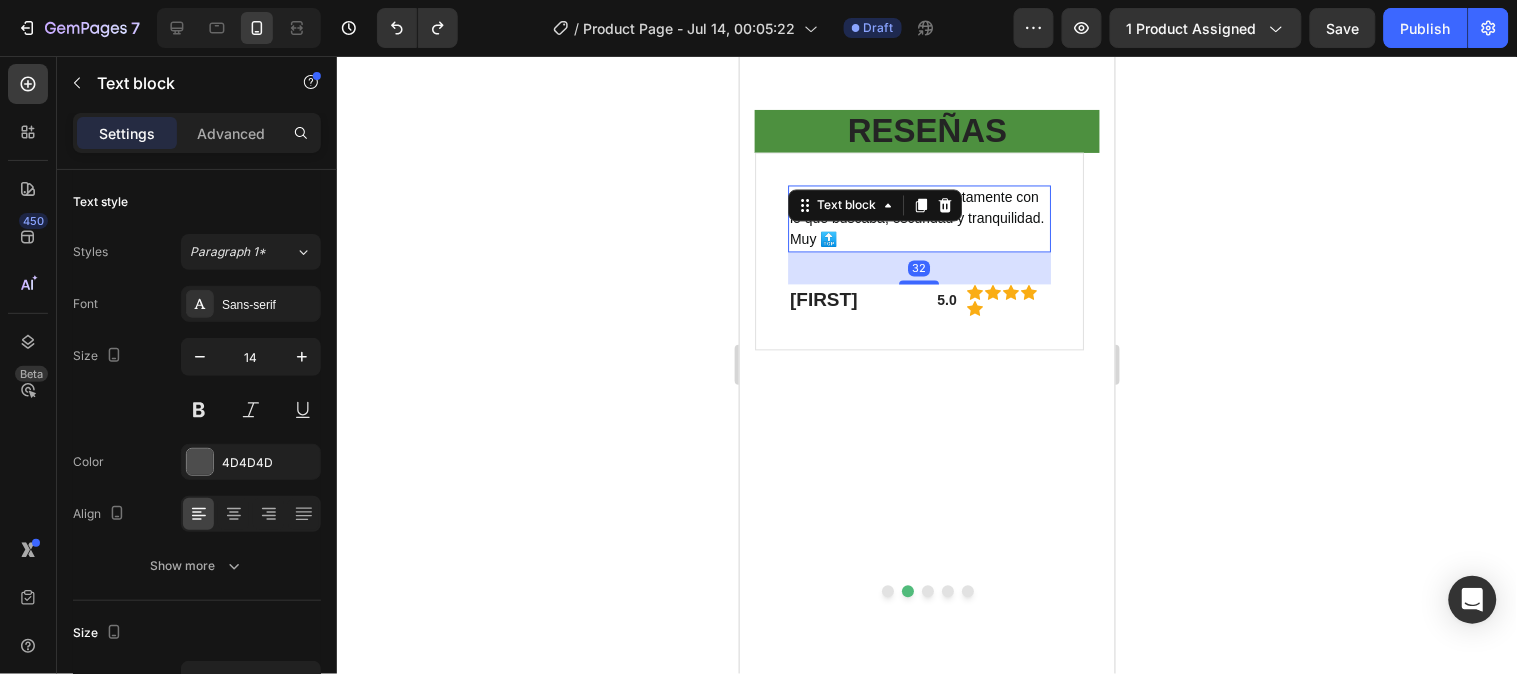 click on "32" at bounding box center (918, 268) 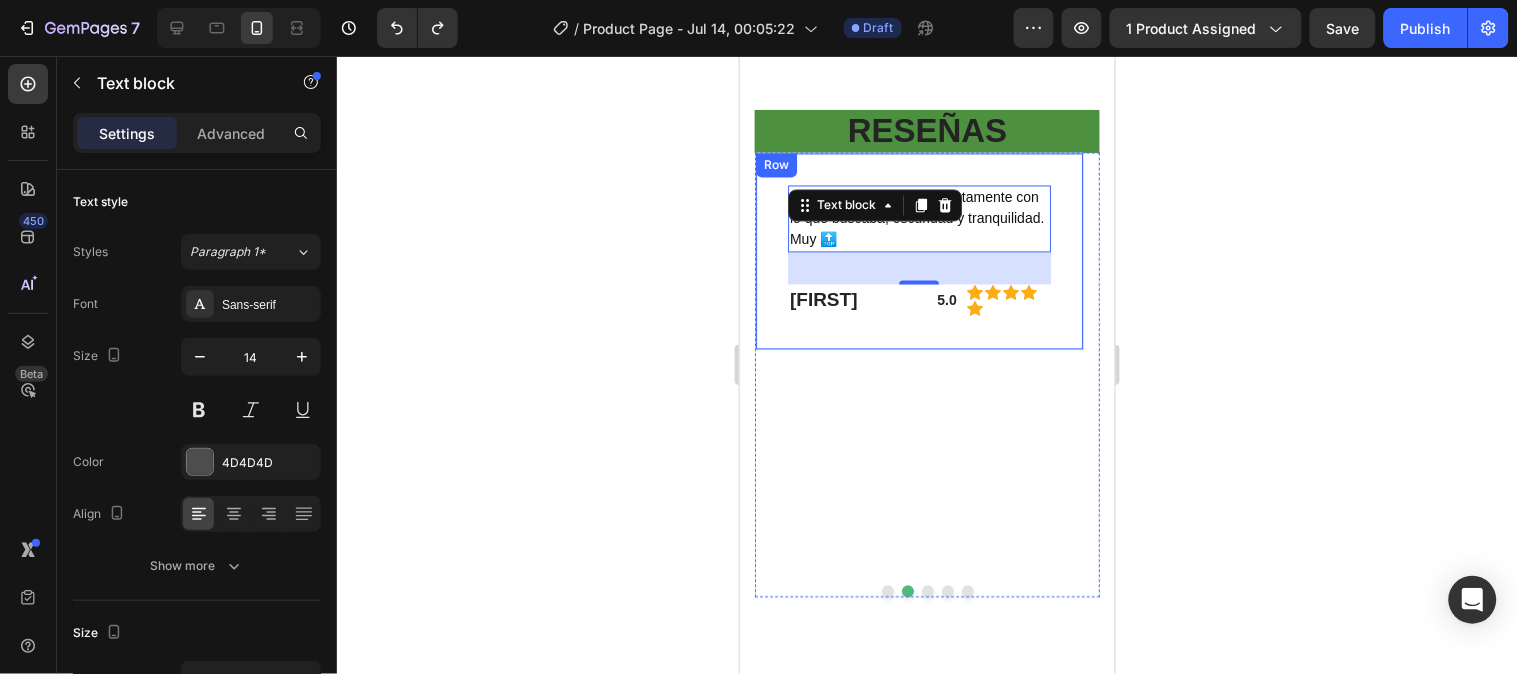 click on "Me encanta. Cumple perfectamente con lo que buscaba; oscuridad y tranquilidad. Muy 🔝 Text block 32 [FIRST] Heading 5.0 Text block Icon Icon Icon Icon Icon Icon List Hoz Row Row Row" at bounding box center [918, 251] 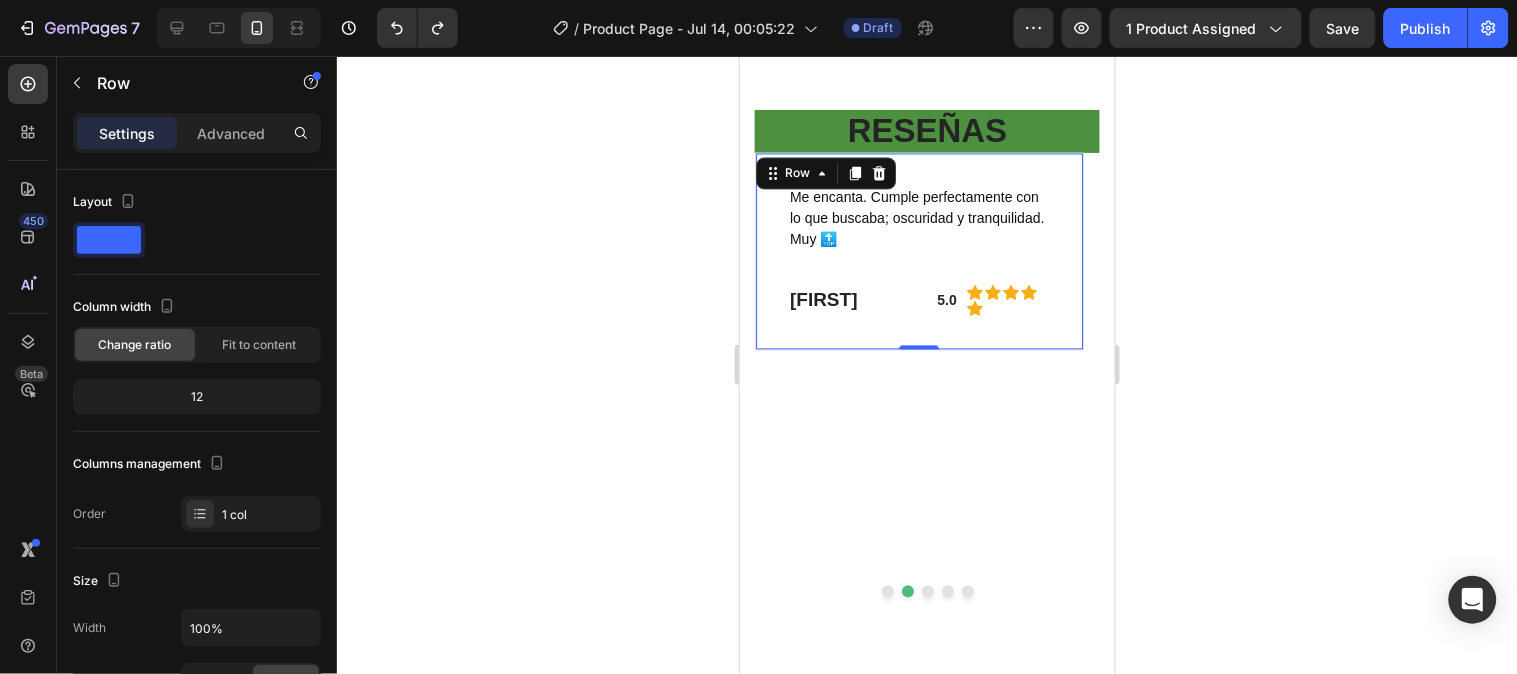 click on "Me encanta. Cumple perfectamente con lo que buscaba; oscuridad y tranquilidad. Muy 🔝 Text block [FIRST] Heading 5.0 Text block Icon Icon Icon Icon Icon Icon List Hoz Row Row" at bounding box center (918, 251) 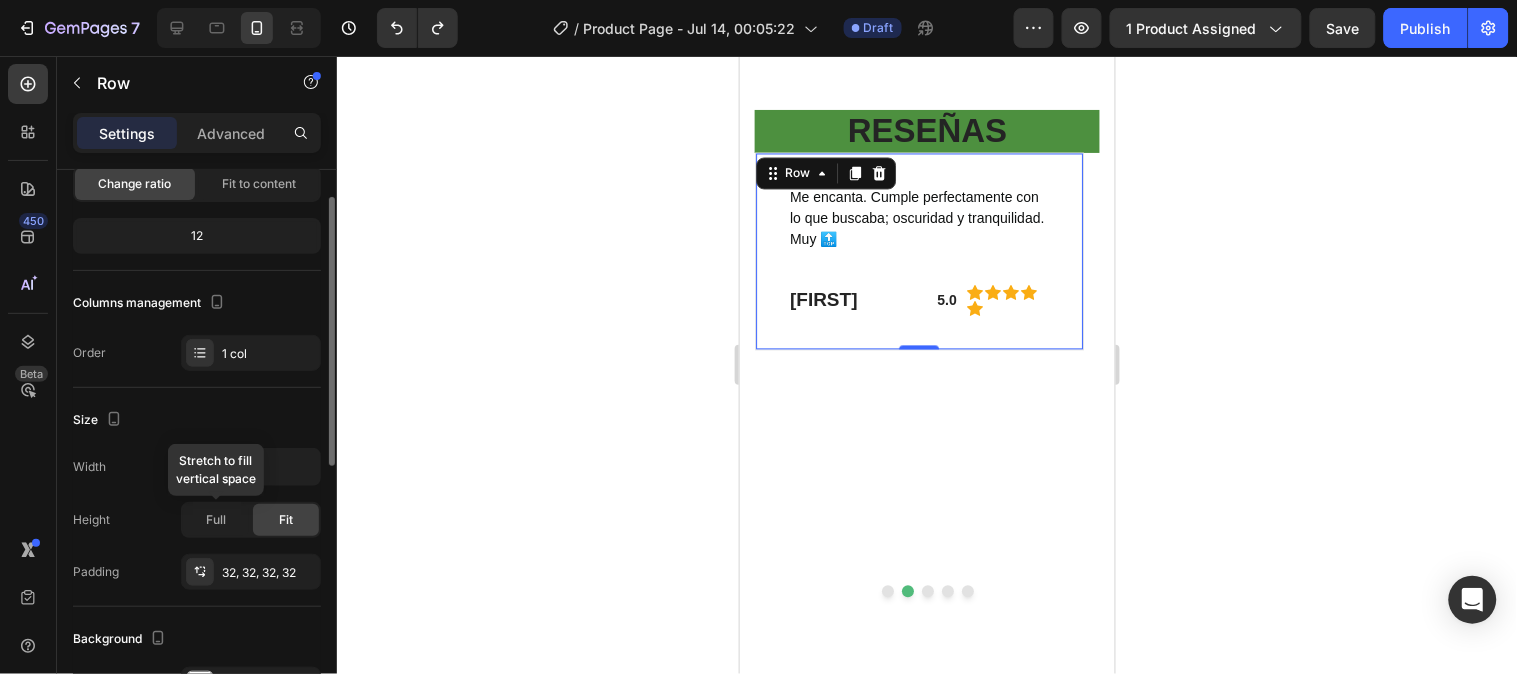 scroll, scrollTop: 0, scrollLeft: 0, axis: both 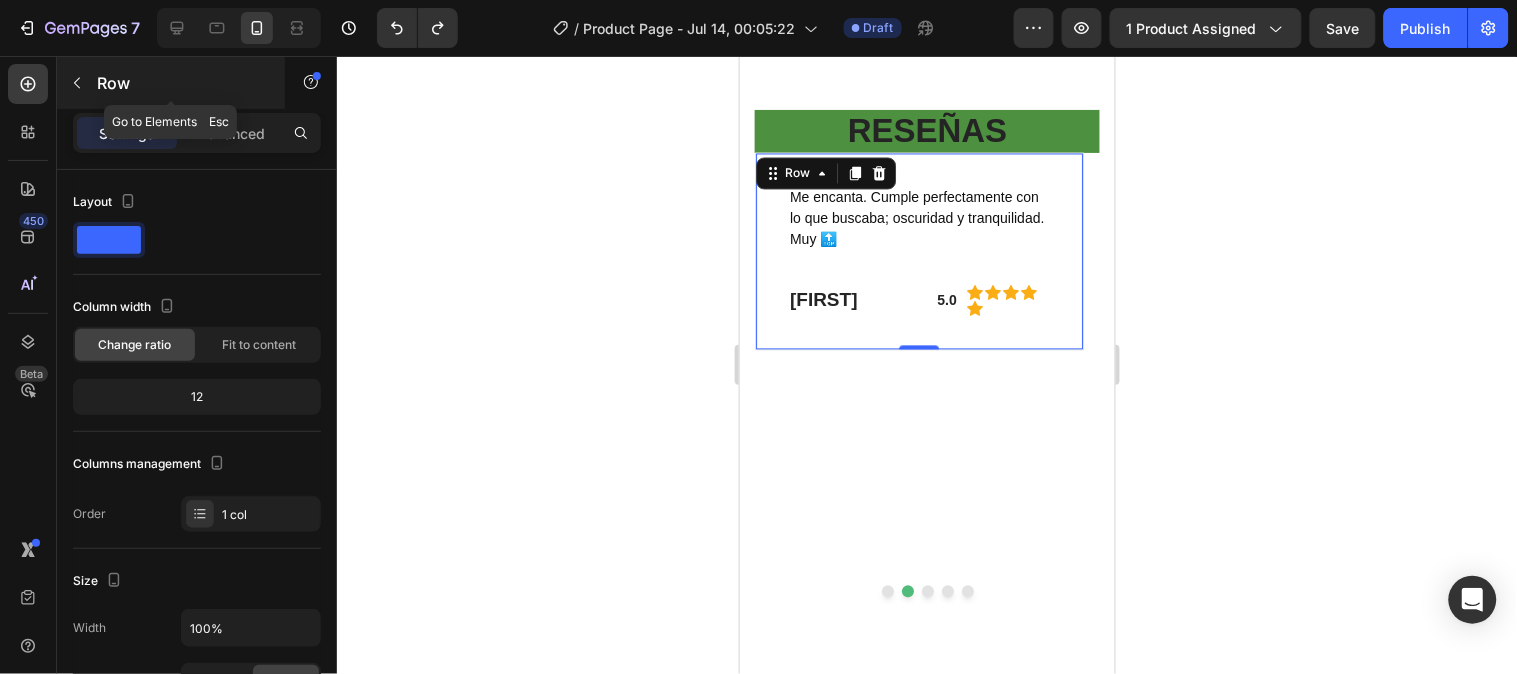 click at bounding box center [77, 83] 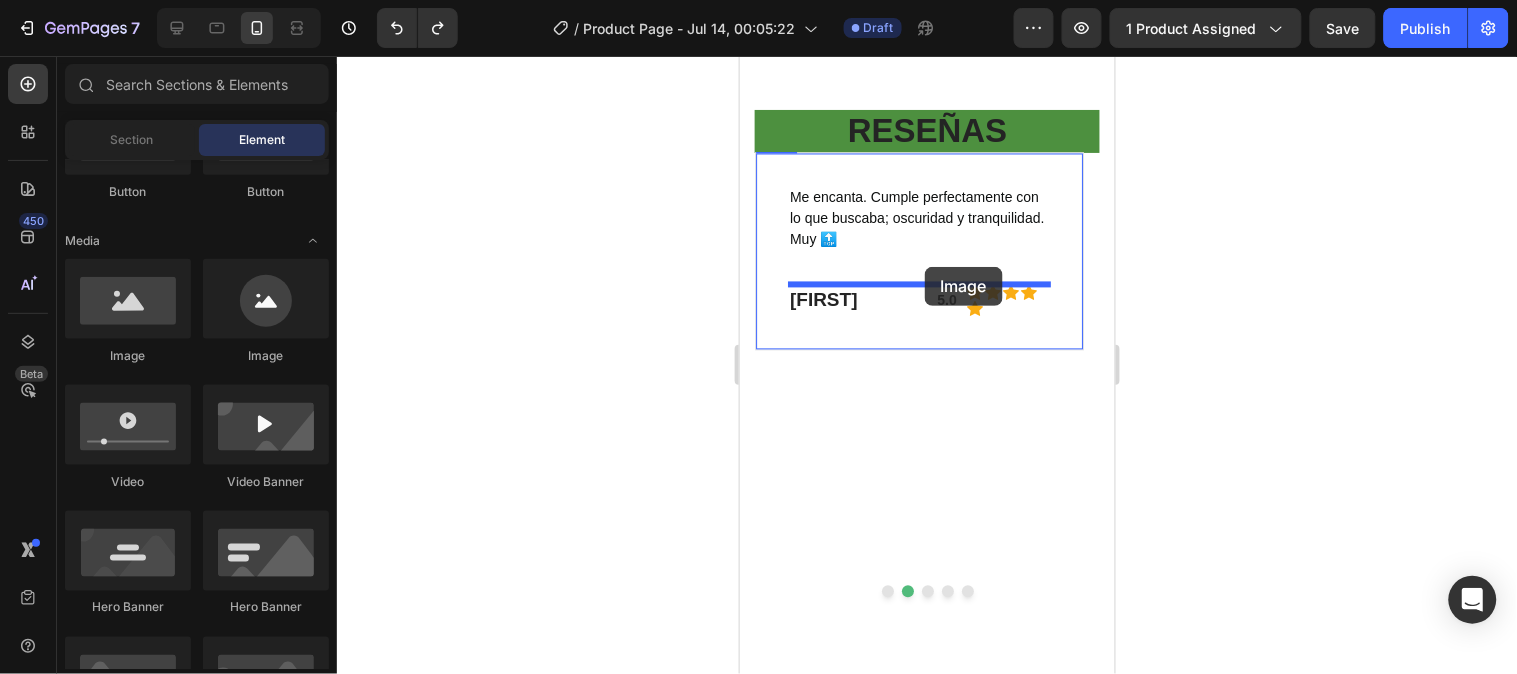 drag, startPoint x: 890, startPoint y: 365, endPoint x: 924, endPoint y: 266, distance: 104.67569 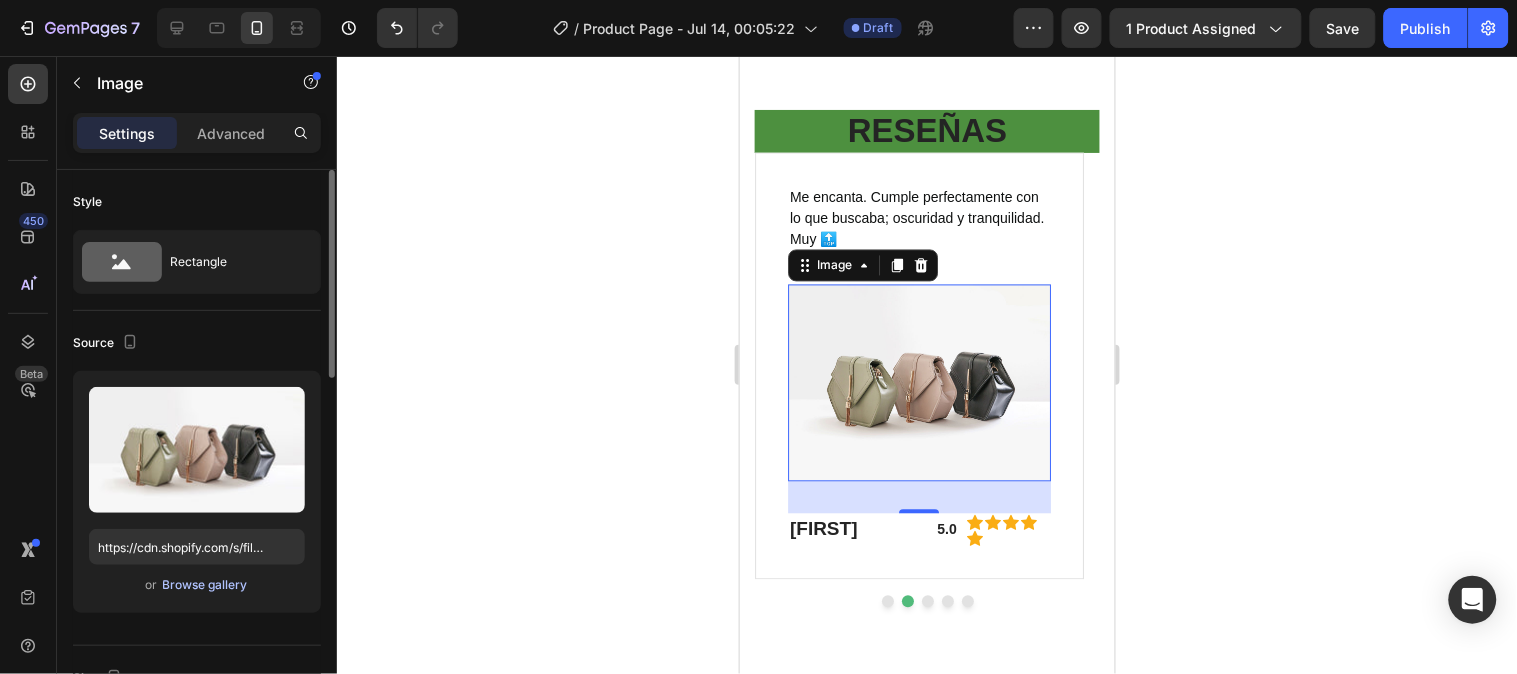 click on "Browse gallery" at bounding box center [205, 585] 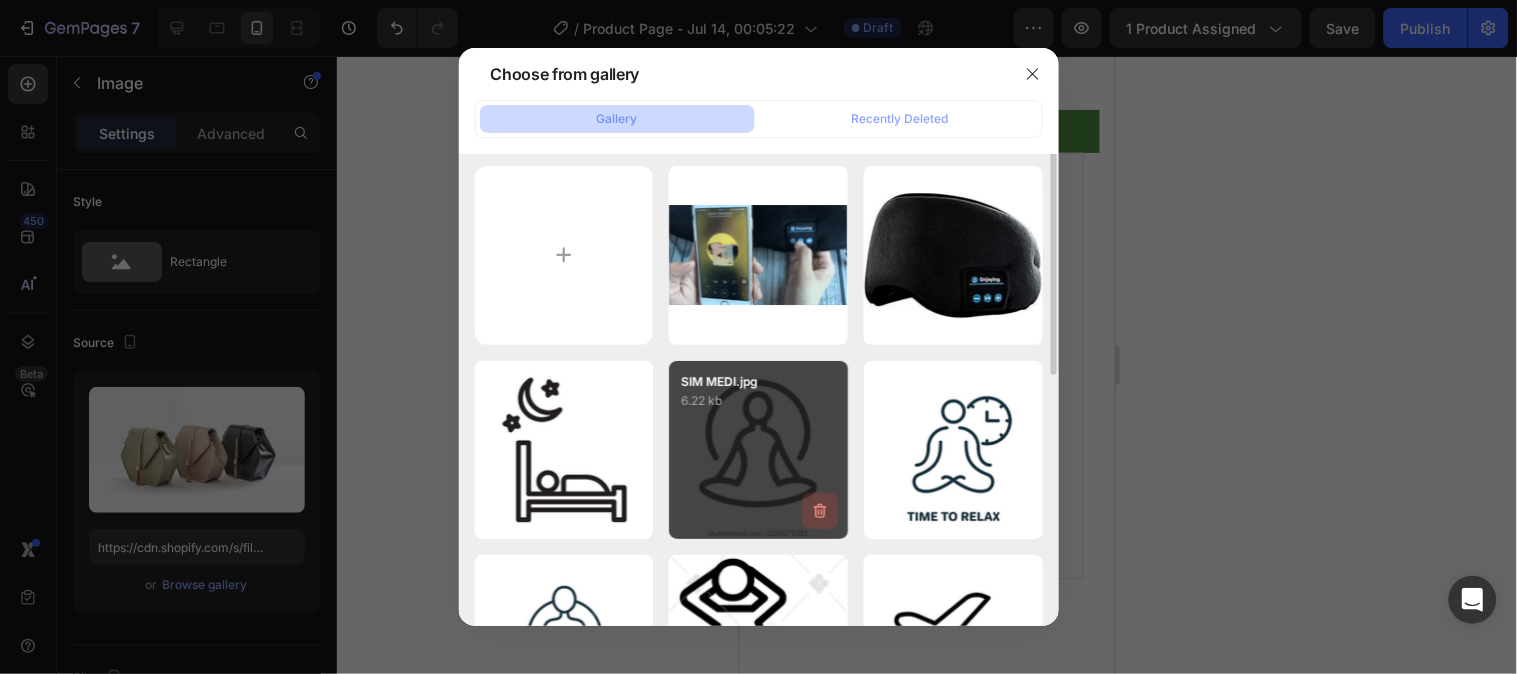 scroll, scrollTop: 0, scrollLeft: 0, axis: both 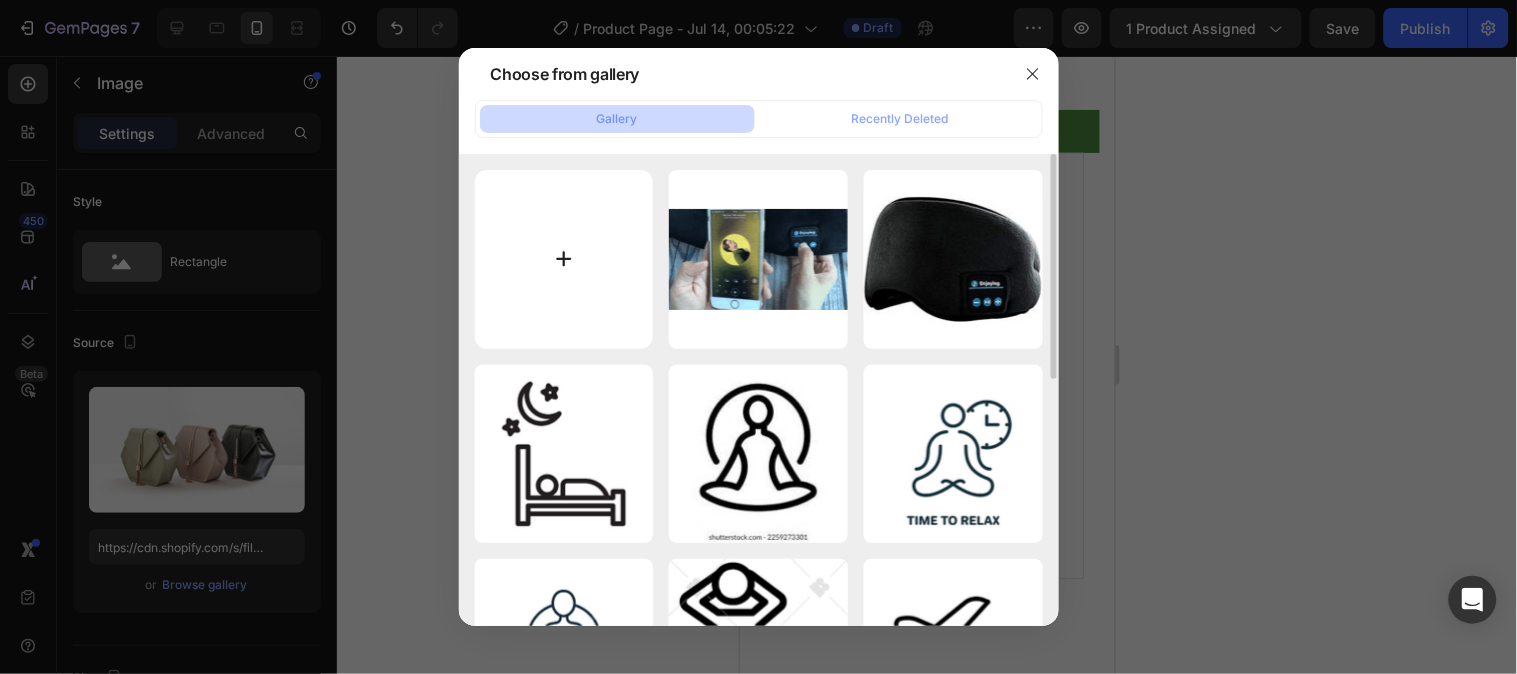 click at bounding box center (564, 259) 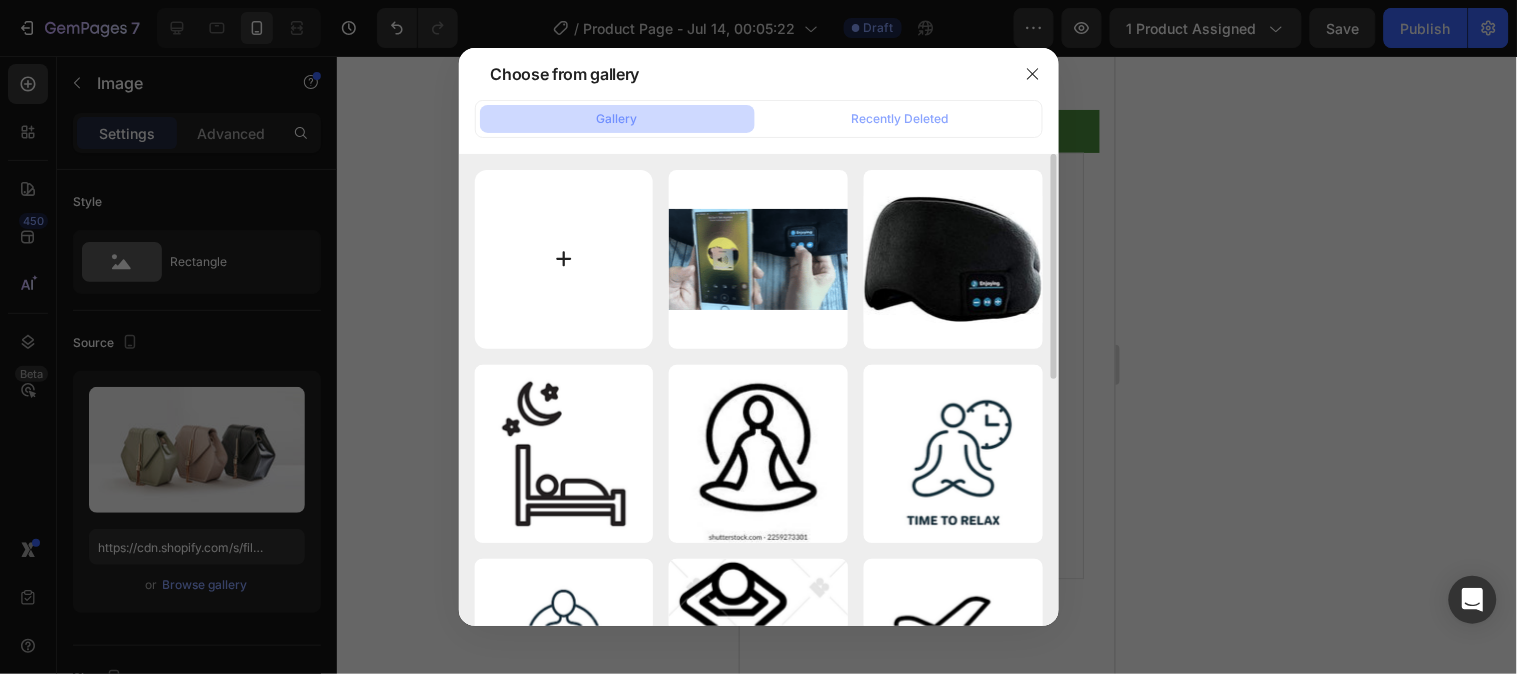 type on "C:\fakepath\[FILENAME]" 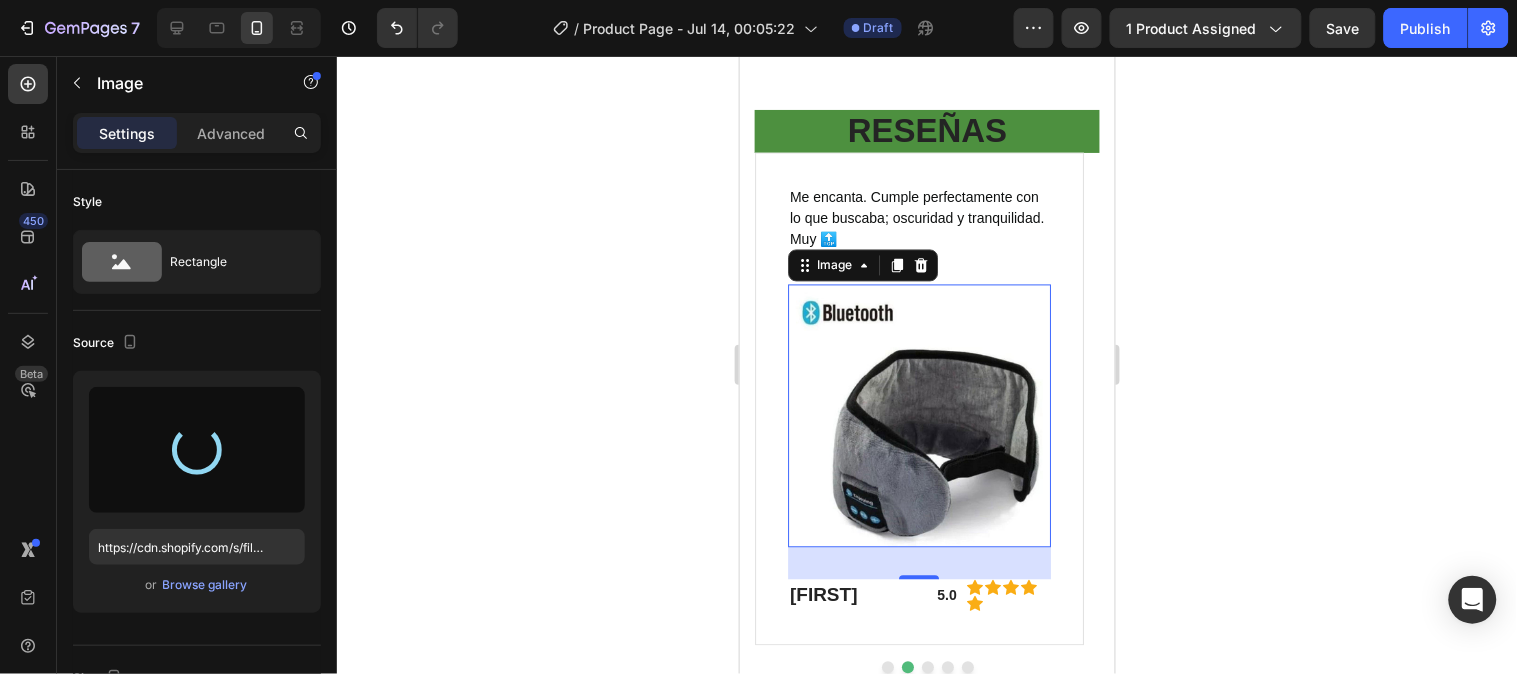 type on "https://cdn.shopify.com/s/files/1/0946/3454/1438/files/gempages_575320873049784863-6d87b280-3041-4511-a139-36d2a0160b08.jpg" 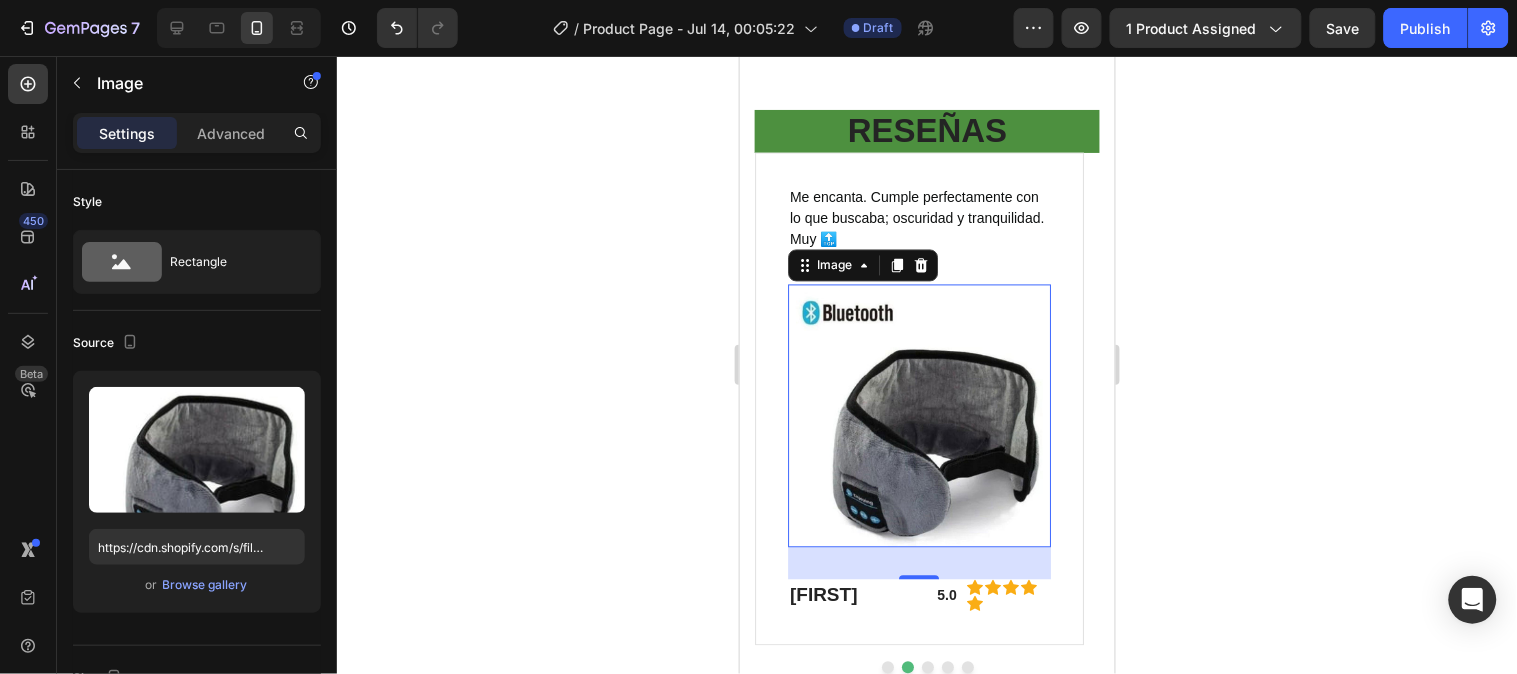 click 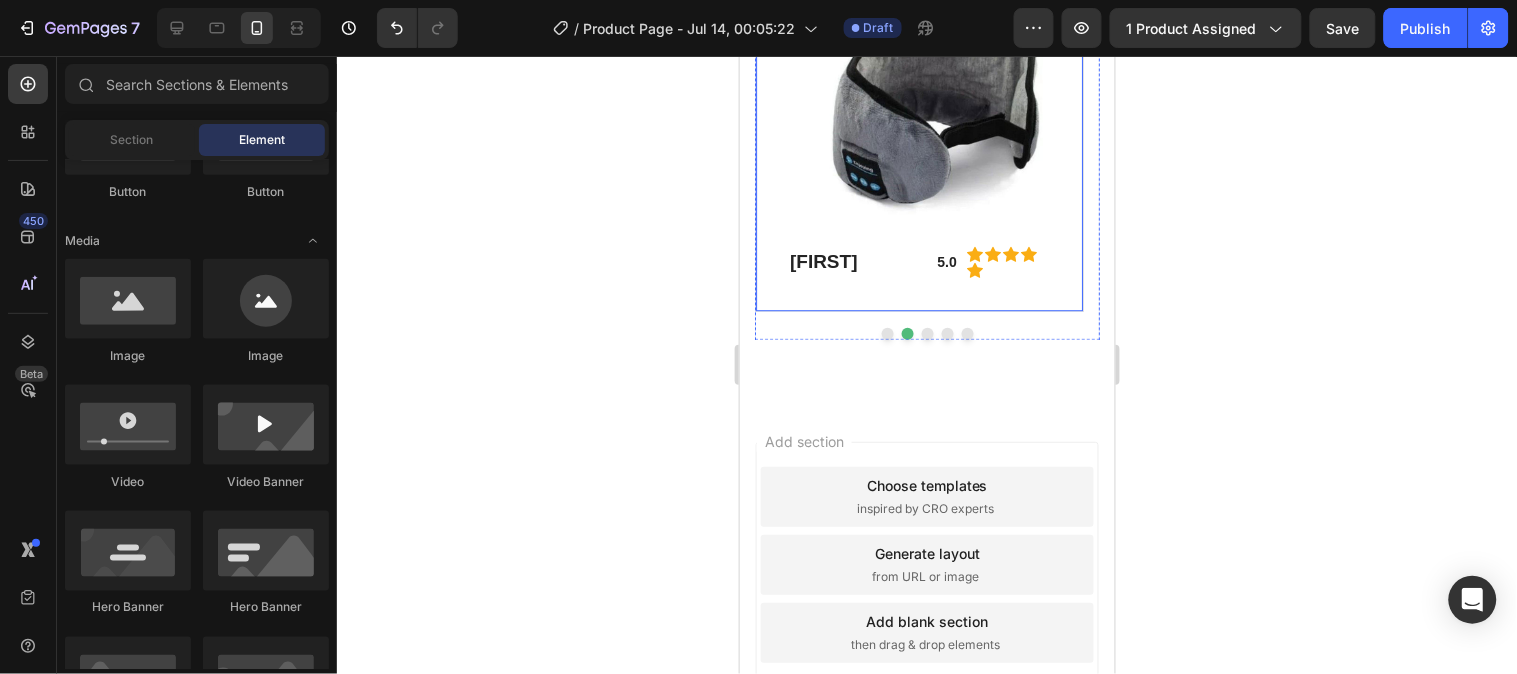 scroll, scrollTop: 3265, scrollLeft: 0, axis: vertical 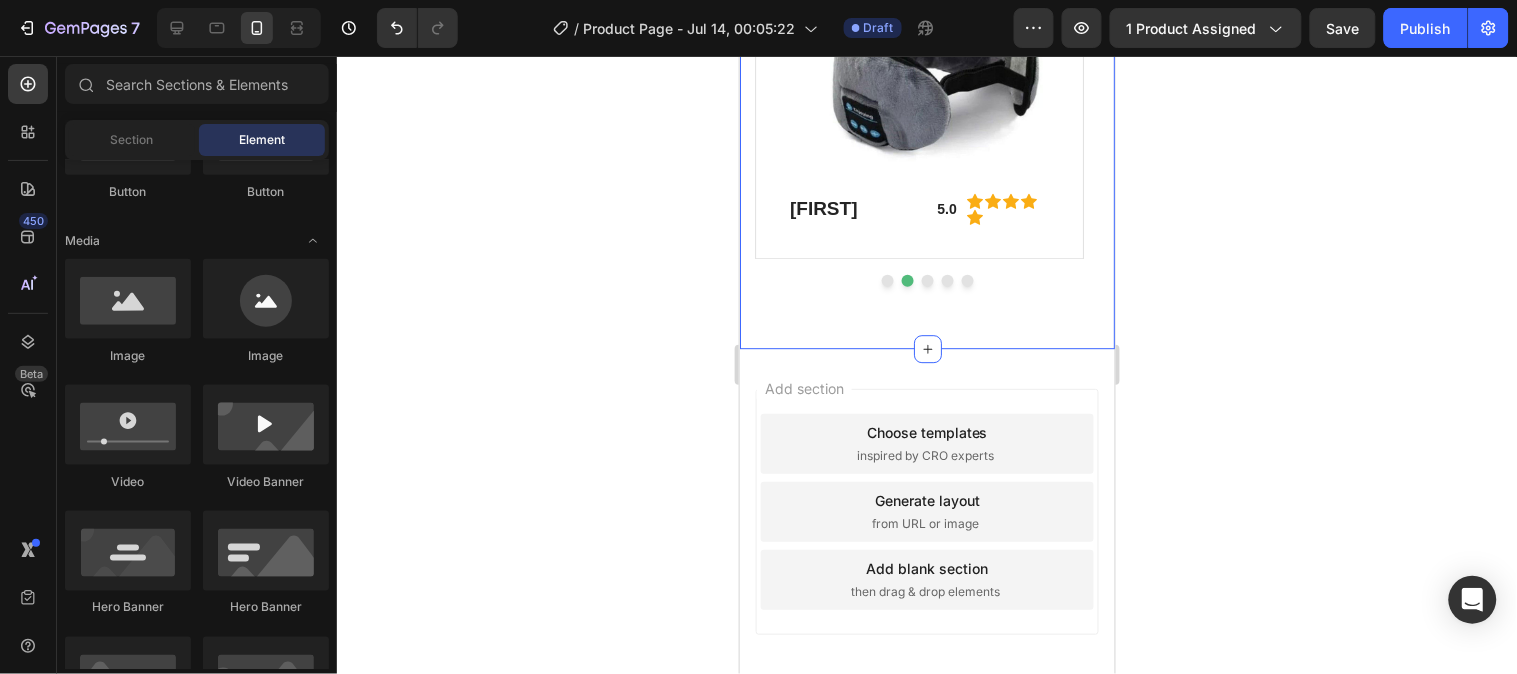 click on "RESEÑAS Heading Se conecta muy fácil con bluetooth, lo utilizo todos los días para dormir, es muy cómodo y se escucha perfecto!! Text block Image [FIRST] Heading 5.0 Text block Icon Icon Icon Icon Icon Icon List Hoz Row Row Row Me encanta. Cumple perfectamente con lo que buscaba; oscuridad y tranquilidad. Muy 🔝 Text block Image [FIRST] Heading 5.0 Text block Icon Icon Icon Icon Icon Icon List Hoz Row Row Row Cubren muy bien, cómodas y sonido claro. Fácil de sincronizar. Text block [FIRST] Heading 5.0 Text block Icon Icon Icon Icon Icon Icon List Hoz Row Row Row Está genial y llegó muy rápido Text block [FIRST] Heading 5.0 Text block Icon Icon Icon Icon Icon Icon List Hoz Row Row Row" at bounding box center [926, 4] 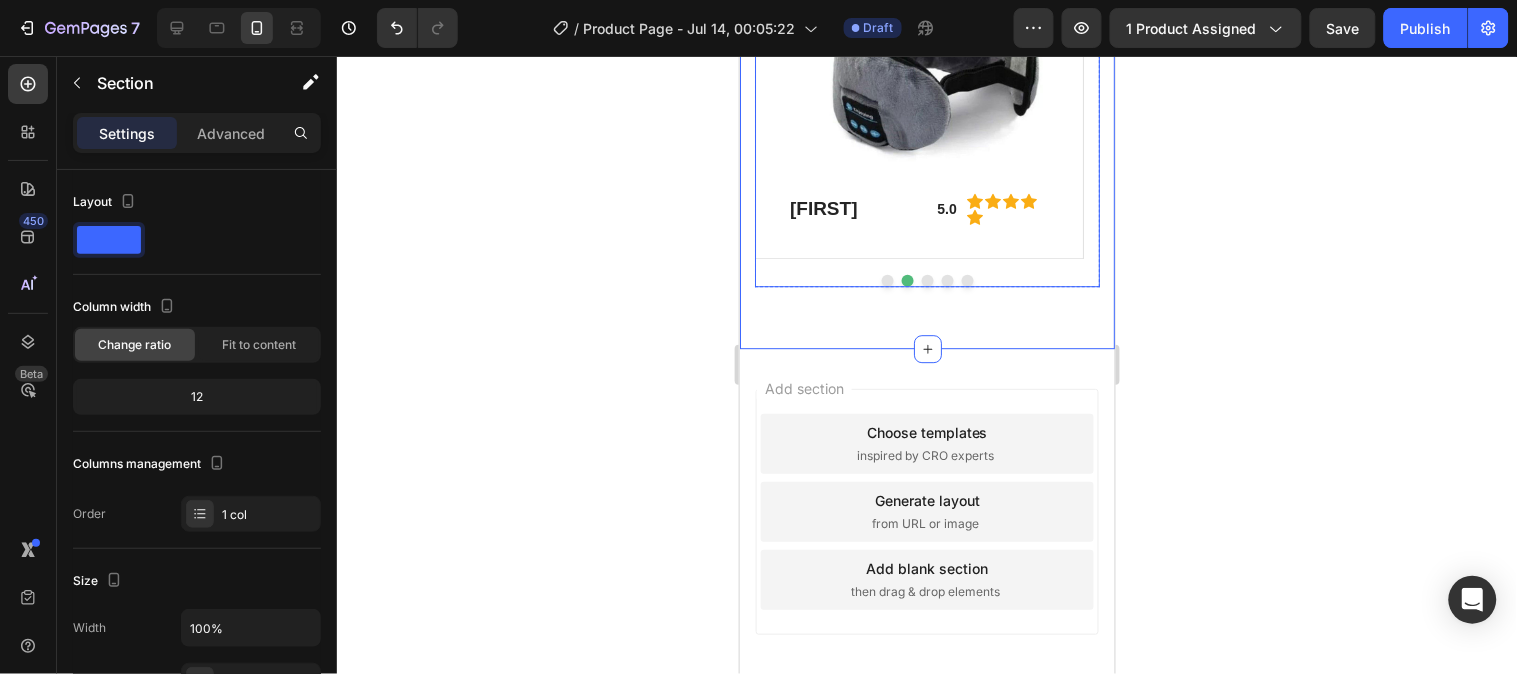 click at bounding box center (887, 280) 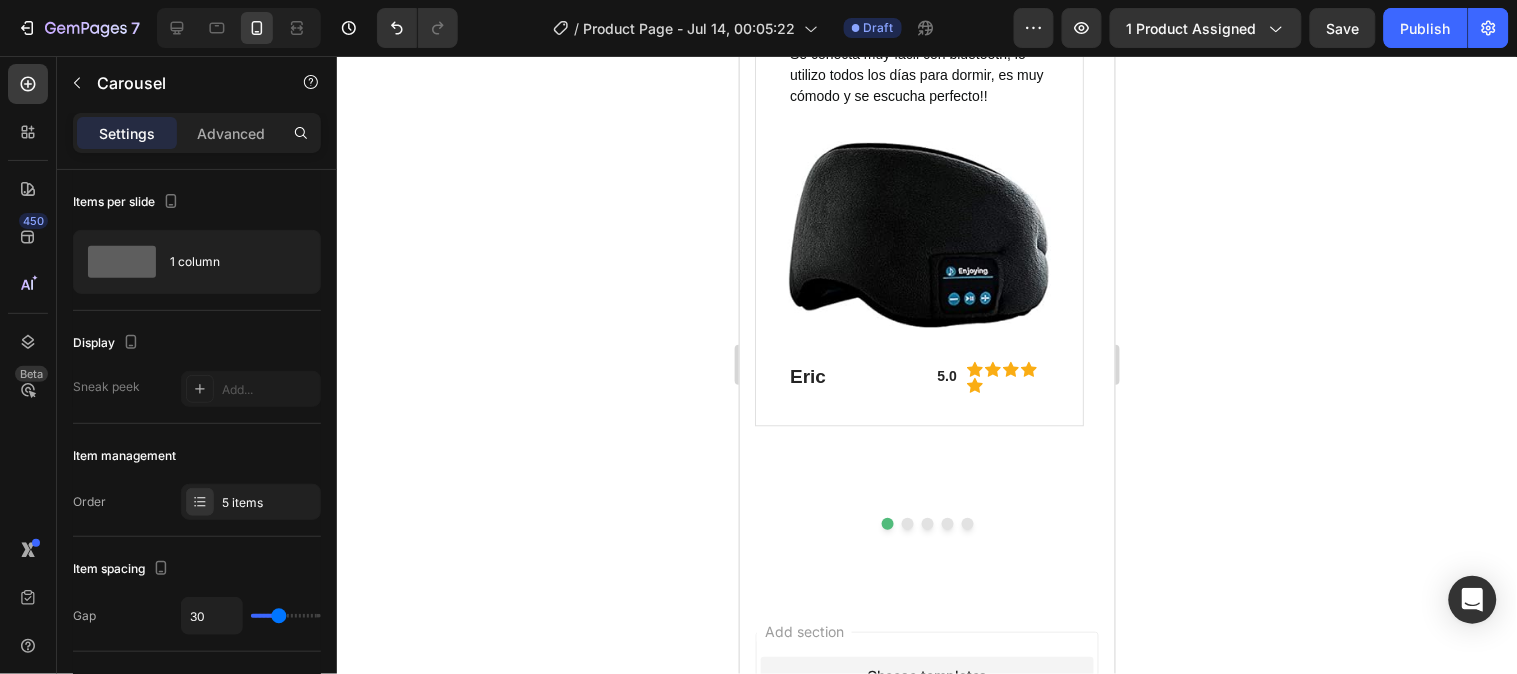 scroll, scrollTop: 2972, scrollLeft: 0, axis: vertical 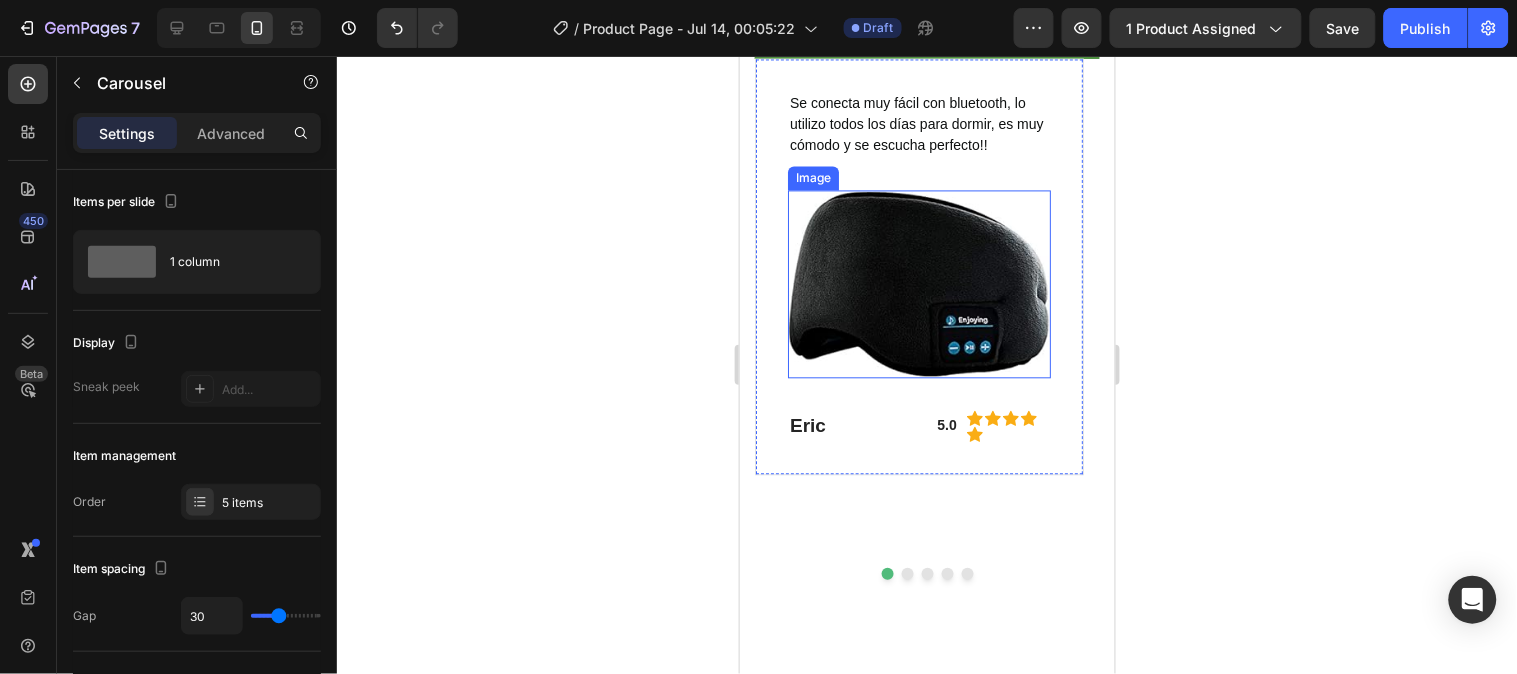 click at bounding box center (918, 283) 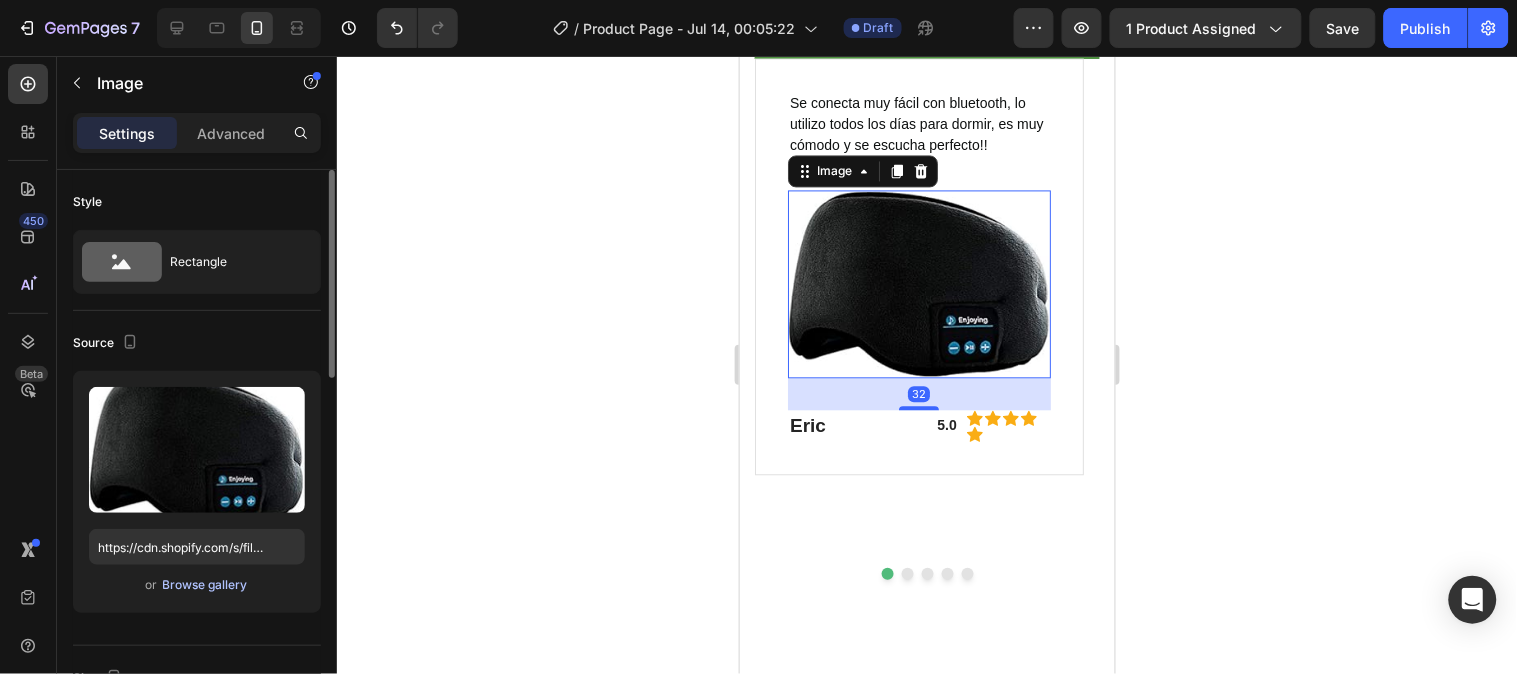 click on "Browse gallery" at bounding box center [205, 585] 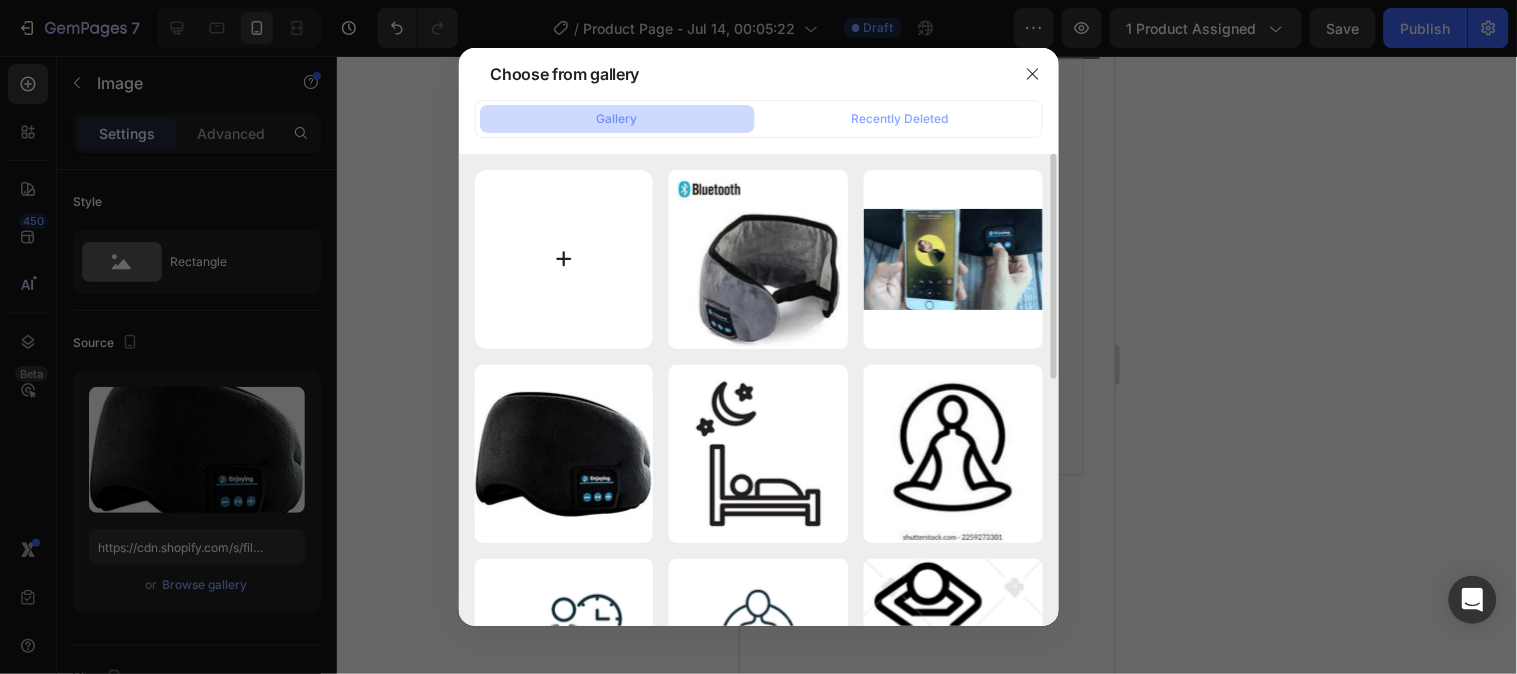 click at bounding box center (564, 259) 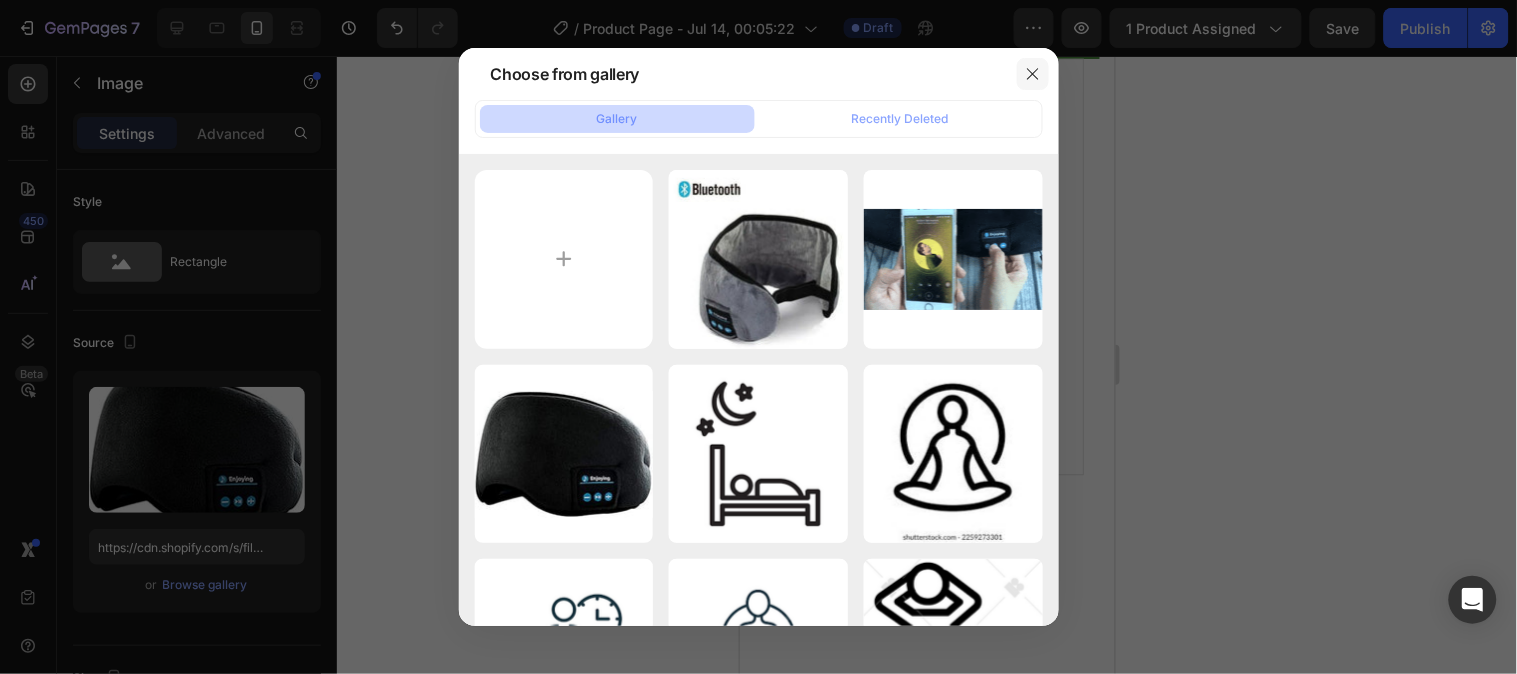 click 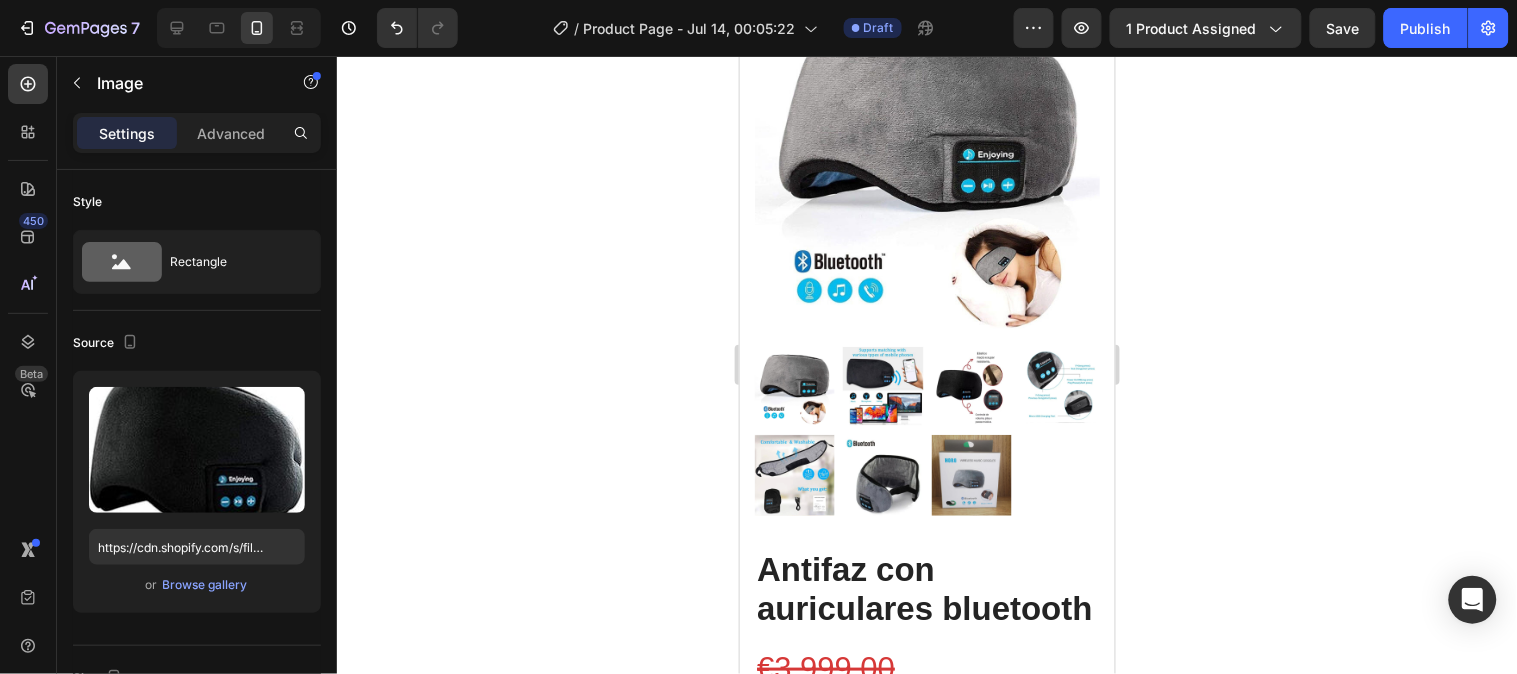 scroll, scrollTop: 201, scrollLeft: 0, axis: vertical 